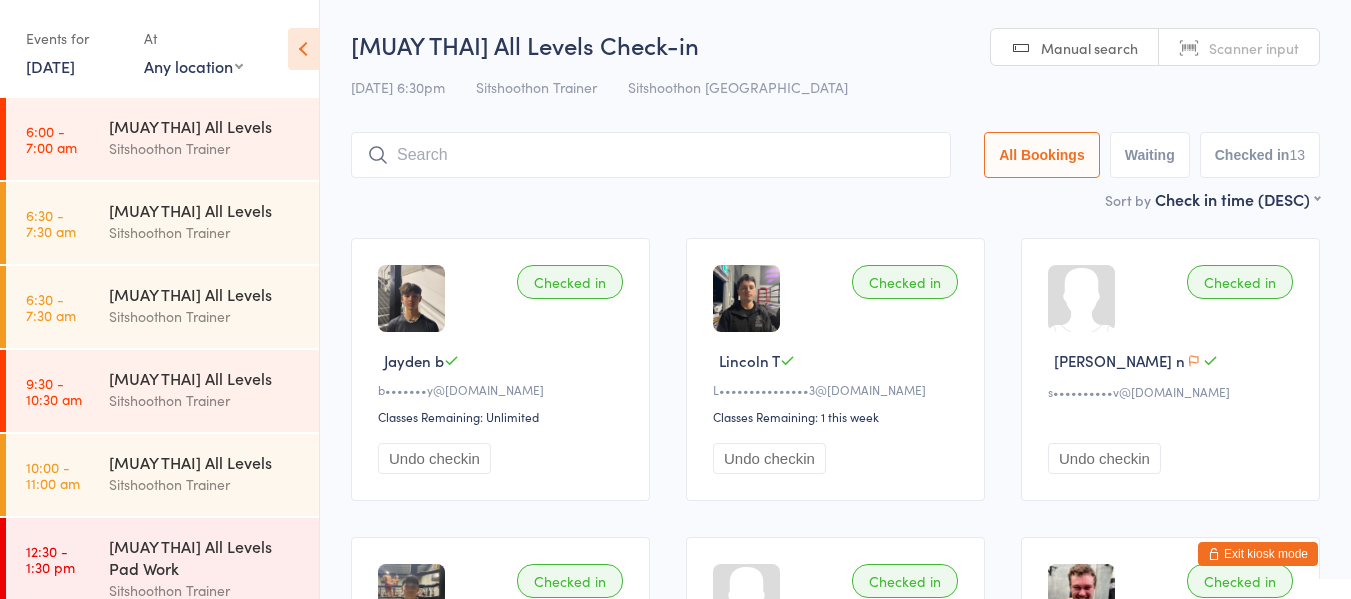 scroll, scrollTop: 69, scrollLeft: 0, axis: vertical 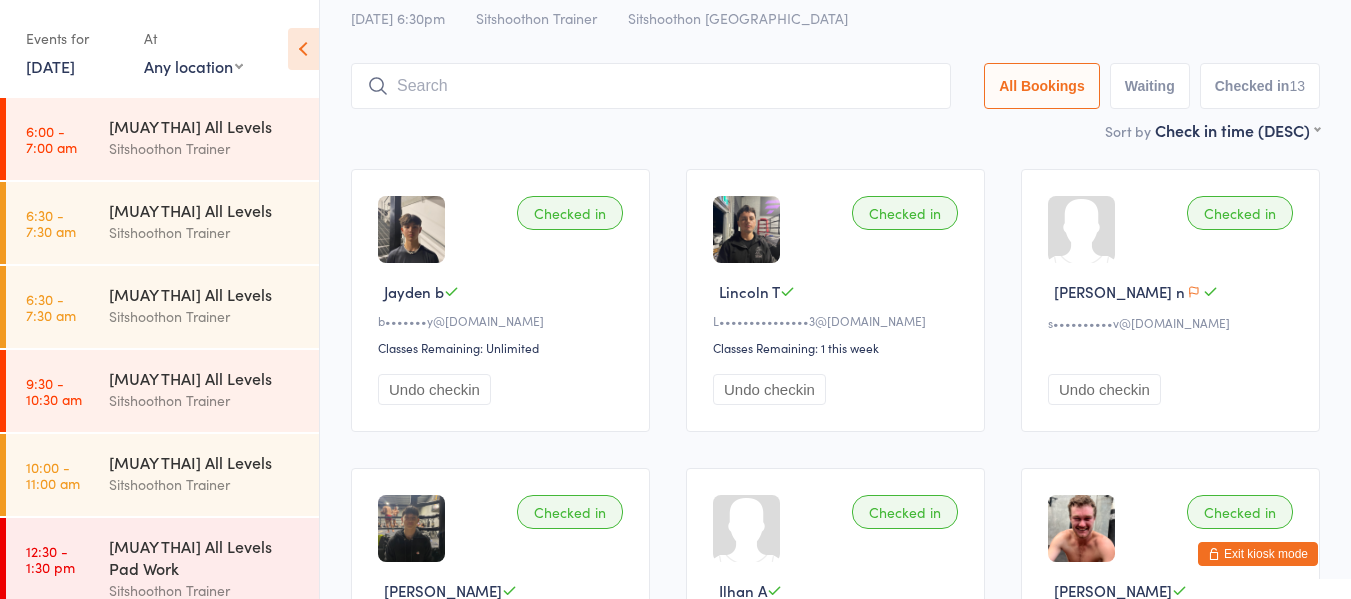 click on "Exit kiosk mode" at bounding box center (1258, 554) 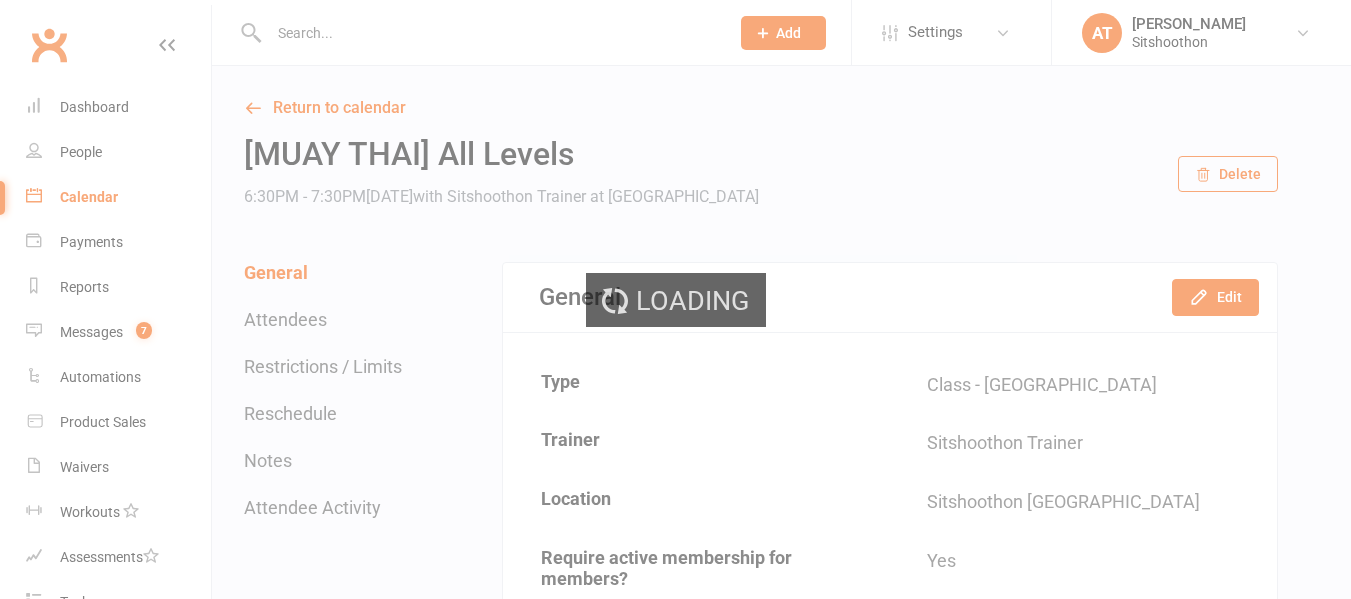 scroll, scrollTop: 0, scrollLeft: 0, axis: both 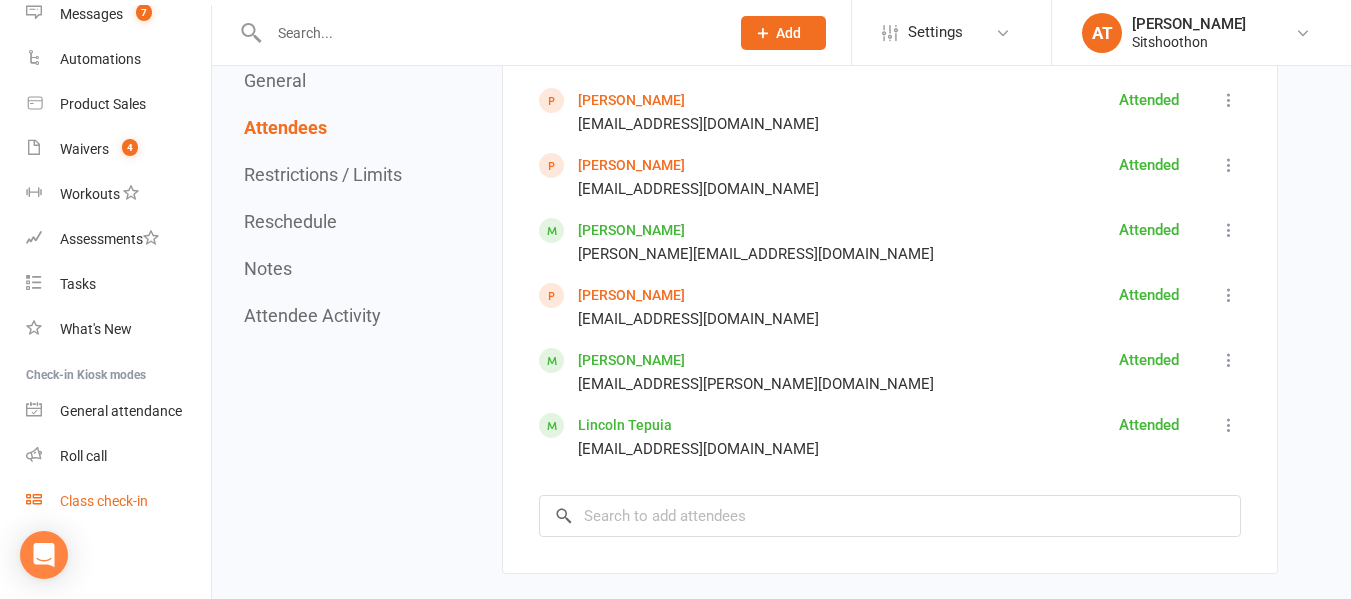 click on "Class check-in" at bounding box center [104, 501] 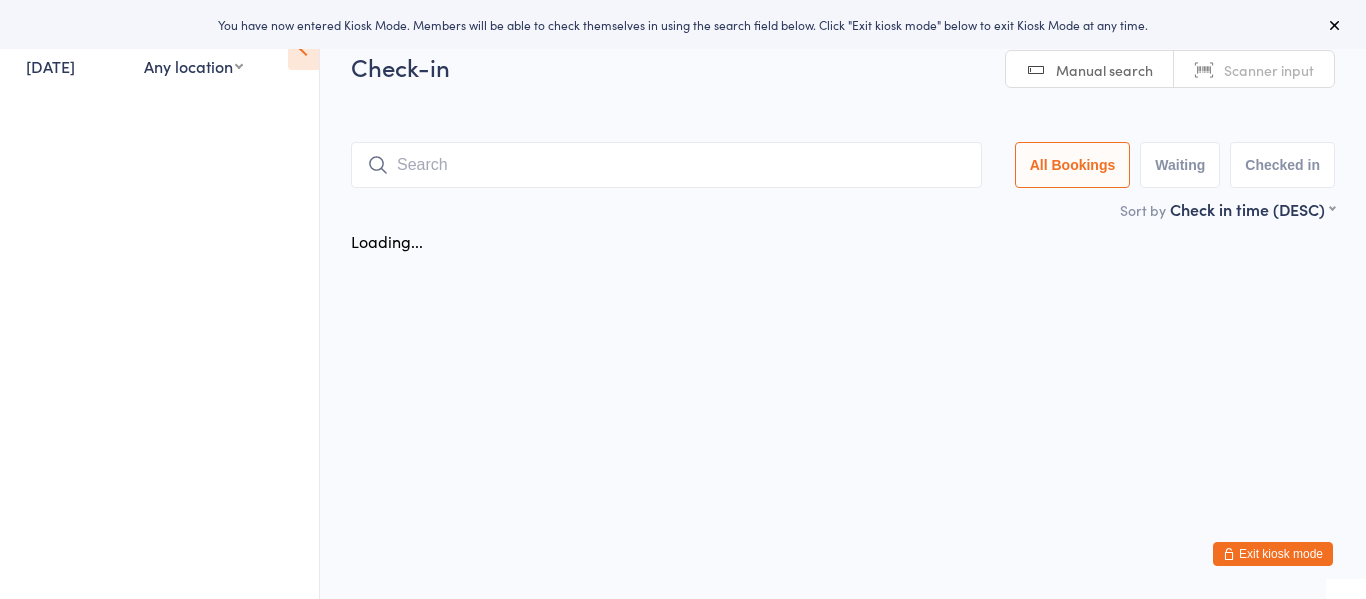 scroll, scrollTop: 0, scrollLeft: 0, axis: both 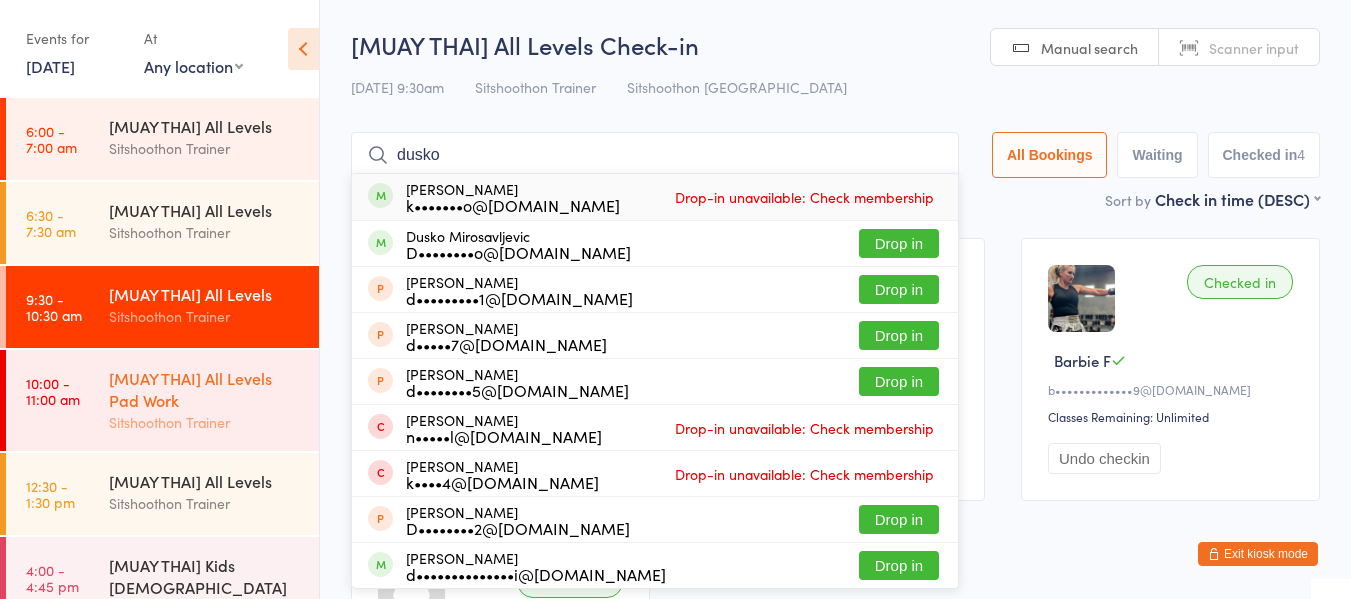 type on "dusko" 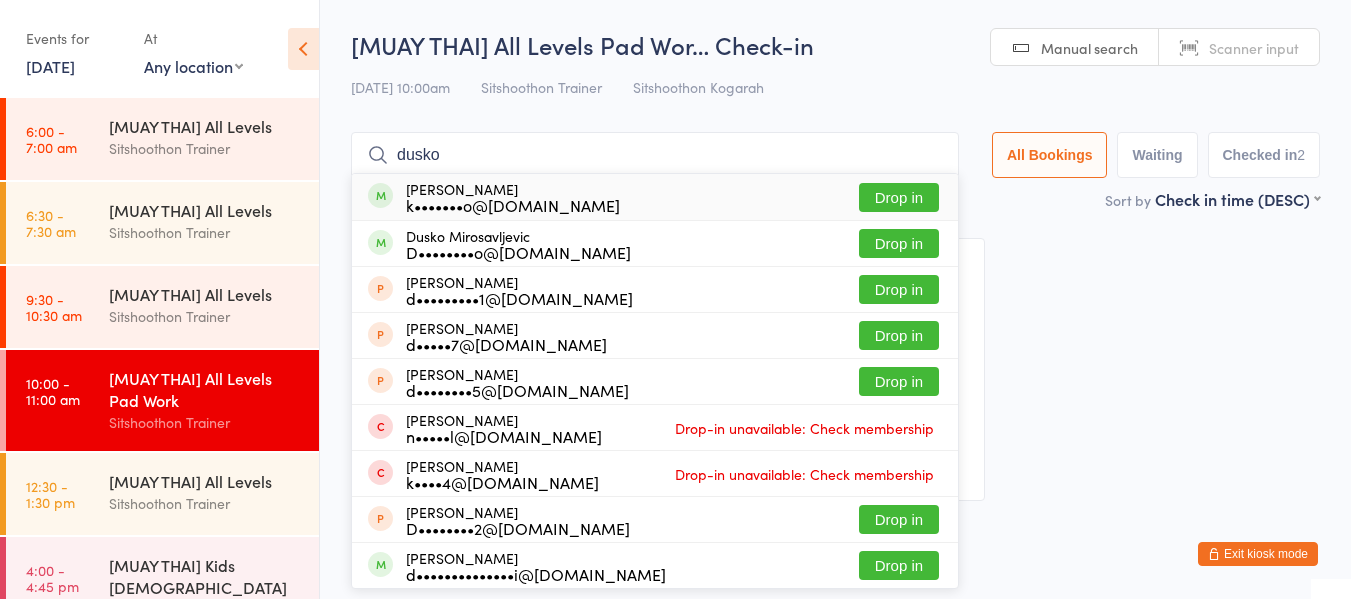 type on "dusko" 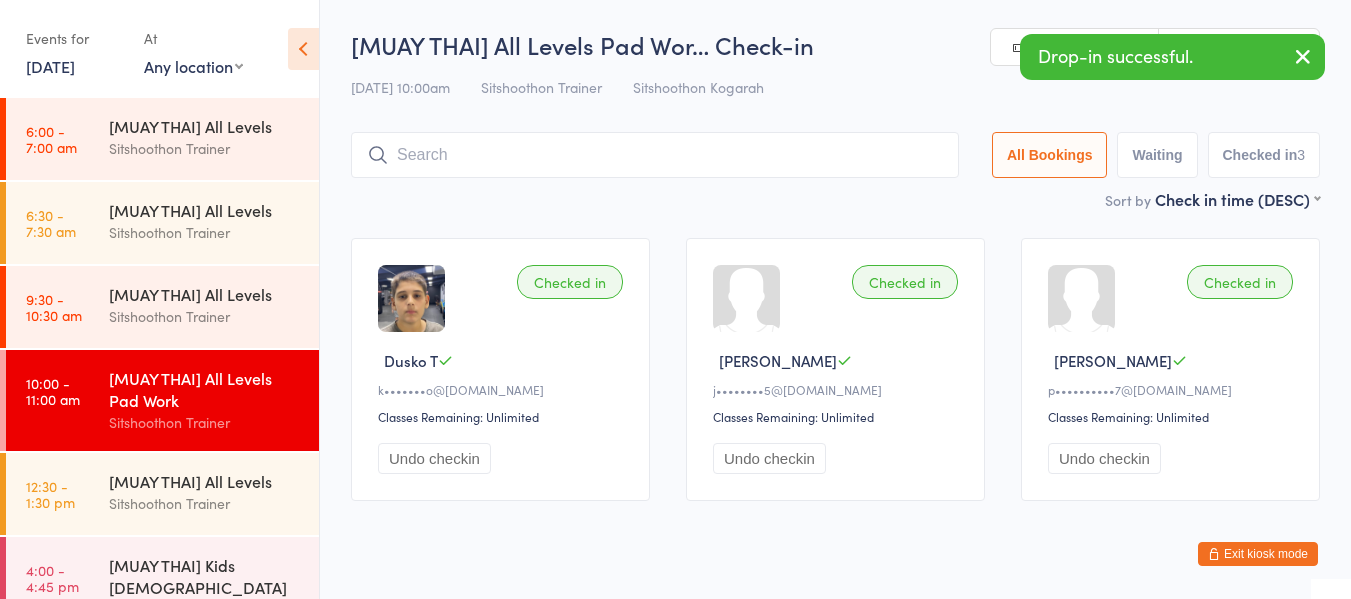 click at bounding box center [655, 155] 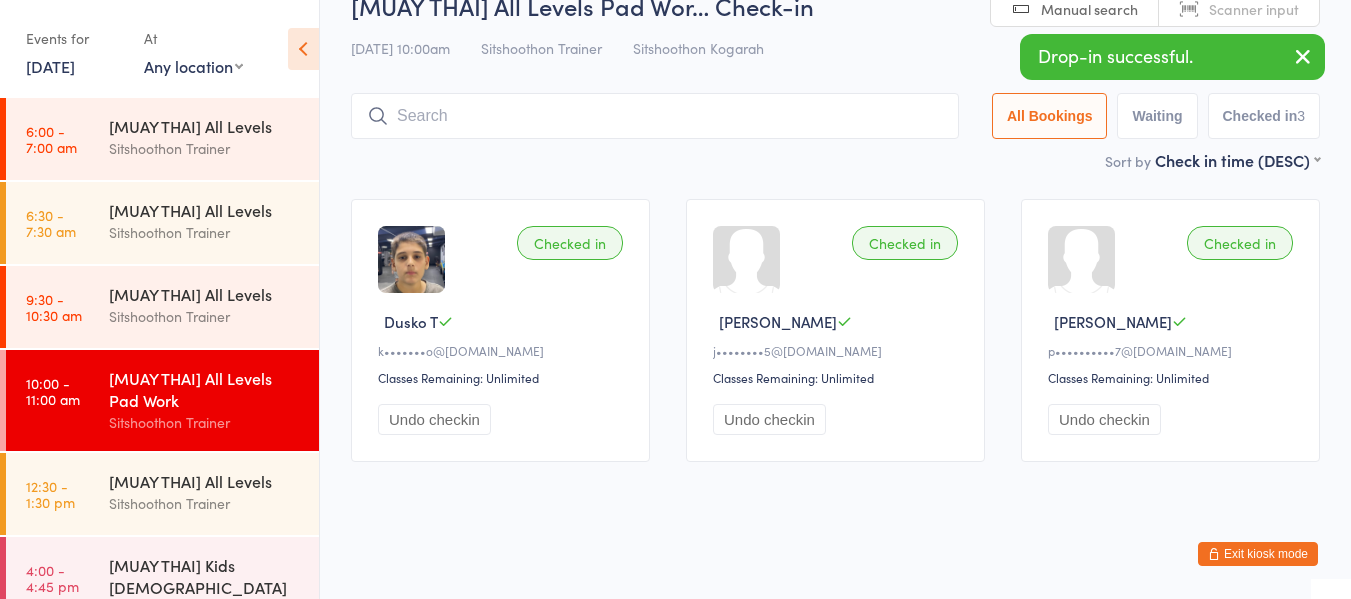 scroll, scrollTop: 41, scrollLeft: 0, axis: vertical 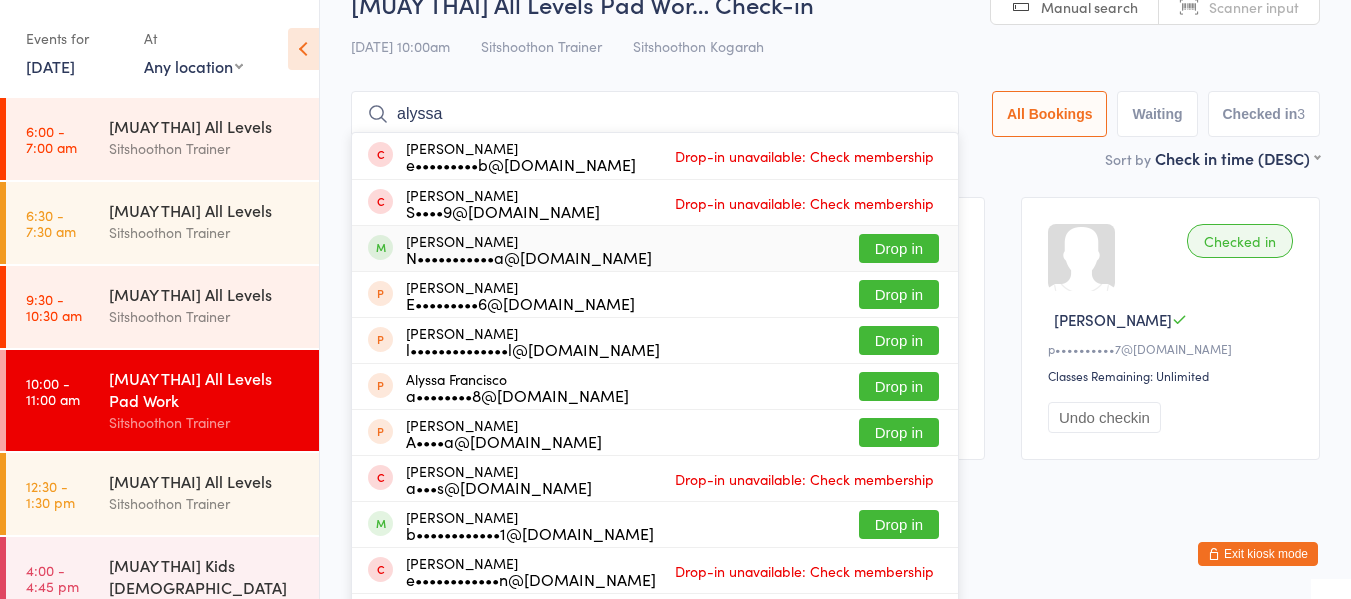 type on "alyssa" 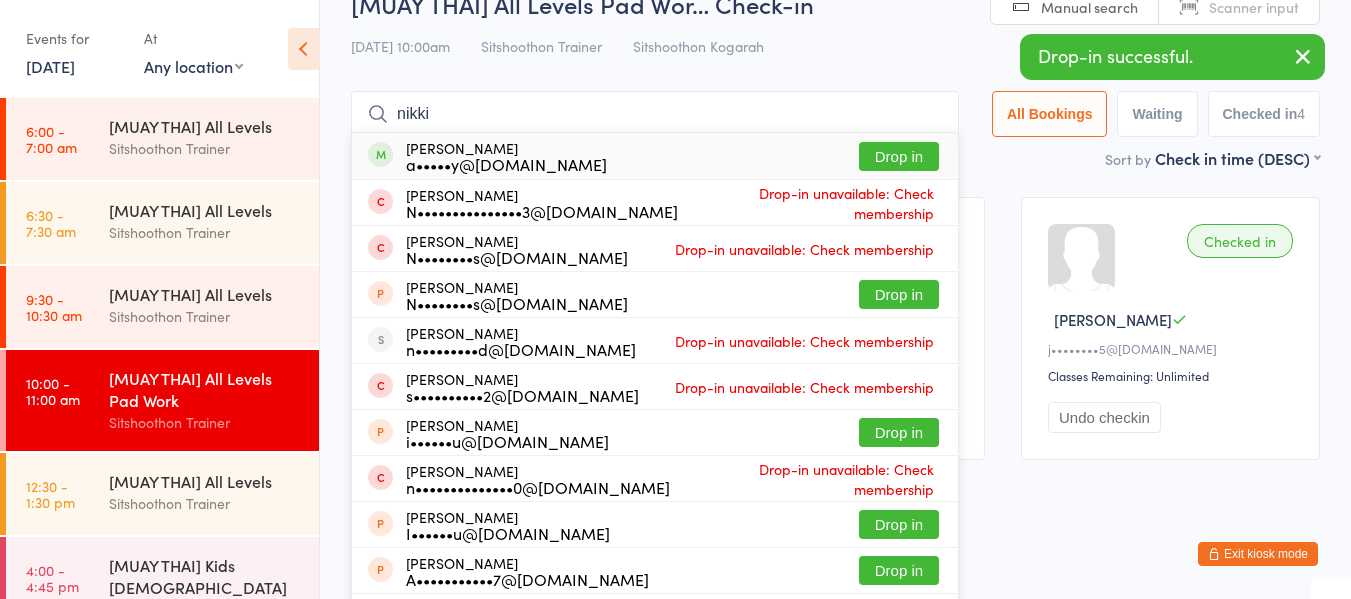 type on "nikki" 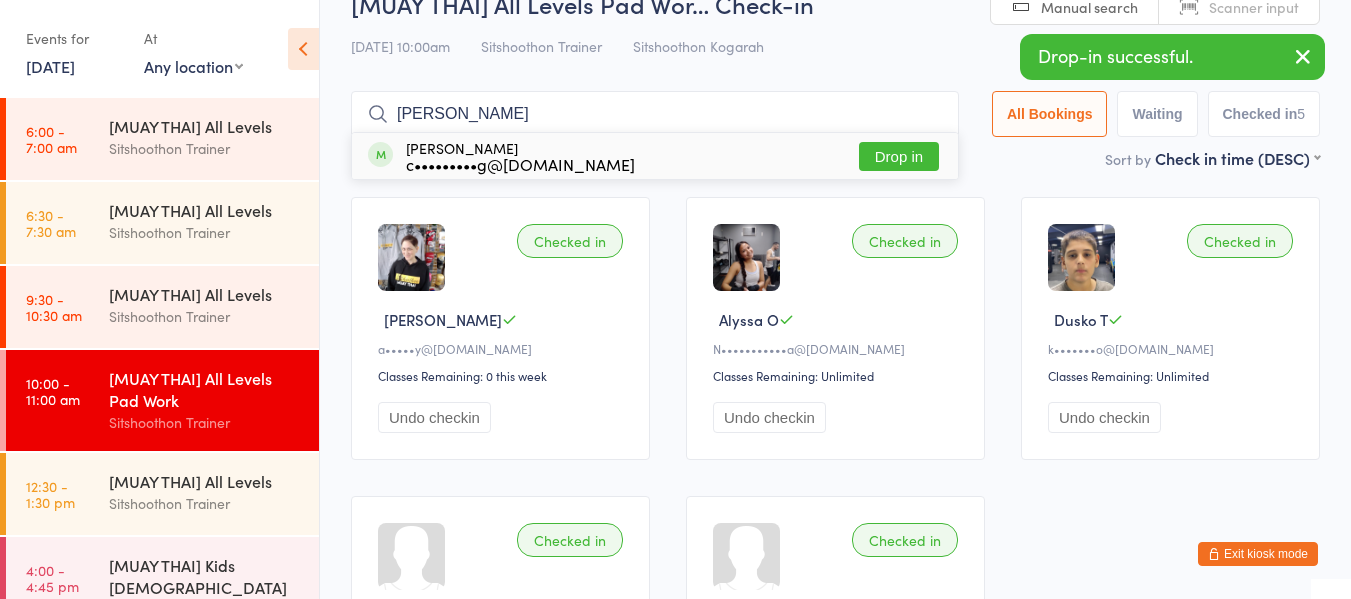 type on "cynthi" 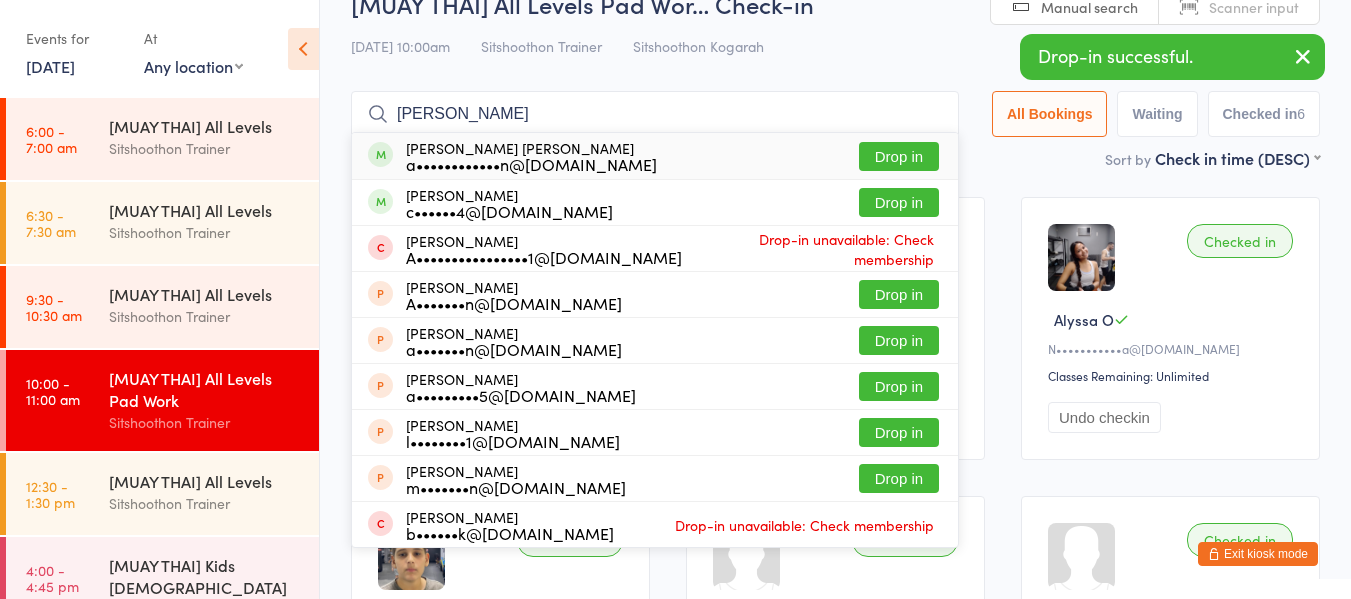 type on "amos" 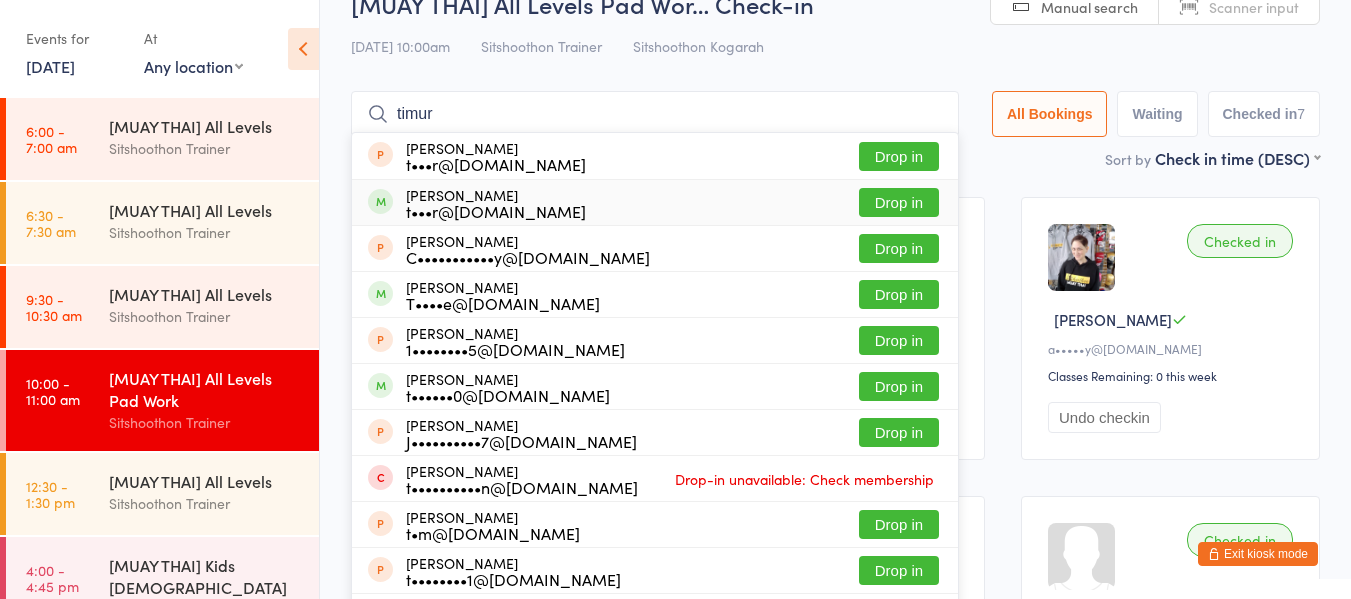 type on "timur" 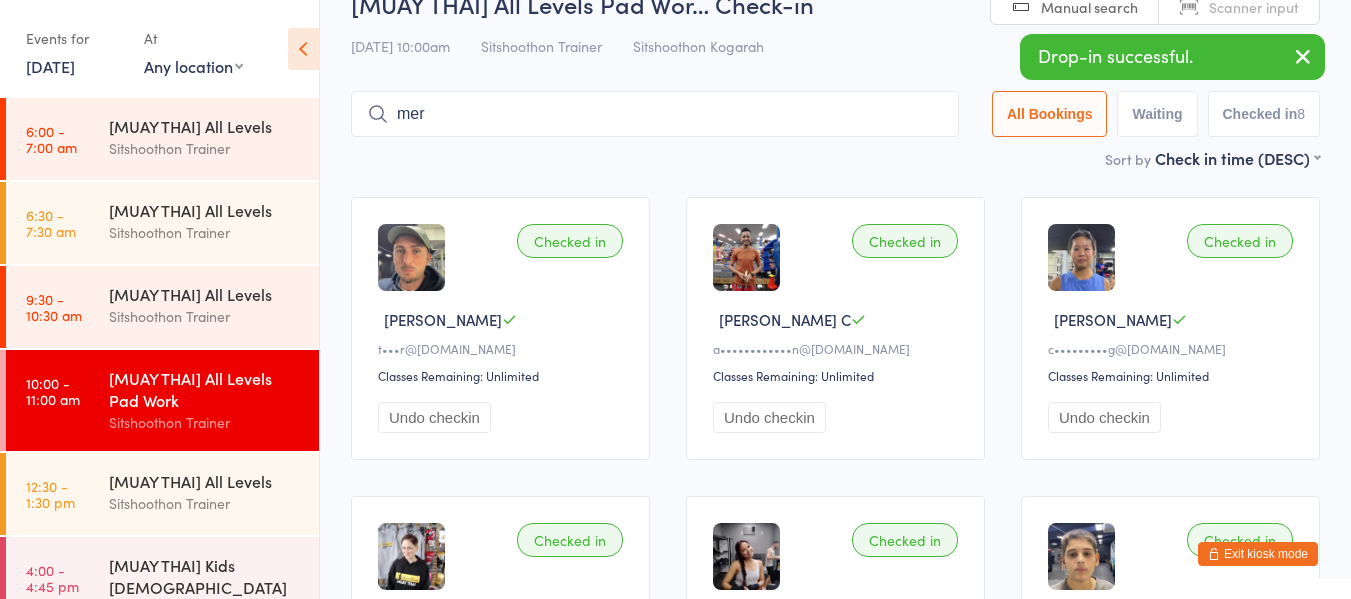 type on "mery" 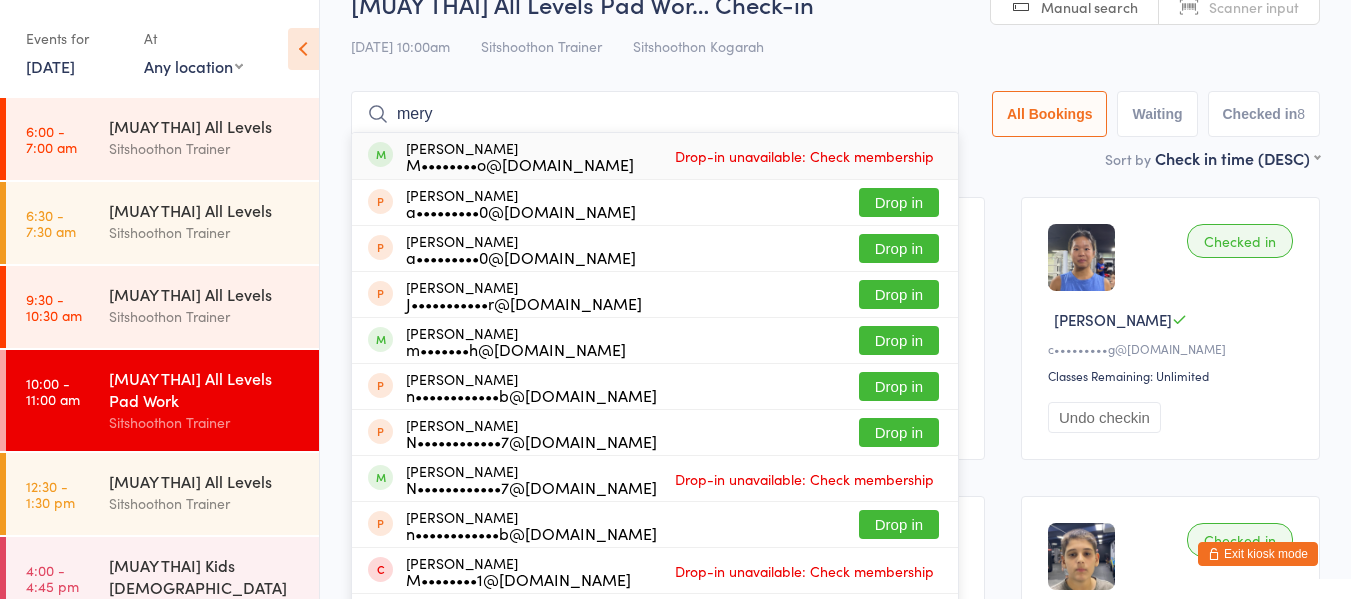 click on "mery" at bounding box center [655, 114] 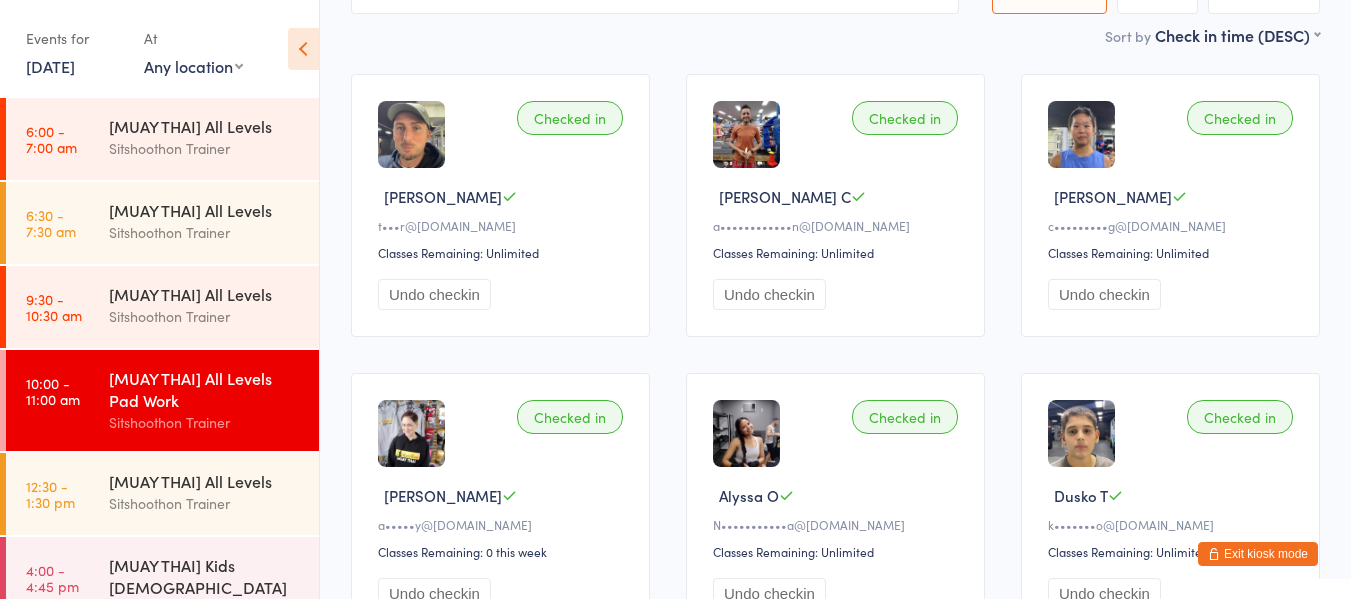 scroll, scrollTop: 165, scrollLeft: 0, axis: vertical 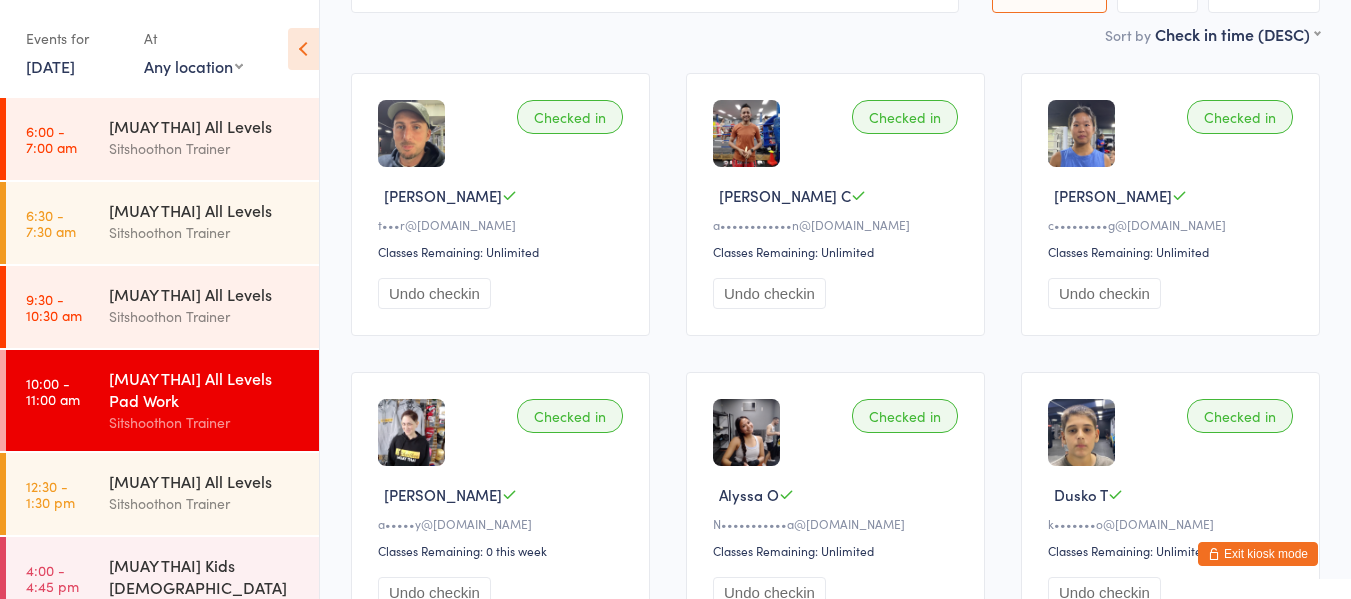 click on "Exit kiosk mode" at bounding box center [1258, 554] 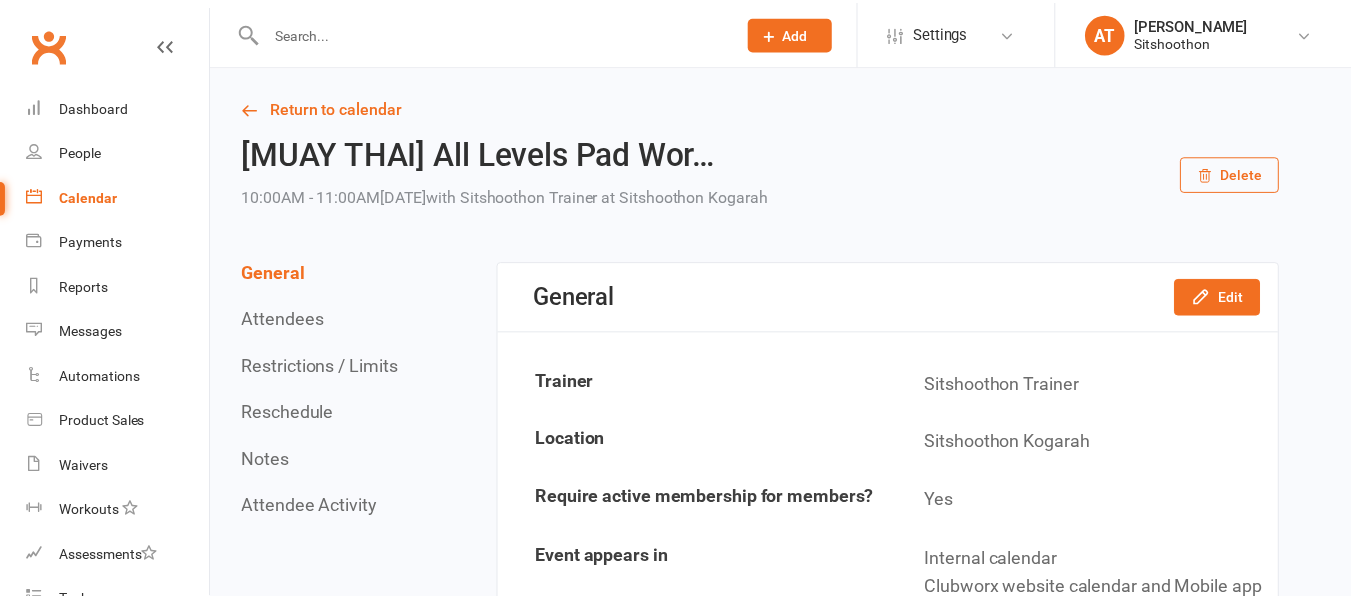 scroll, scrollTop: 0, scrollLeft: 0, axis: both 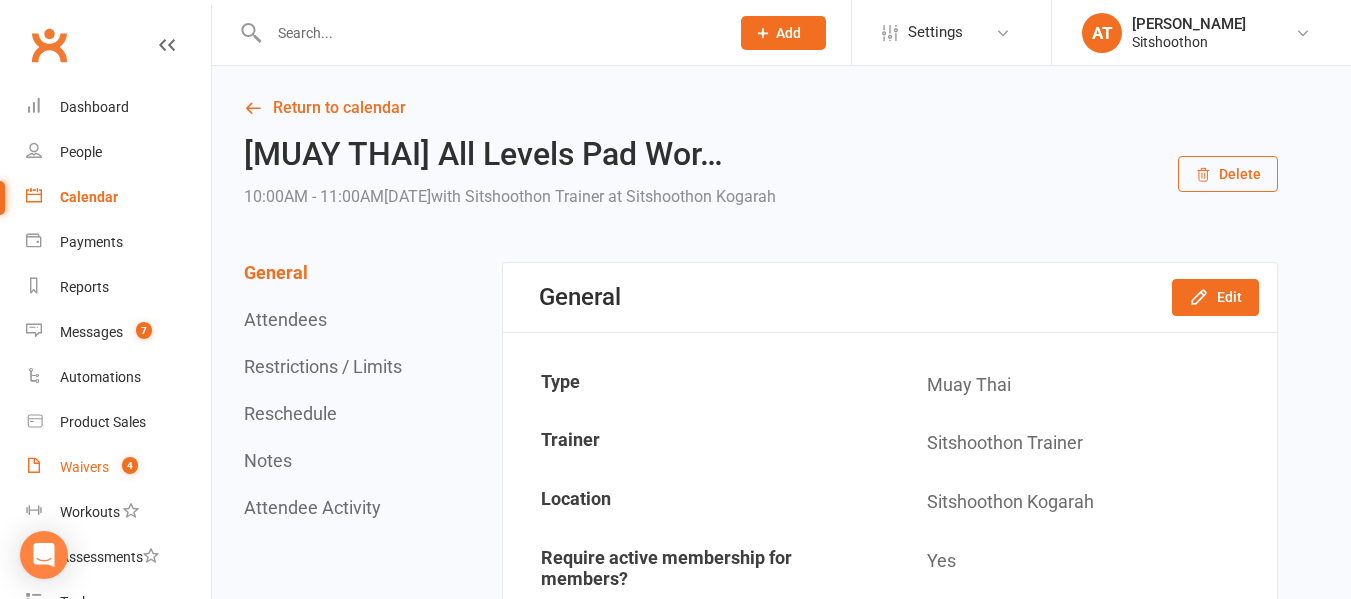 click on "Waivers   4" at bounding box center (118, 467) 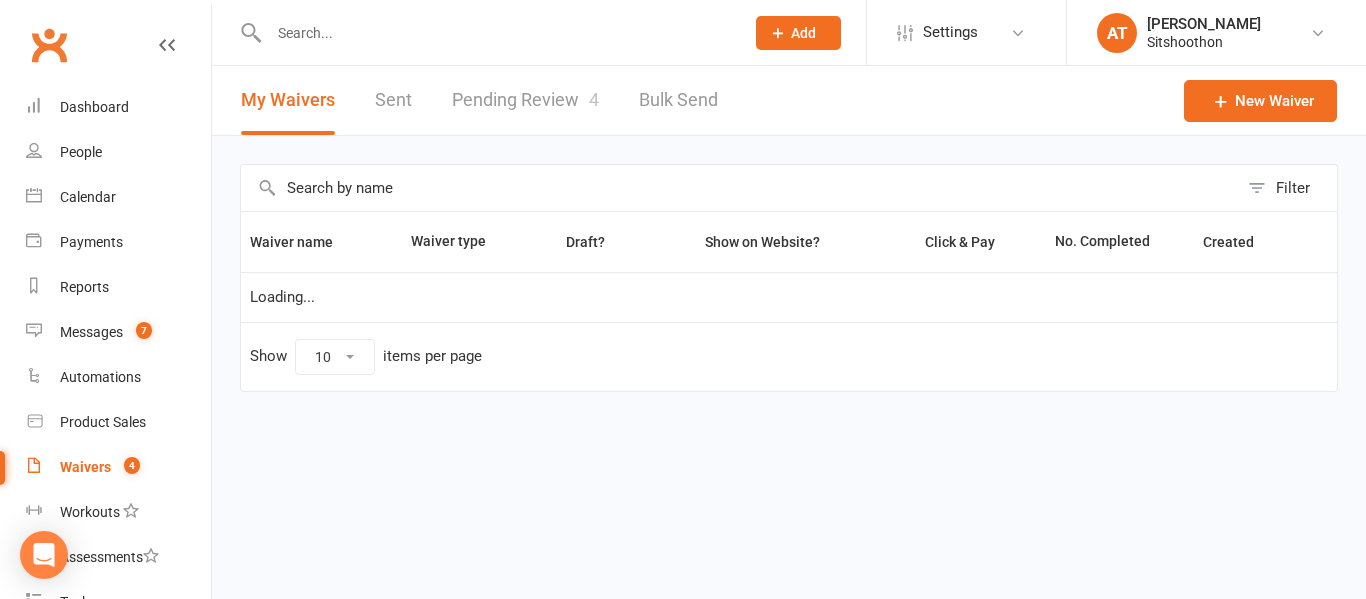 select on "100" 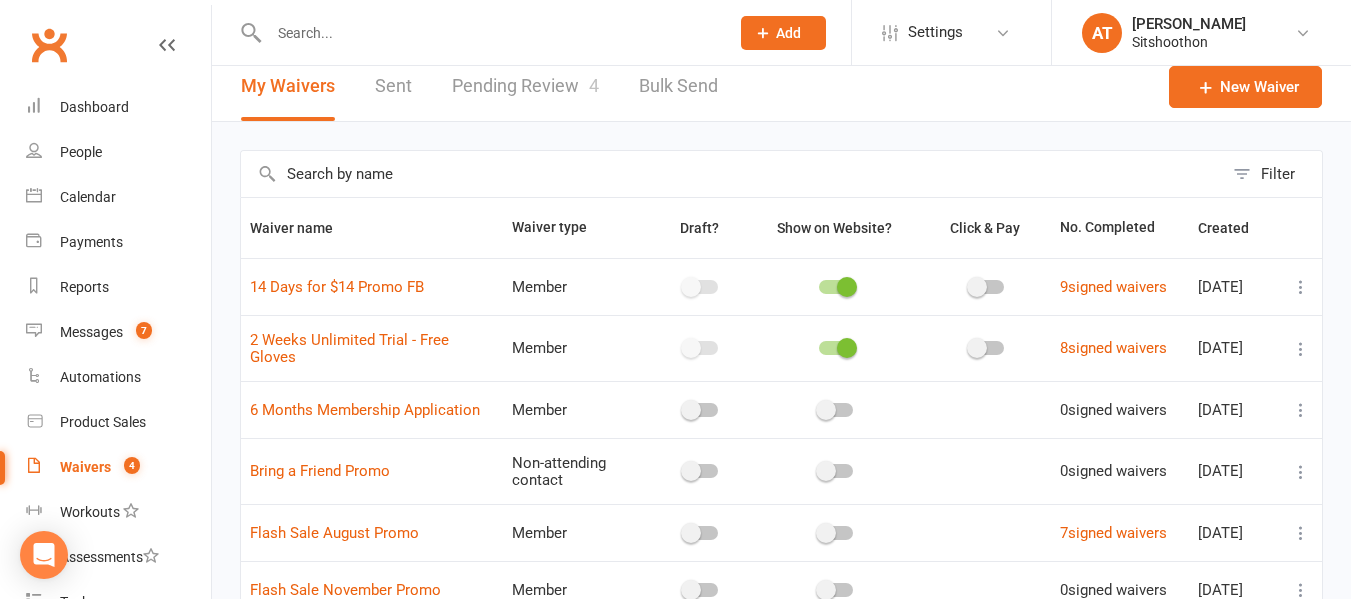 scroll, scrollTop: 0, scrollLeft: 0, axis: both 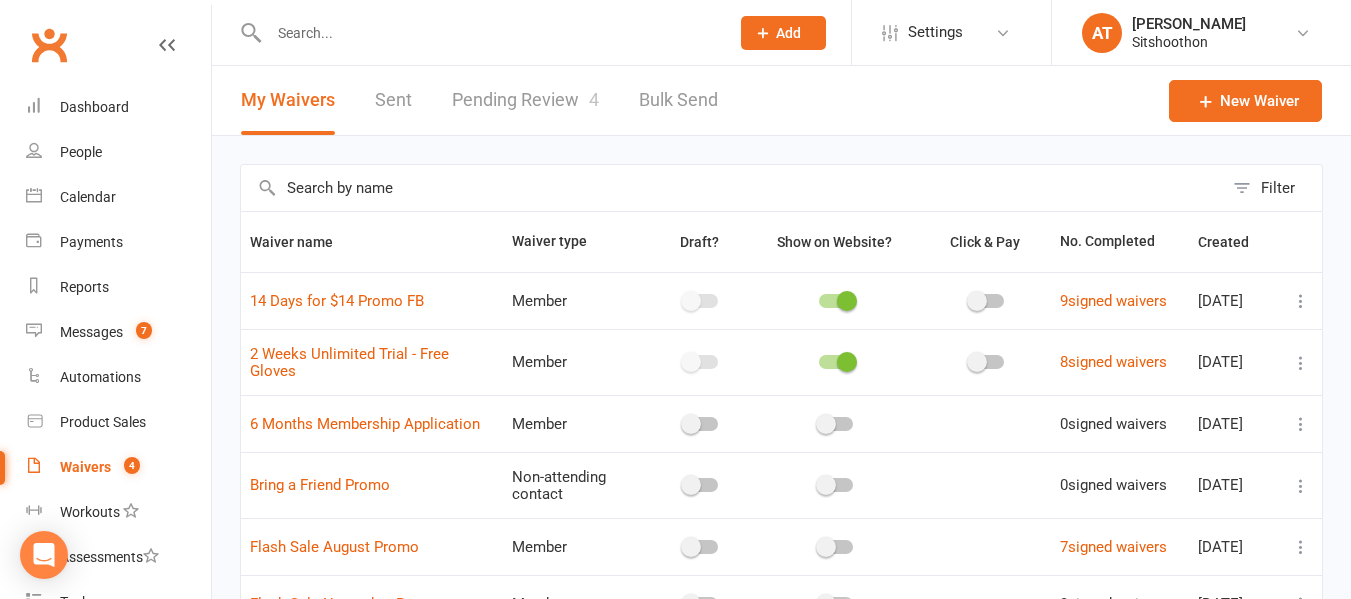 click at bounding box center [847, 301] 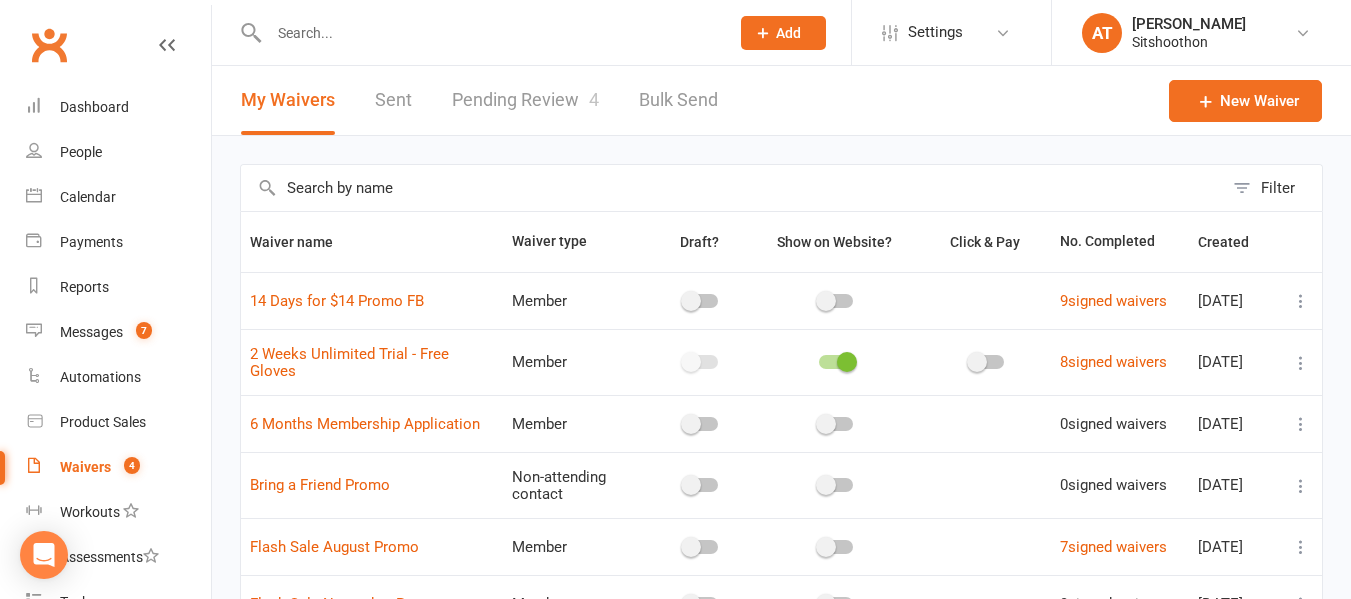 scroll, scrollTop: 536, scrollLeft: 0, axis: vertical 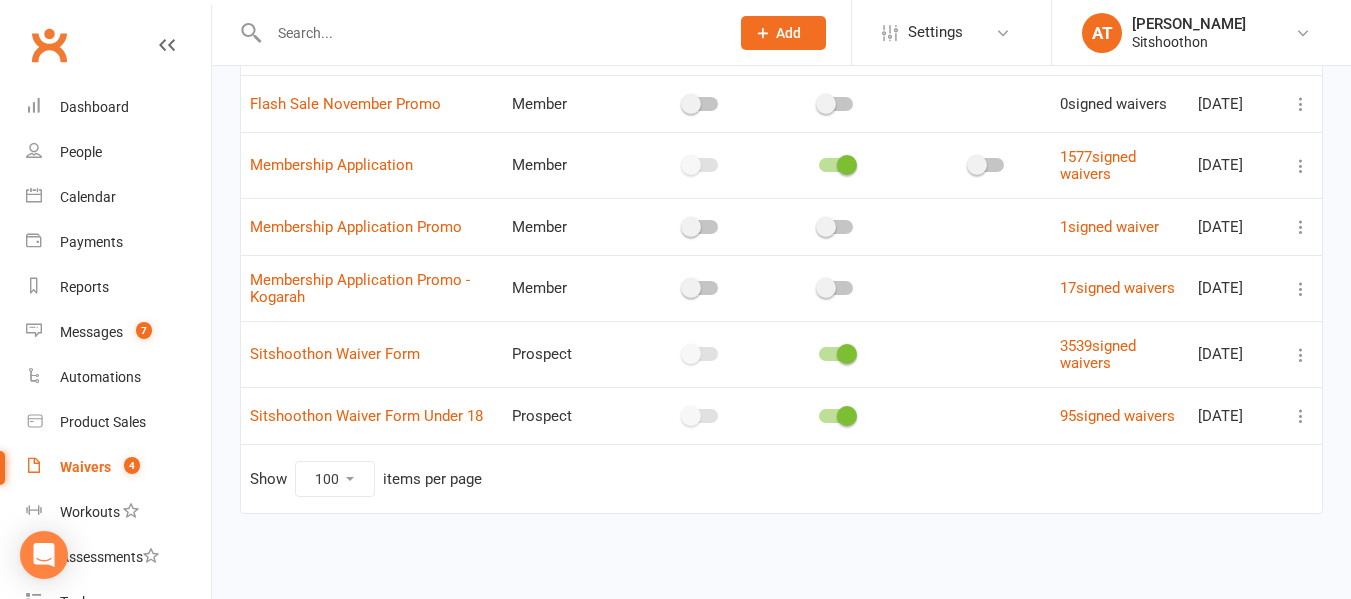 click at bounding box center (489, 33) 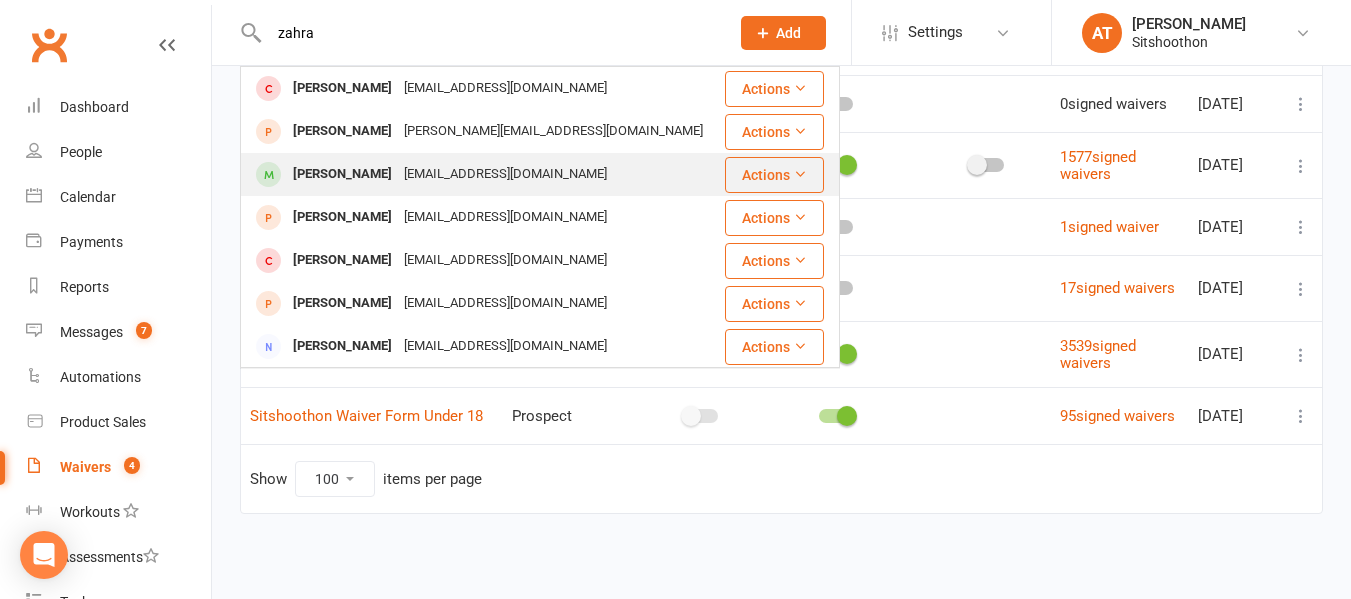 type on "zahra" 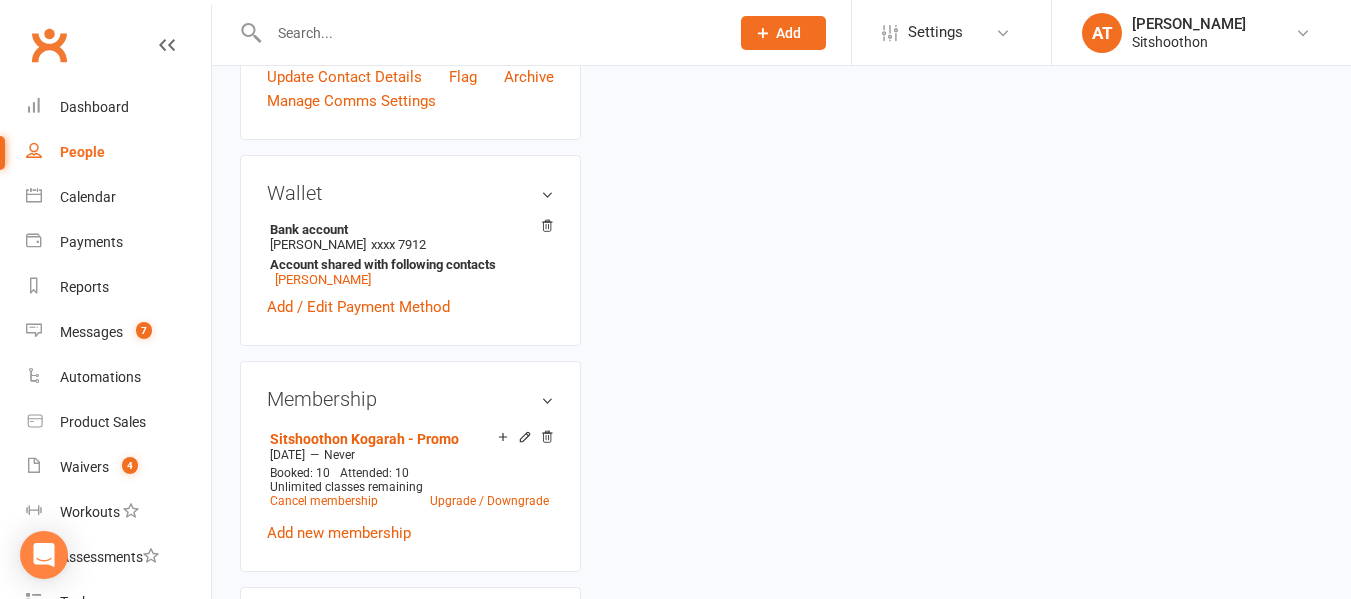 scroll, scrollTop: 0, scrollLeft: 0, axis: both 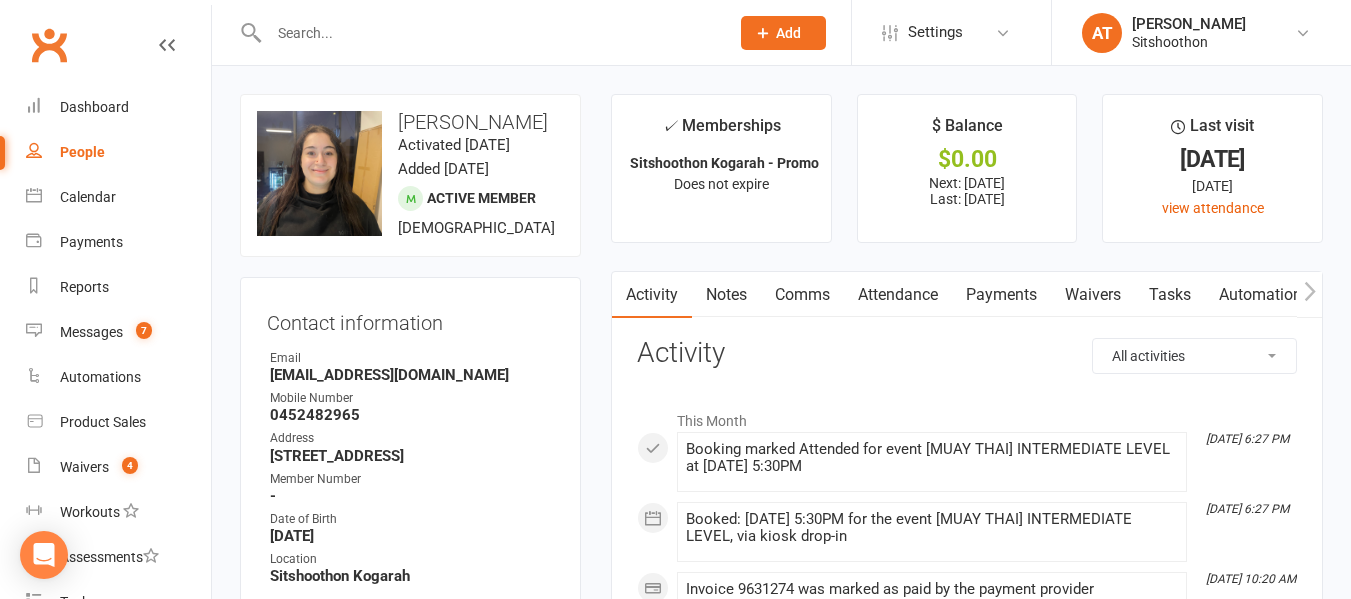 click on "[EMAIL_ADDRESS][DOMAIN_NAME]" at bounding box center [412, 375] 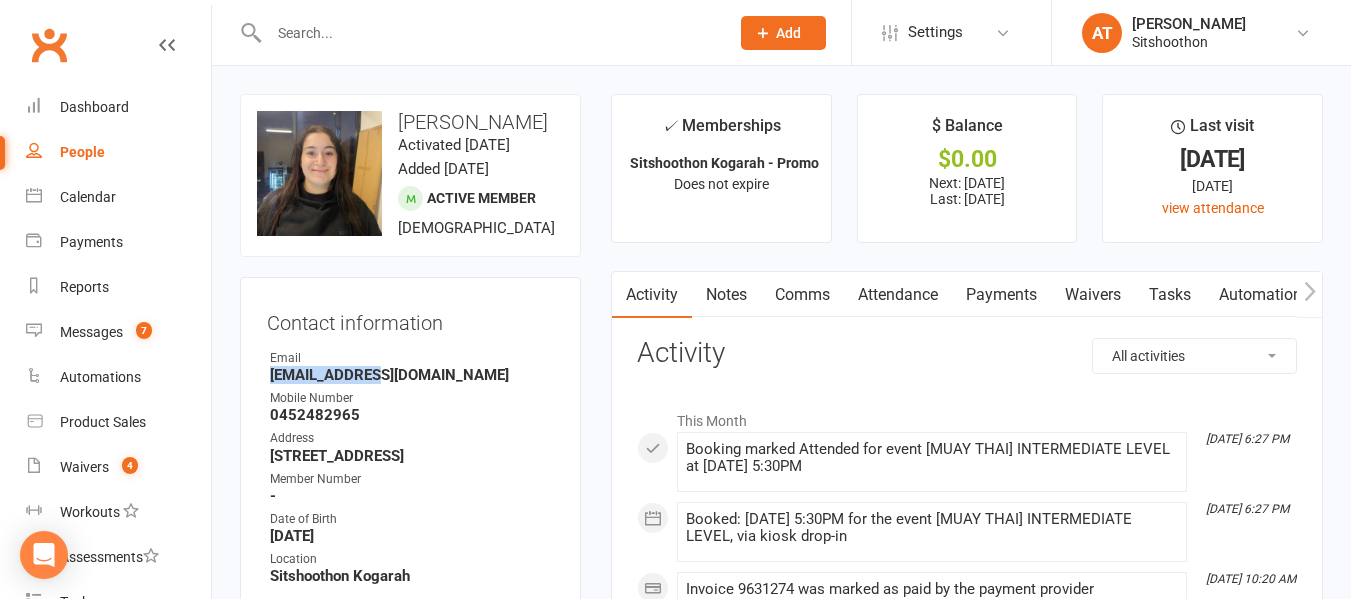 click on "[EMAIL_ADDRESS][DOMAIN_NAME]" at bounding box center [412, 375] 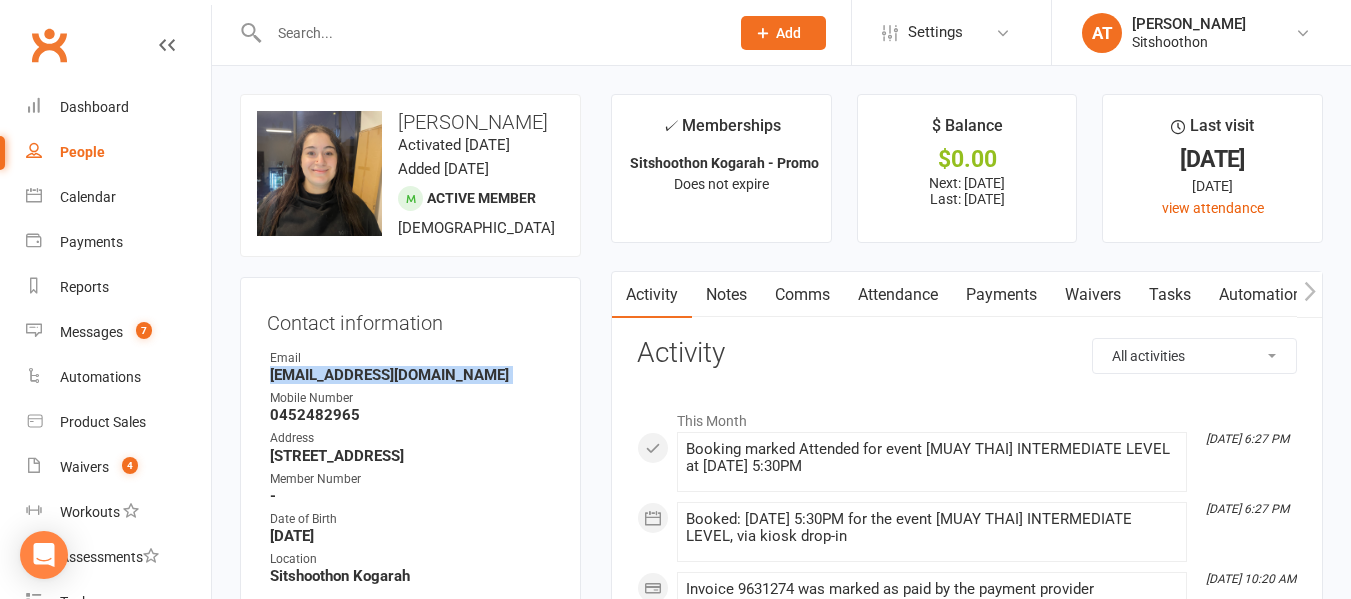 click on "[EMAIL_ADDRESS][DOMAIN_NAME]" at bounding box center [412, 375] 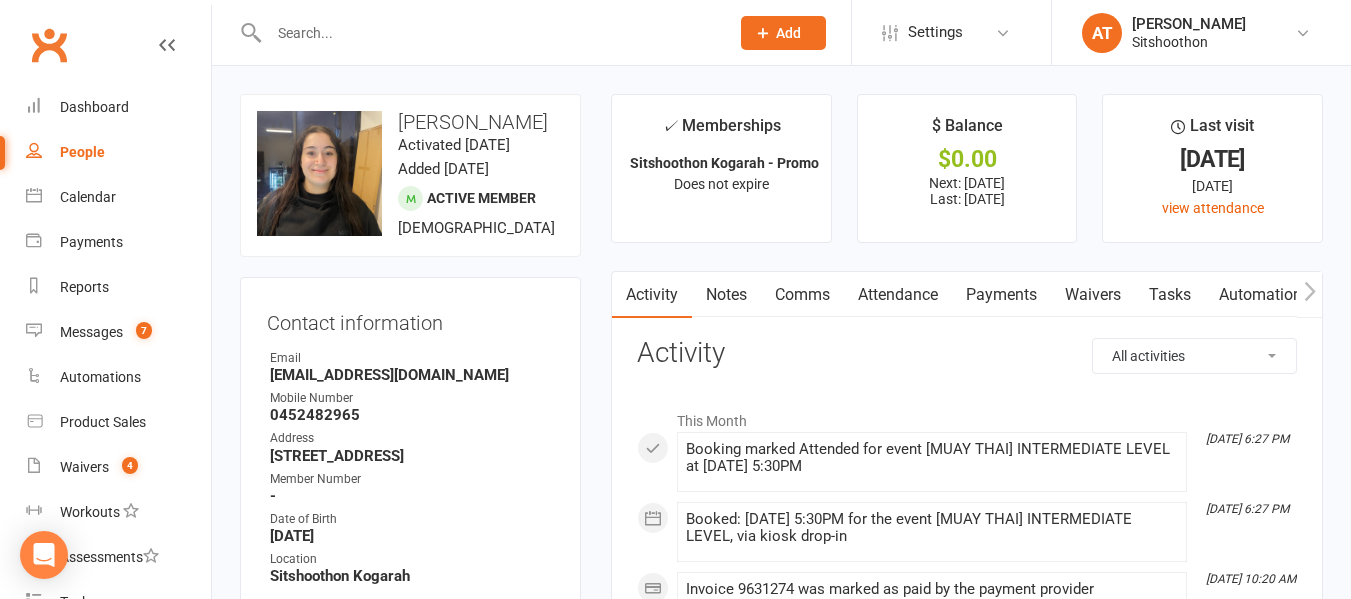 click at bounding box center (489, 33) 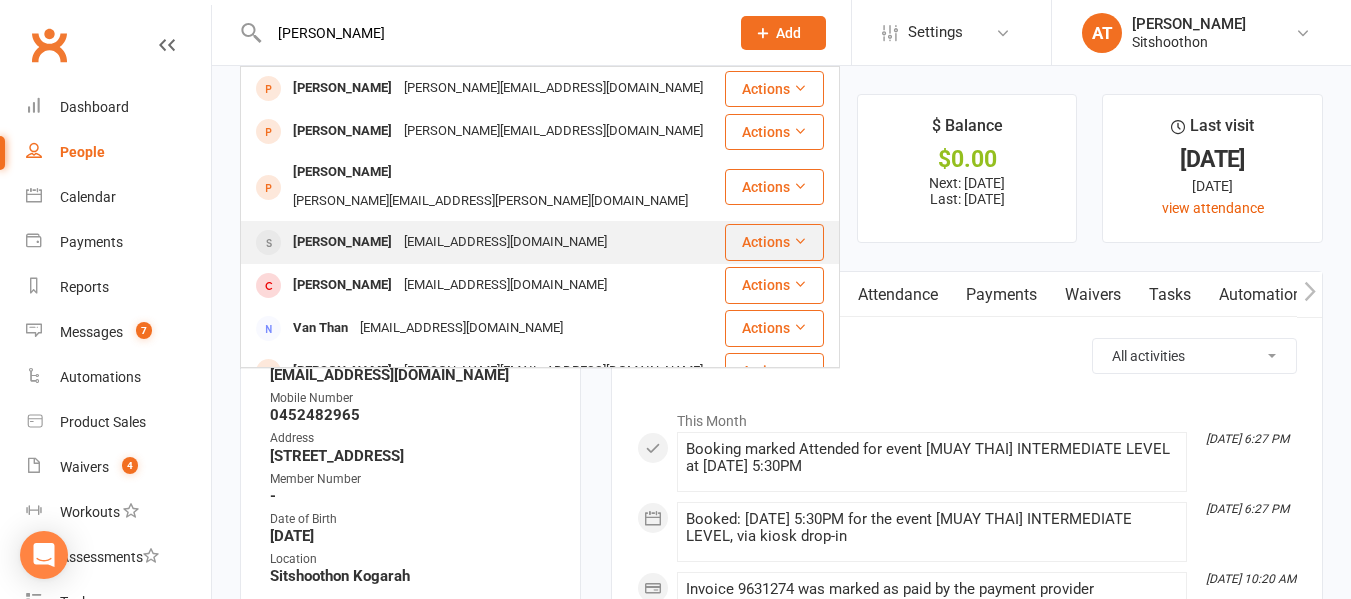 type on "[PERSON_NAME]" 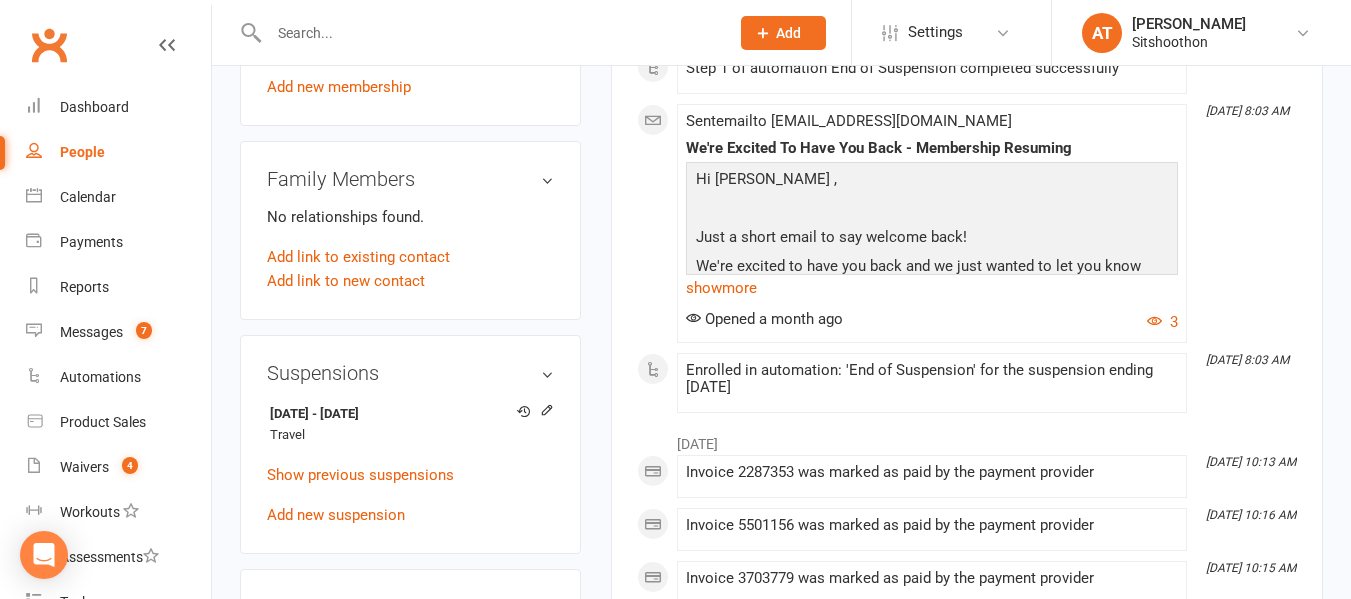 scroll, scrollTop: 1117, scrollLeft: 0, axis: vertical 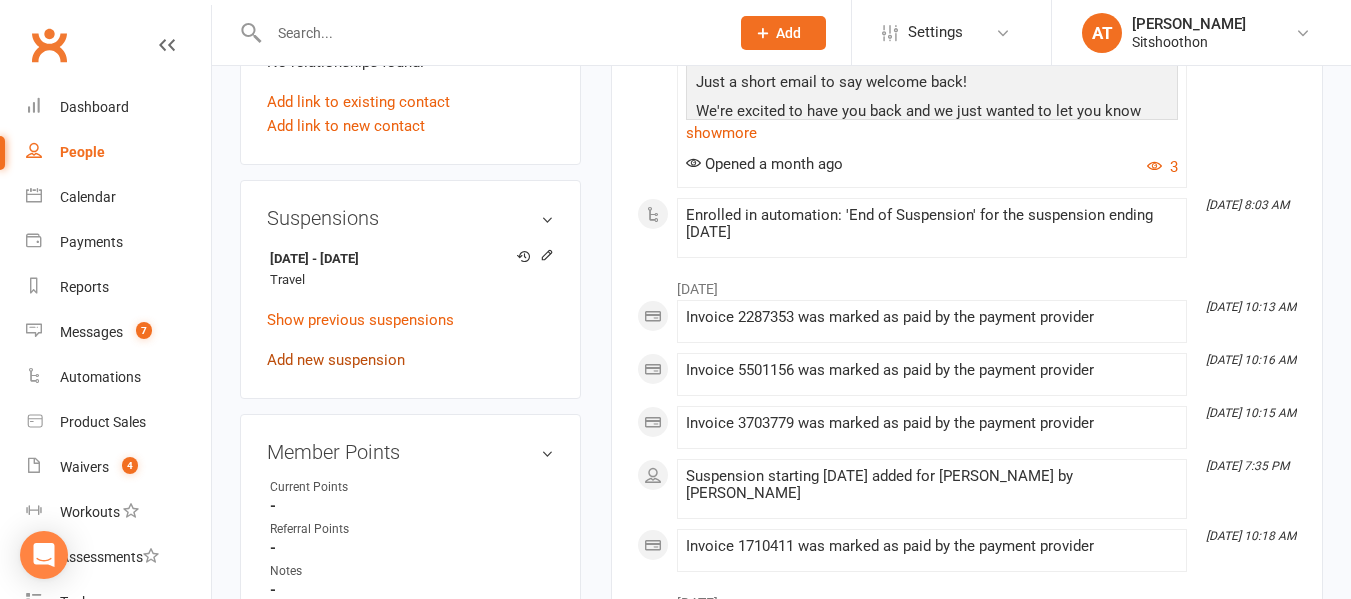 click on "Add new suspension" at bounding box center (336, 360) 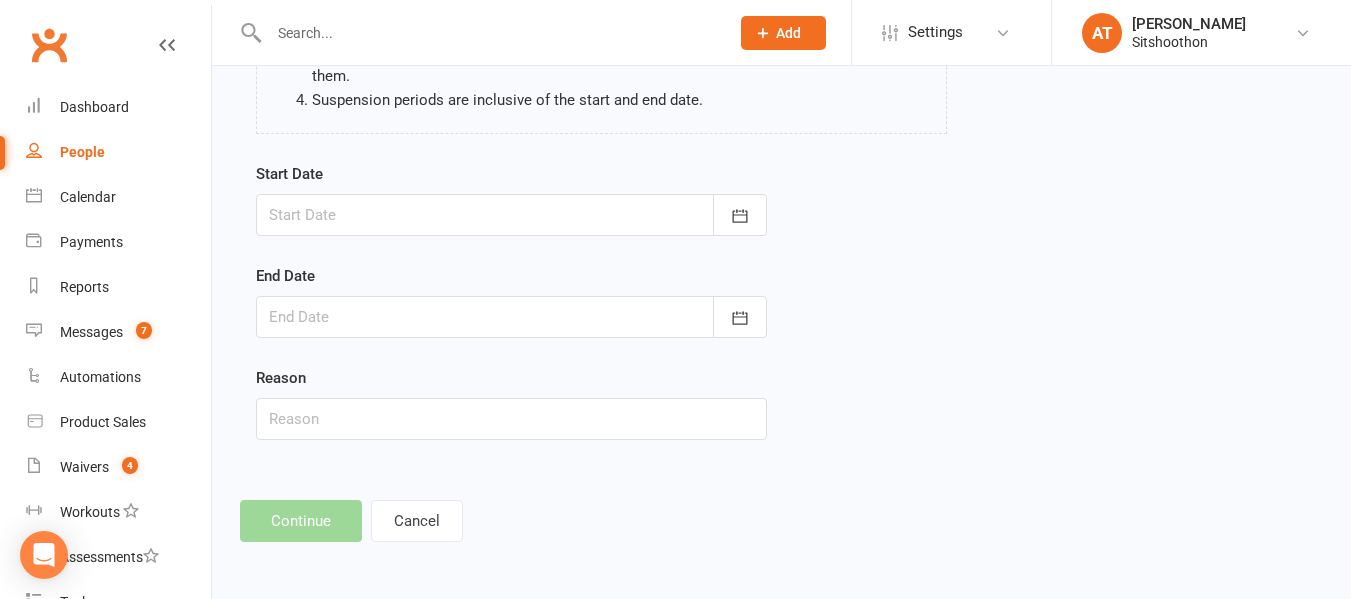 scroll, scrollTop: 0, scrollLeft: 0, axis: both 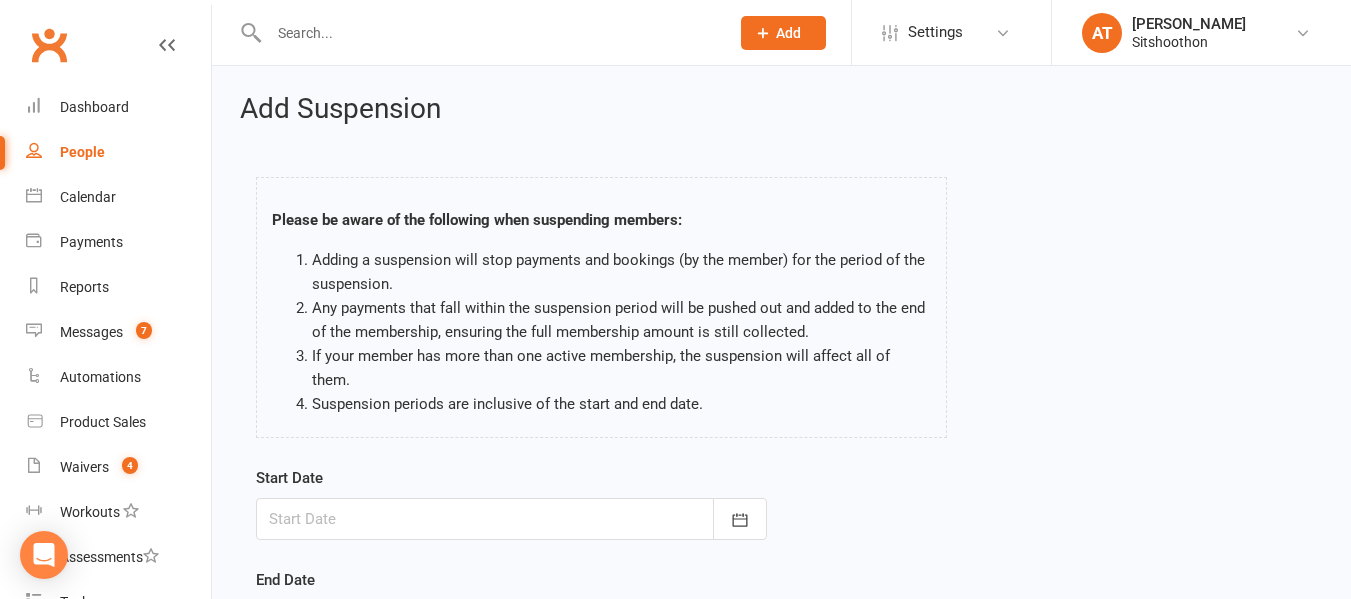 click at bounding box center [511, 519] 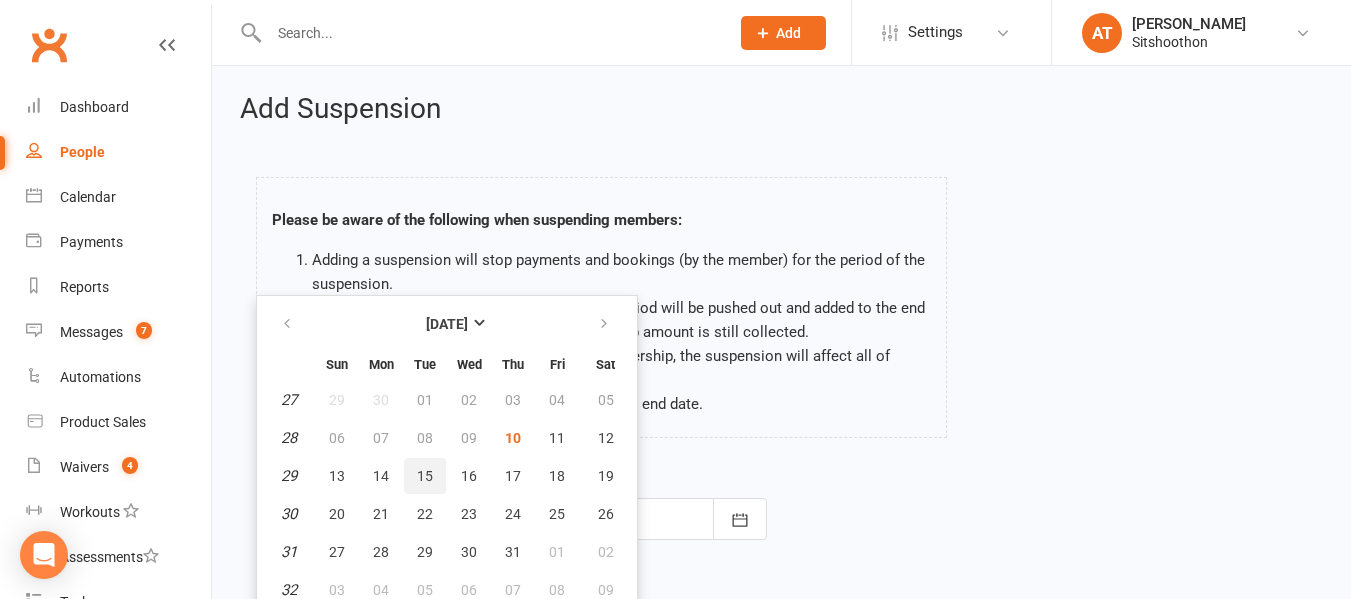 click on "15" at bounding box center (425, 476) 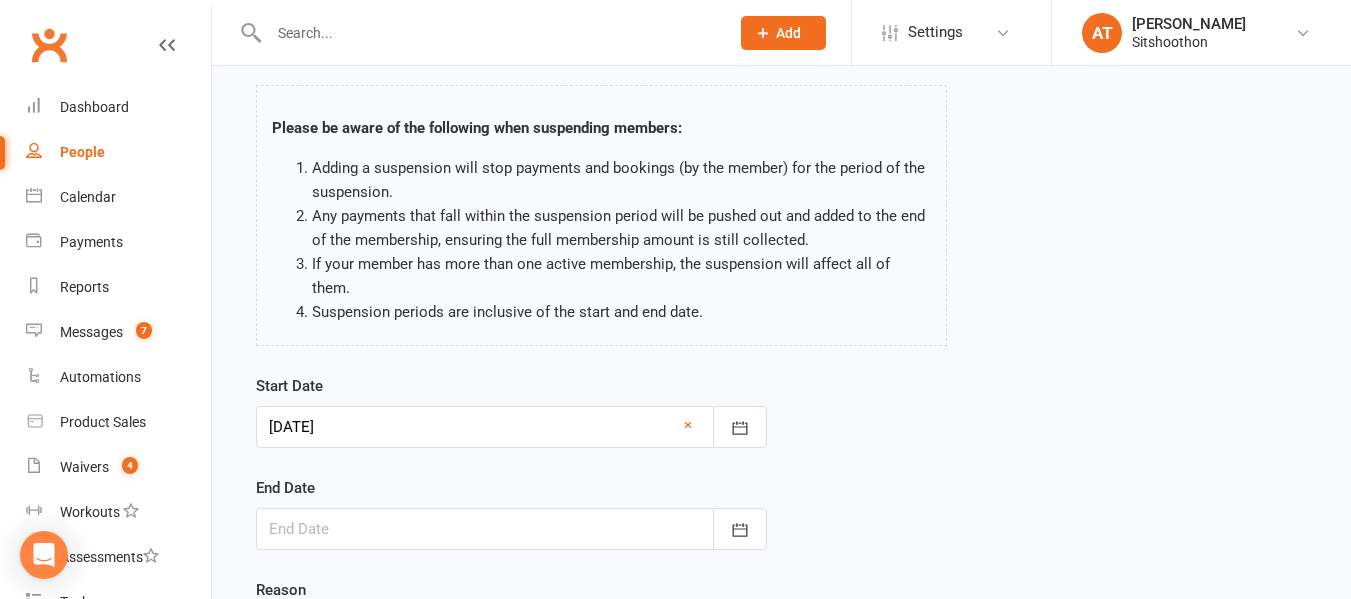 scroll, scrollTop: 104, scrollLeft: 0, axis: vertical 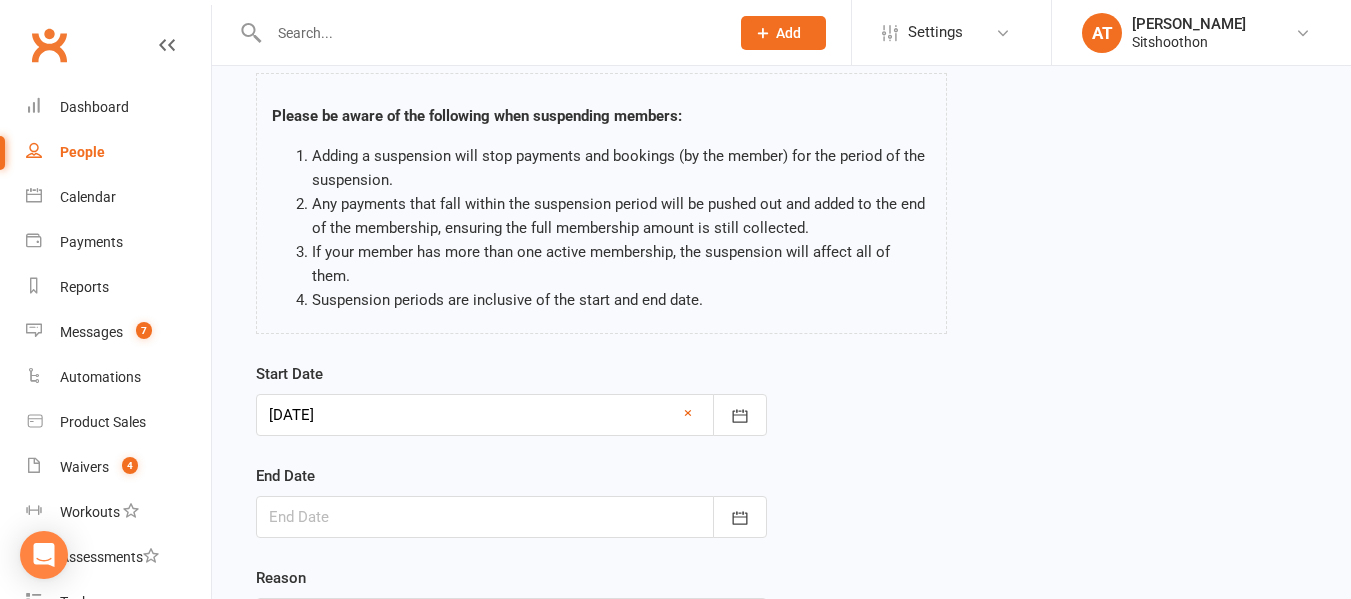 click at bounding box center (511, 517) 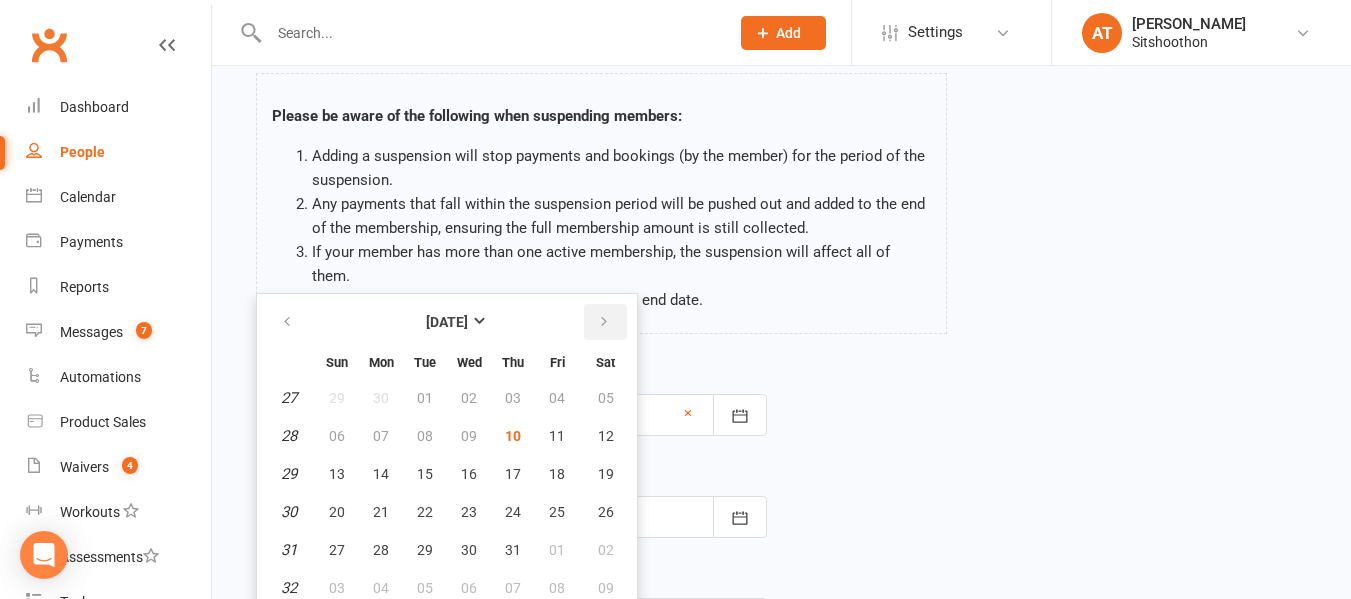 click at bounding box center (605, 322) 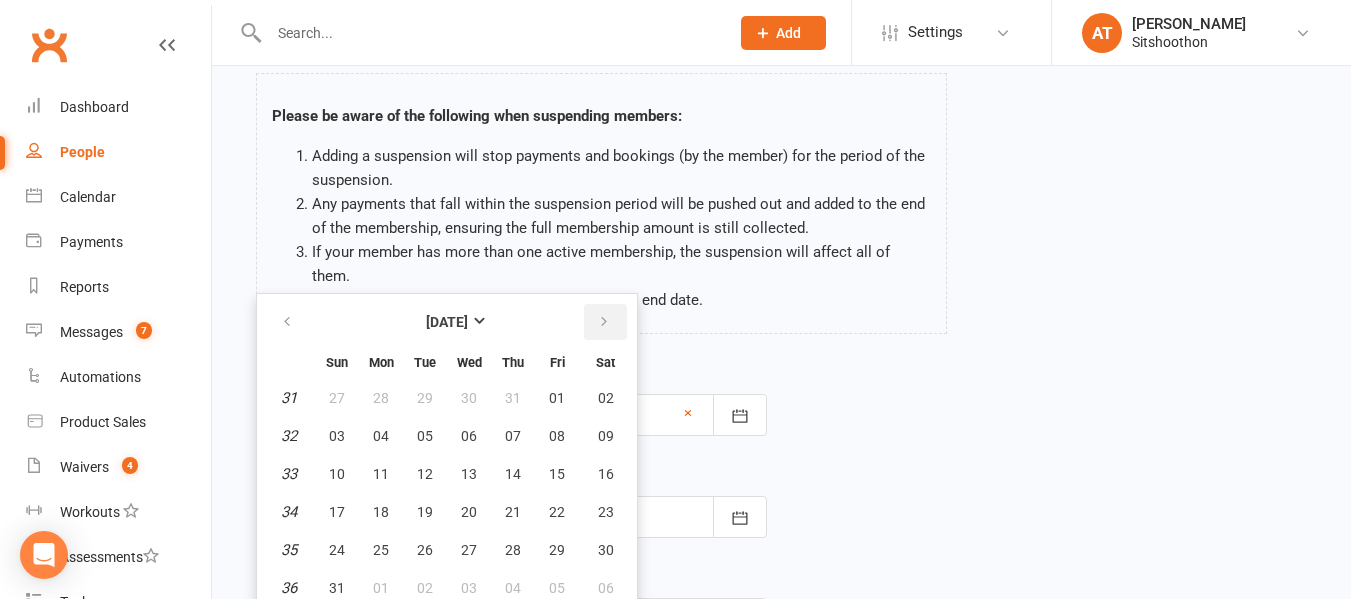click at bounding box center (605, 322) 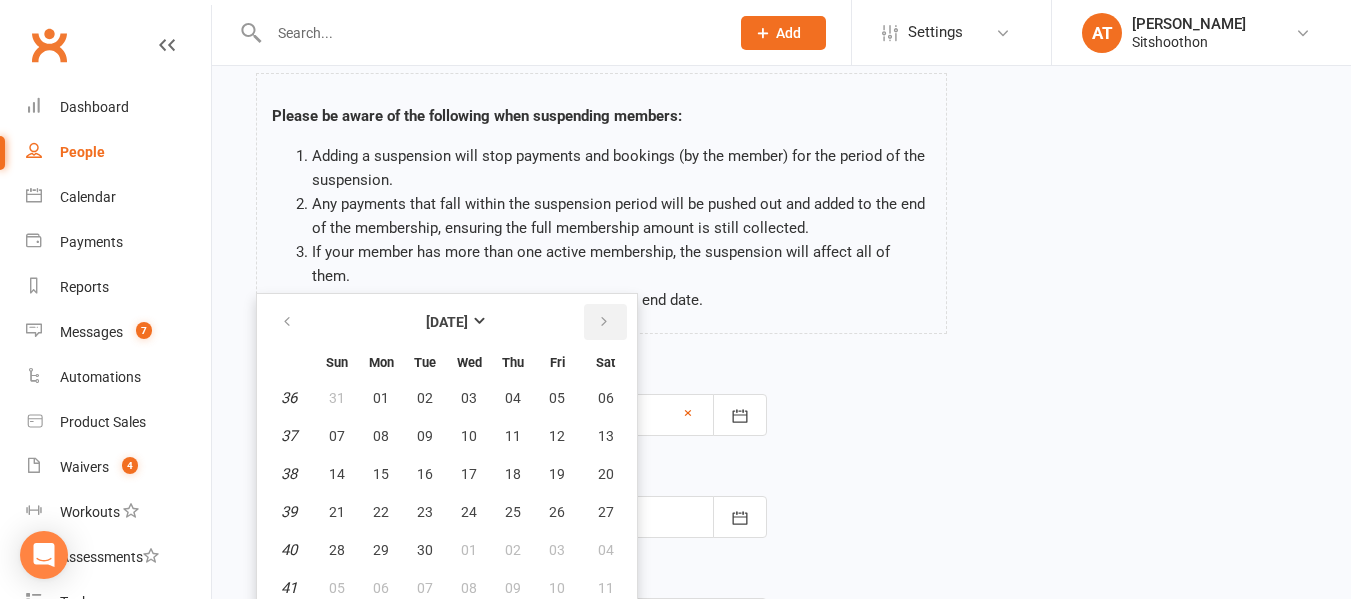 click at bounding box center [605, 322] 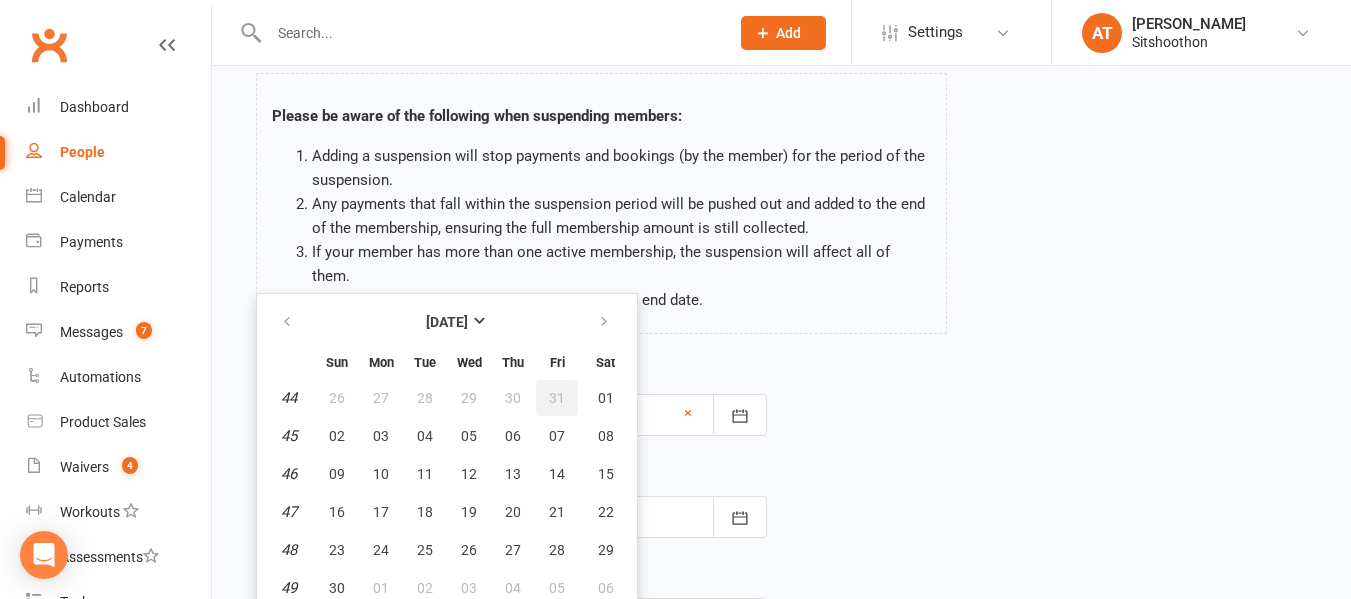 click on "31" at bounding box center [557, 398] 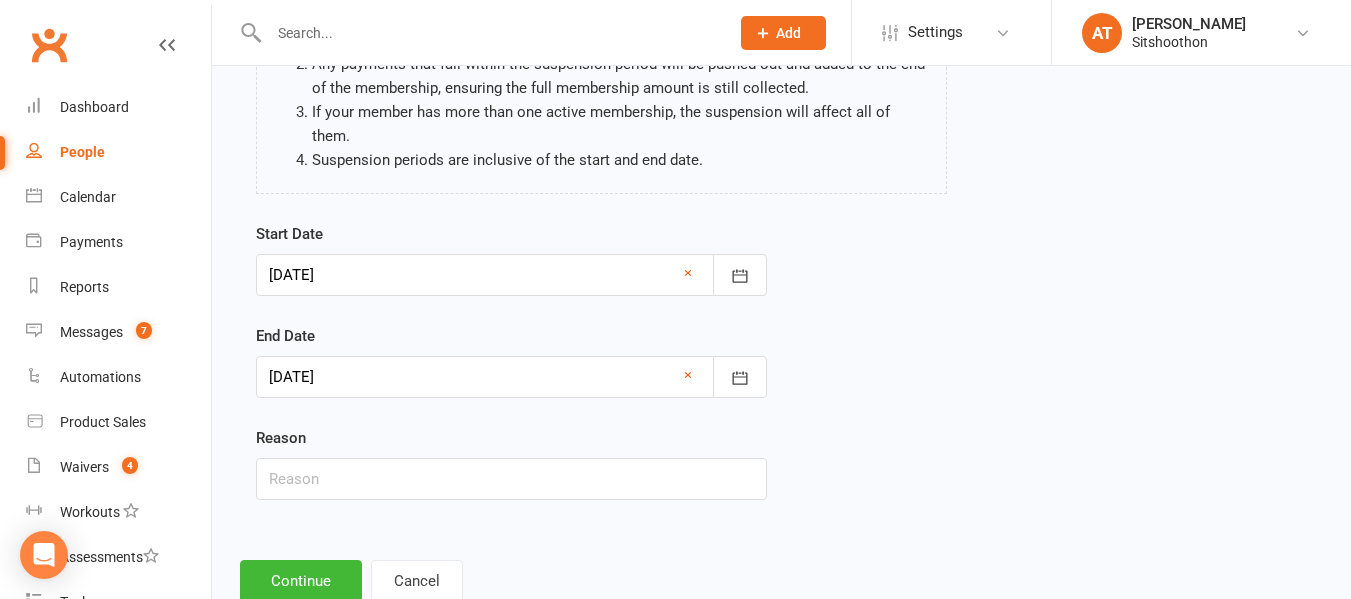scroll, scrollTop: 245, scrollLeft: 0, axis: vertical 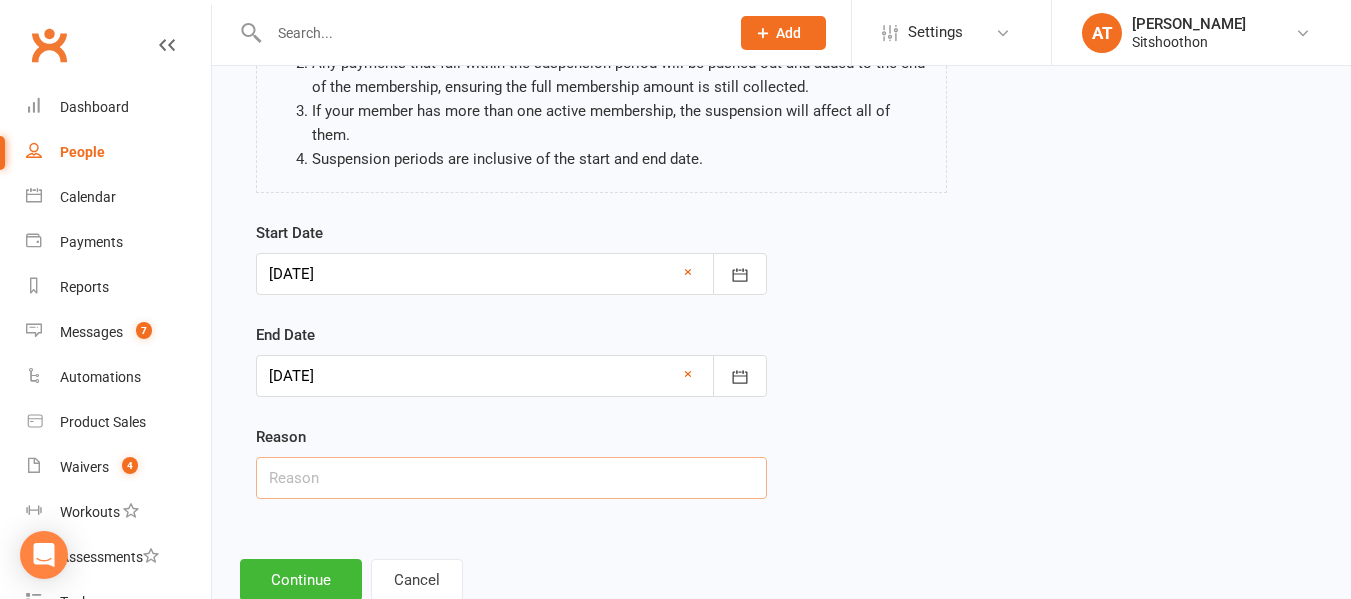 click at bounding box center [511, 478] 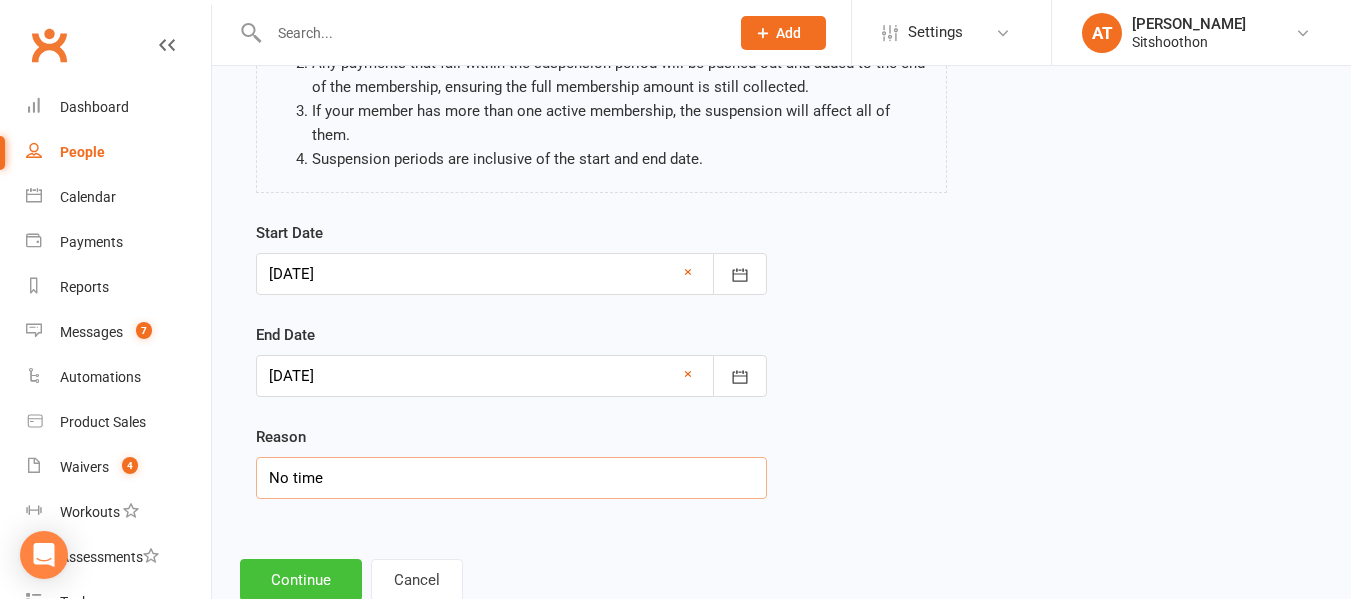 type on "No time" 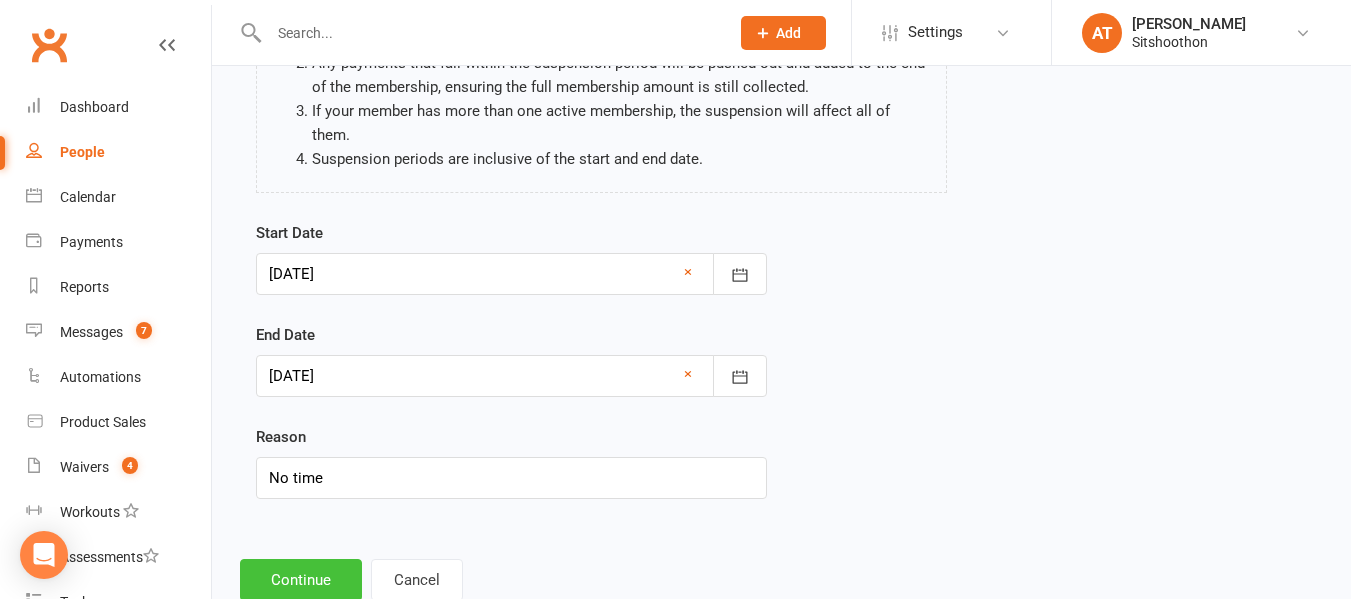 click on "Continue" at bounding box center [301, 580] 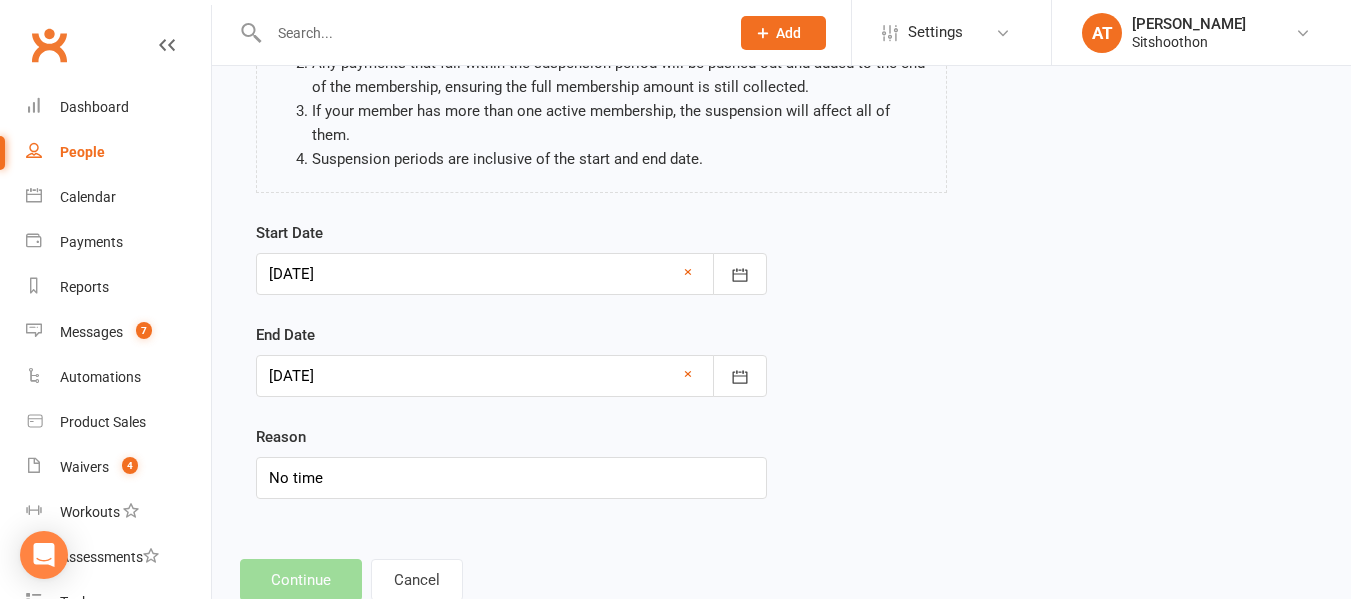 scroll, scrollTop: 0, scrollLeft: 0, axis: both 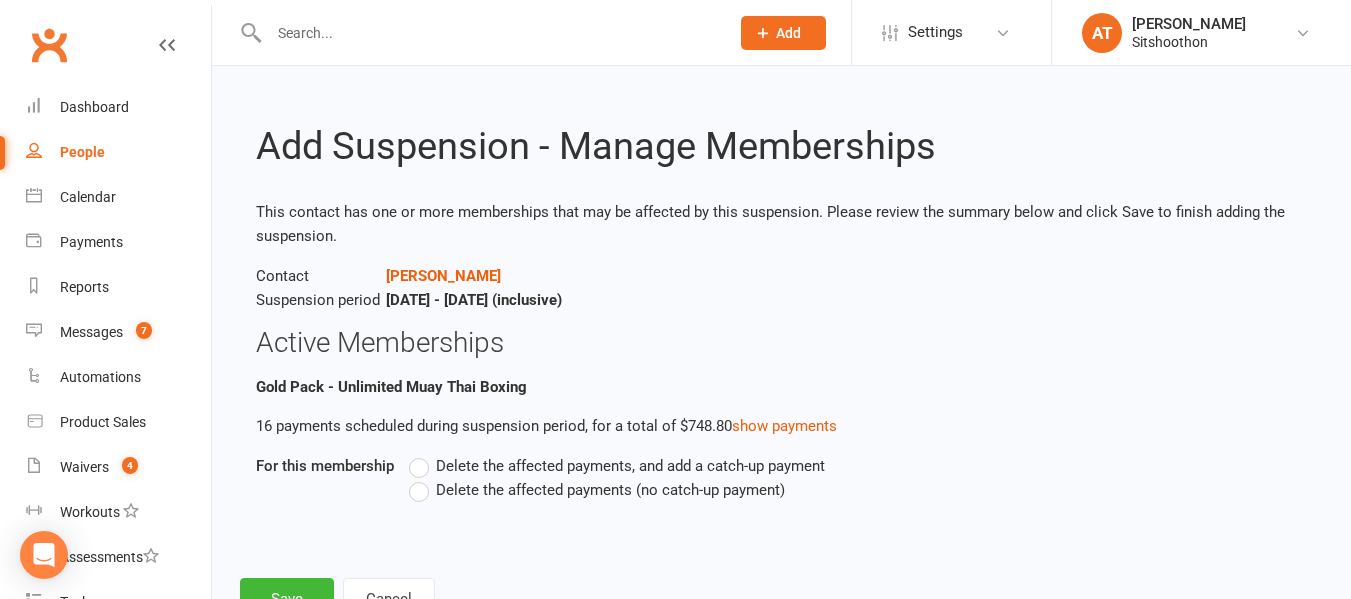 click on "Delete the affected payments (no catch-up payment)" at bounding box center (610, 488) 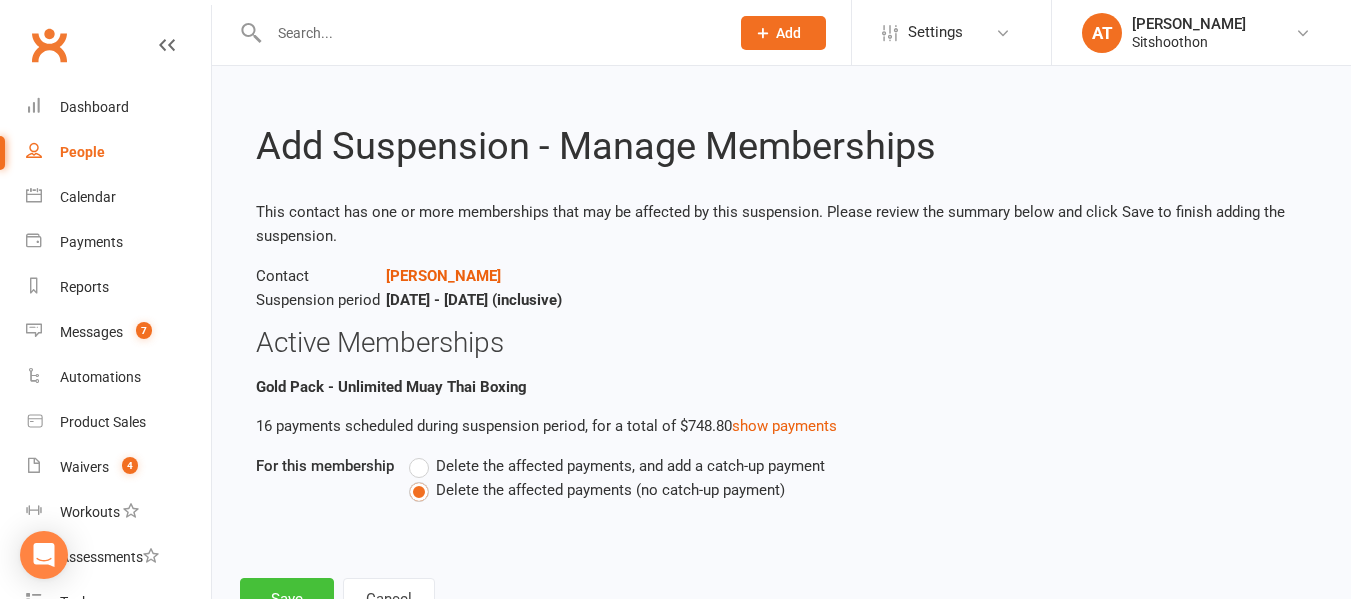 click on "Save" at bounding box center (287, 599) 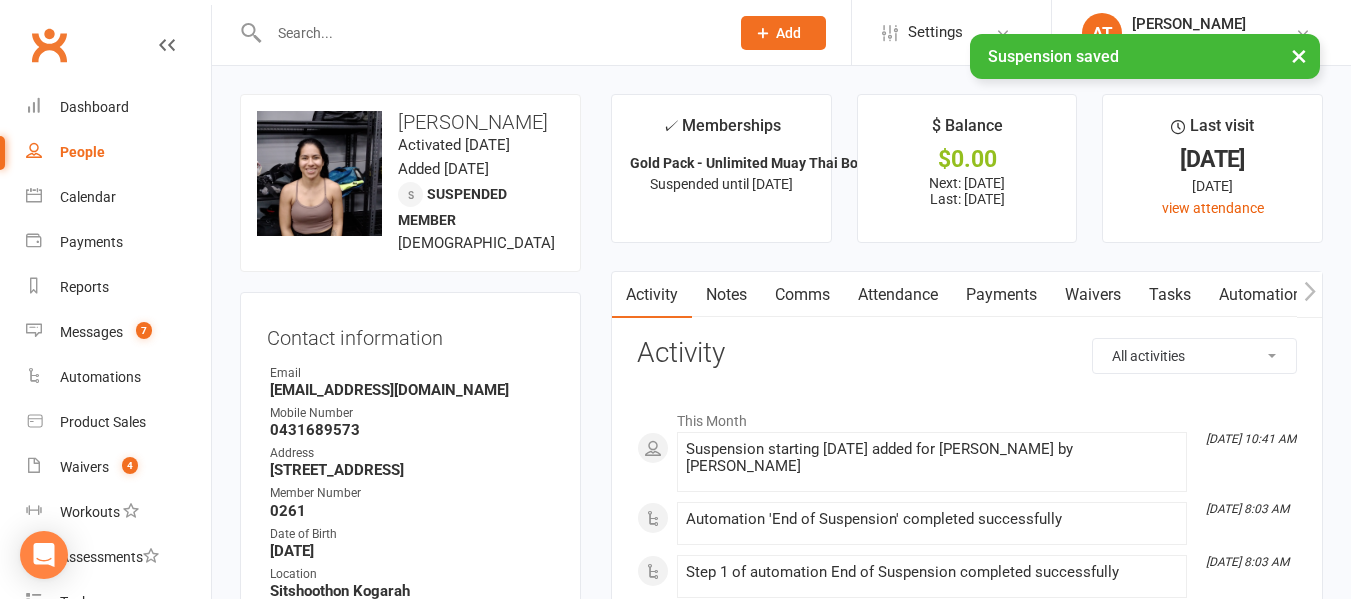 click at bounding box center (489, 33) 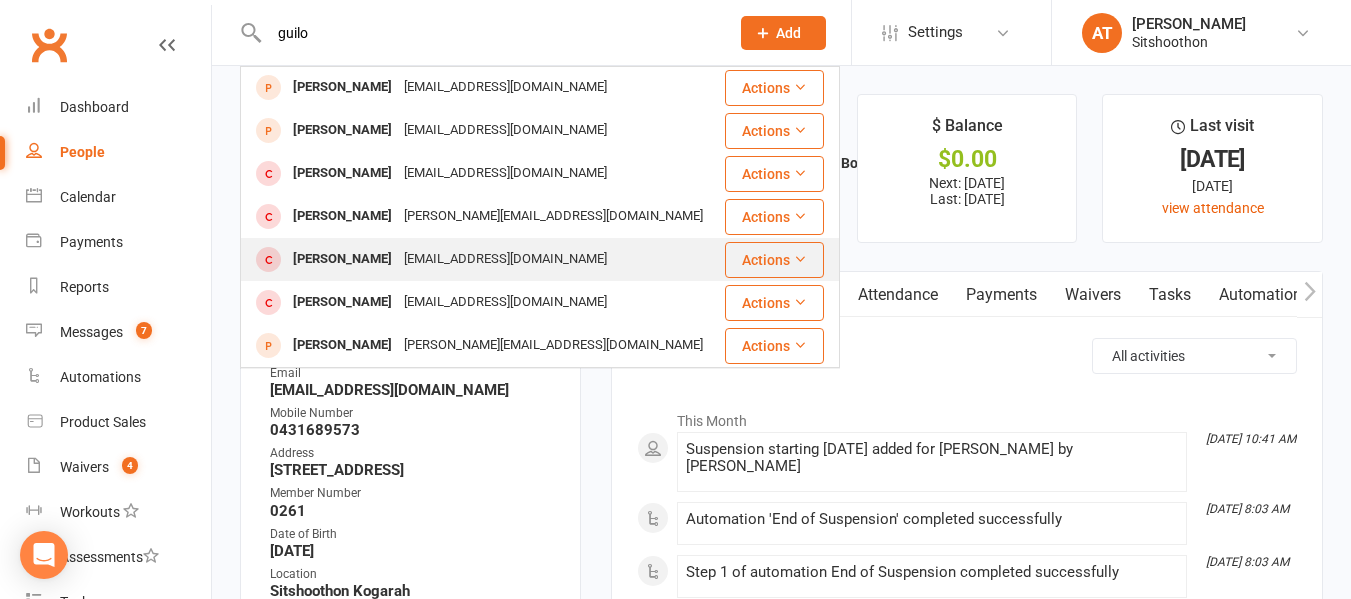 scroll, scrollTop: 0, scrollLeft: 0, axis: both 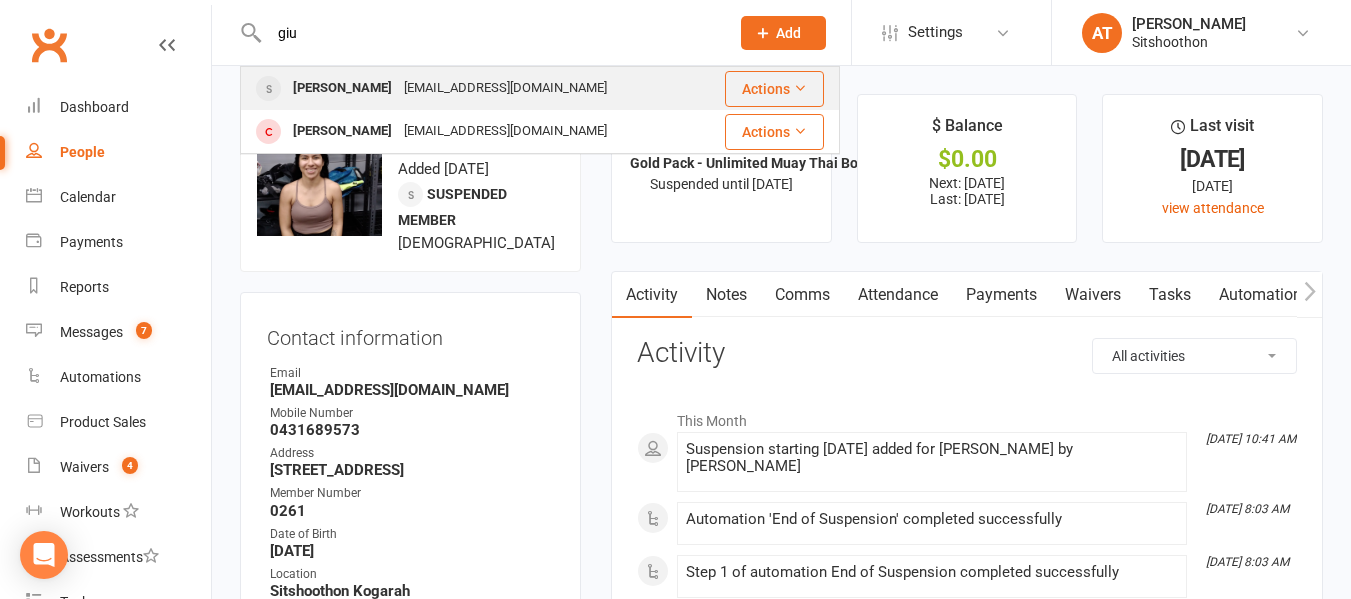 type on "giu" 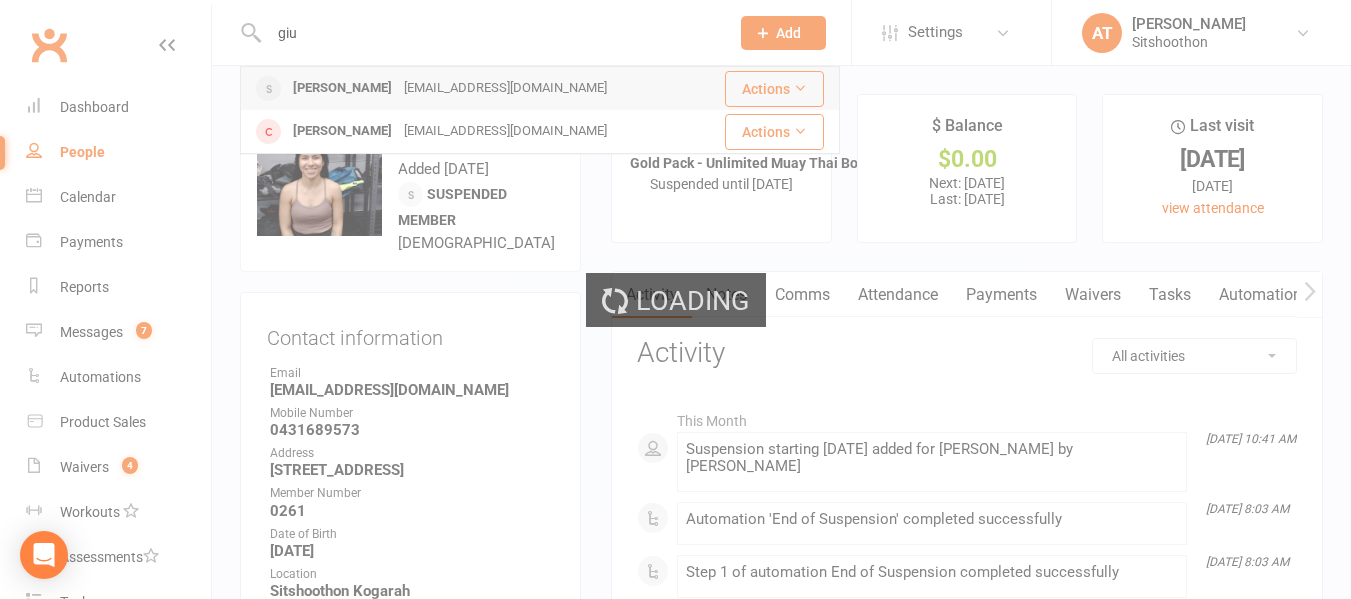type 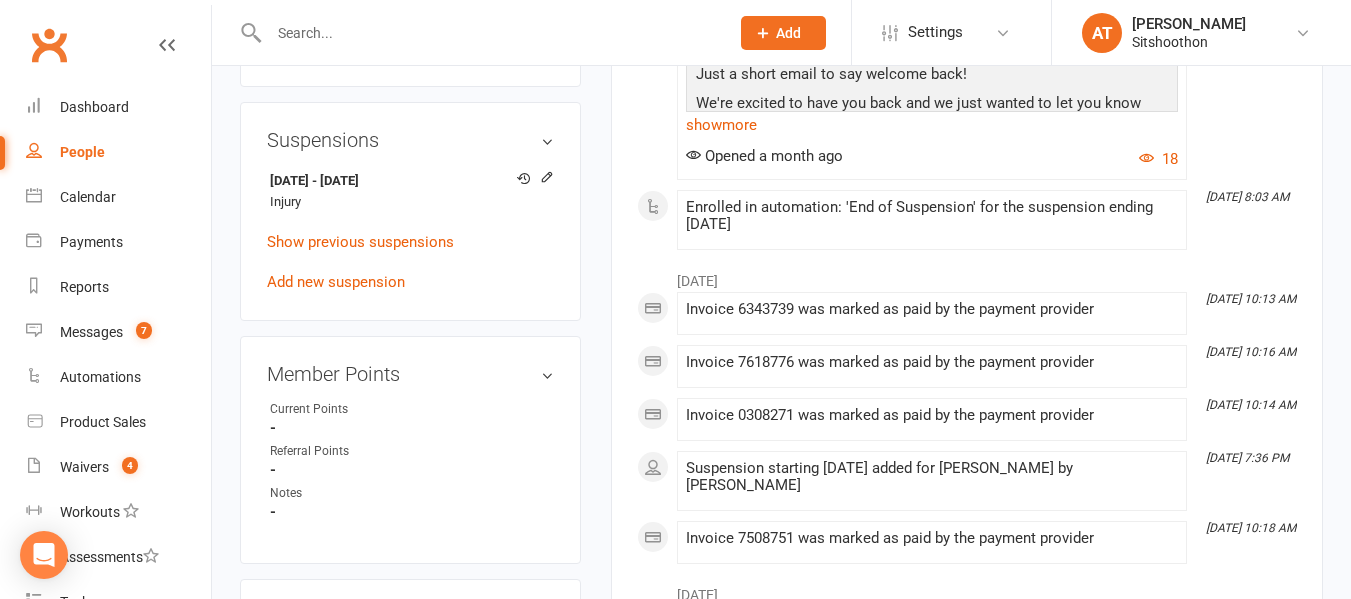 scroll, scrollTop: 1196, scrollLeft: 0, axis: vertical 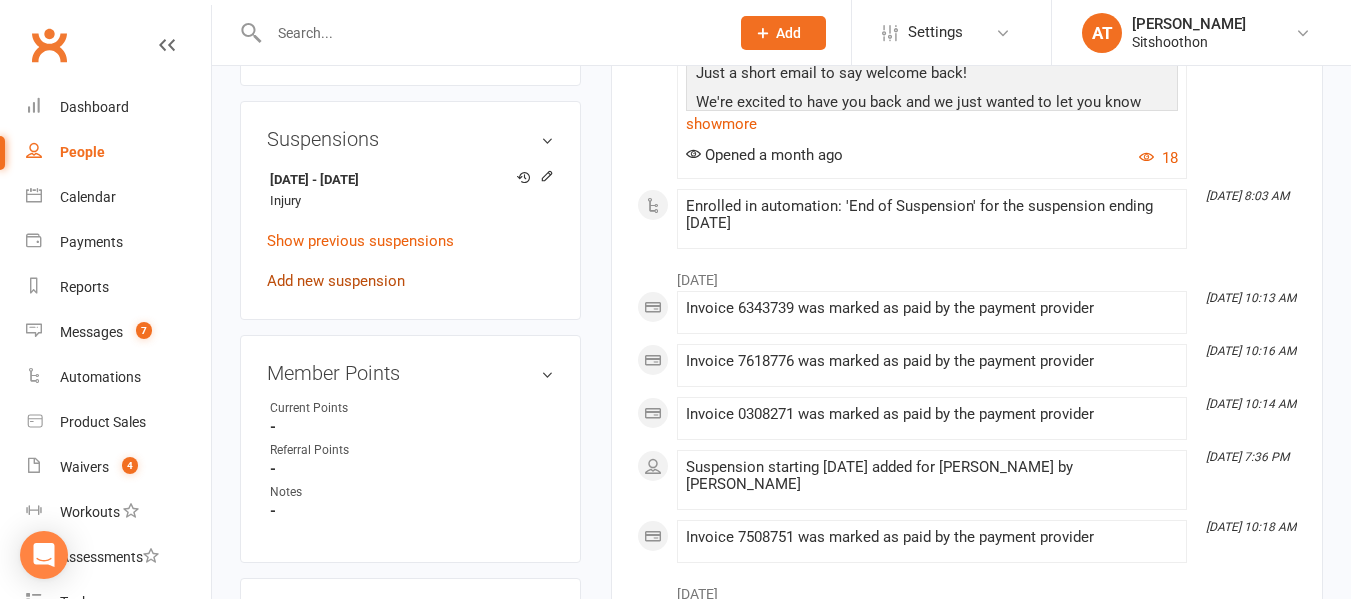 click on "Add new suspension" at bounding box center (336, 281) 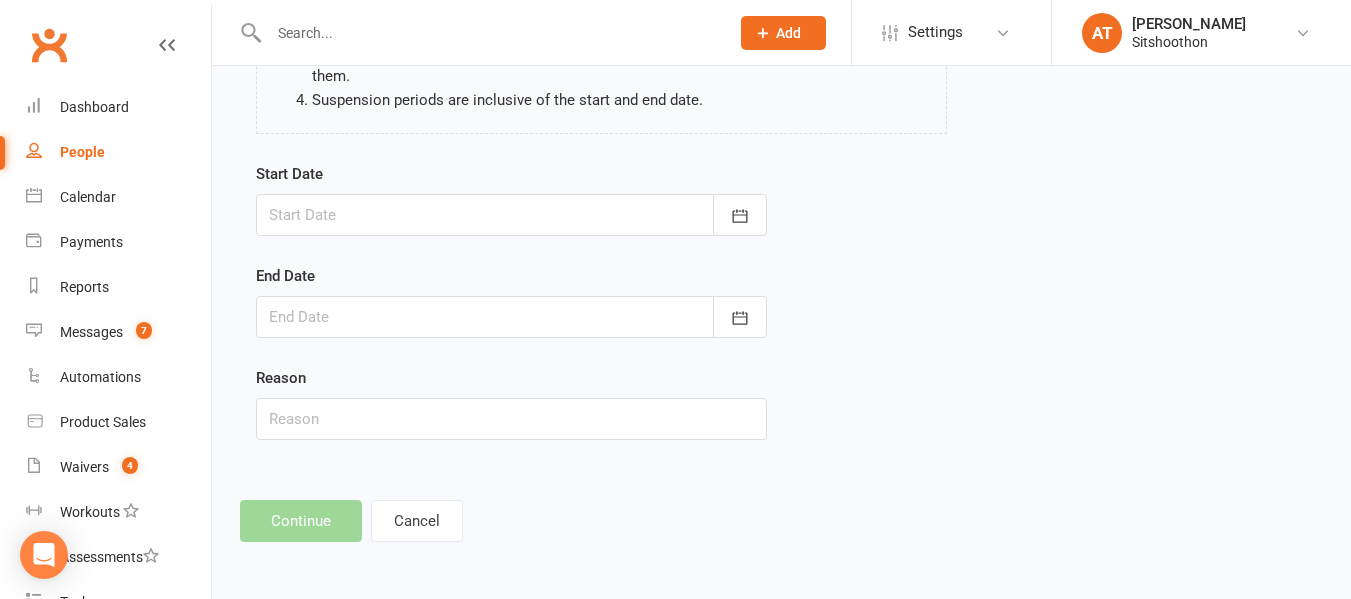 scroll, scrollTop: 0, scrollLeft: 0, axis: both 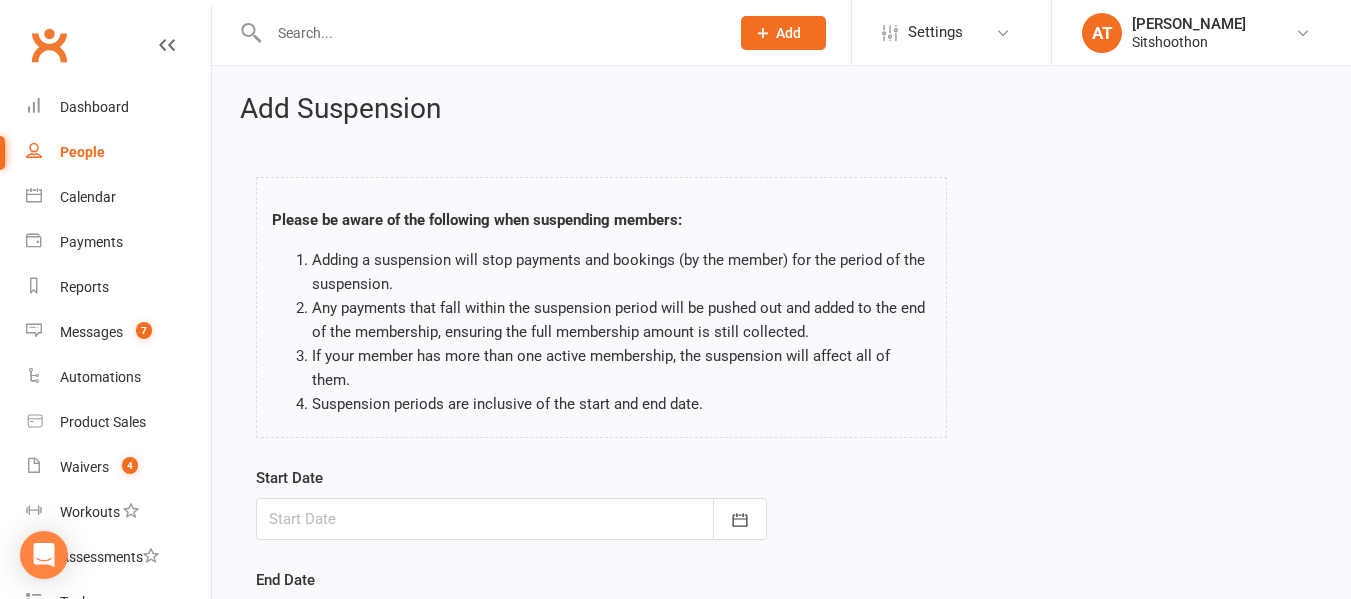 click at bounding box center [511, 519] 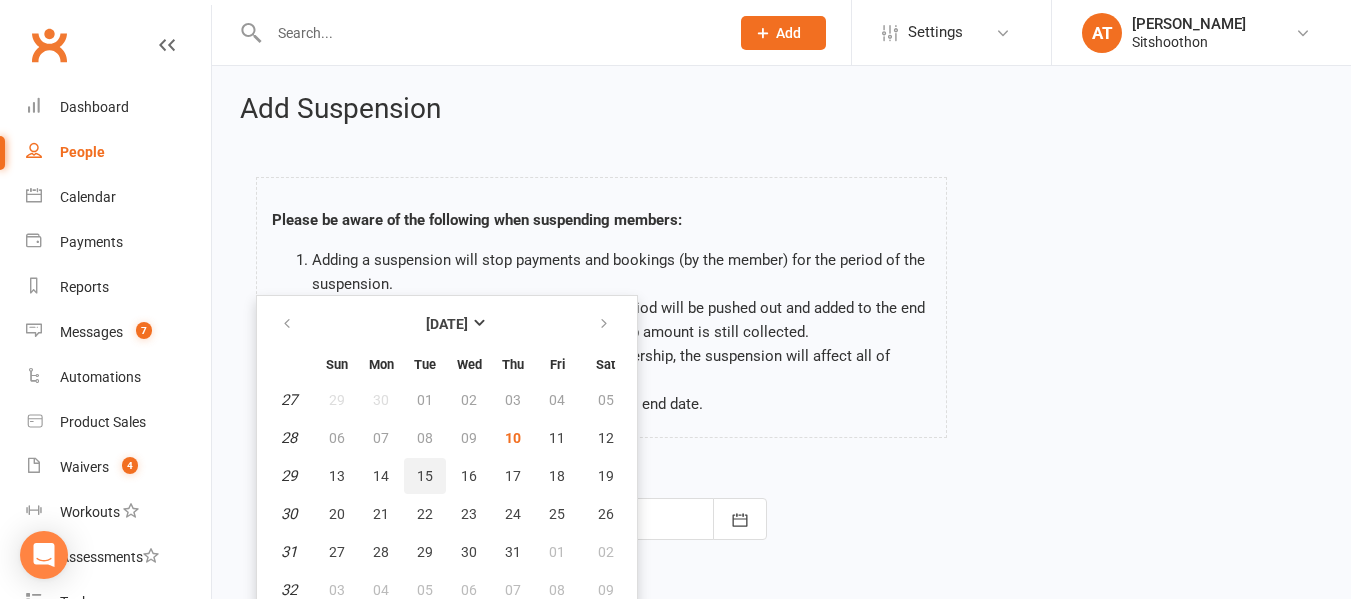 click on "15" at bounding box center [425, 476] 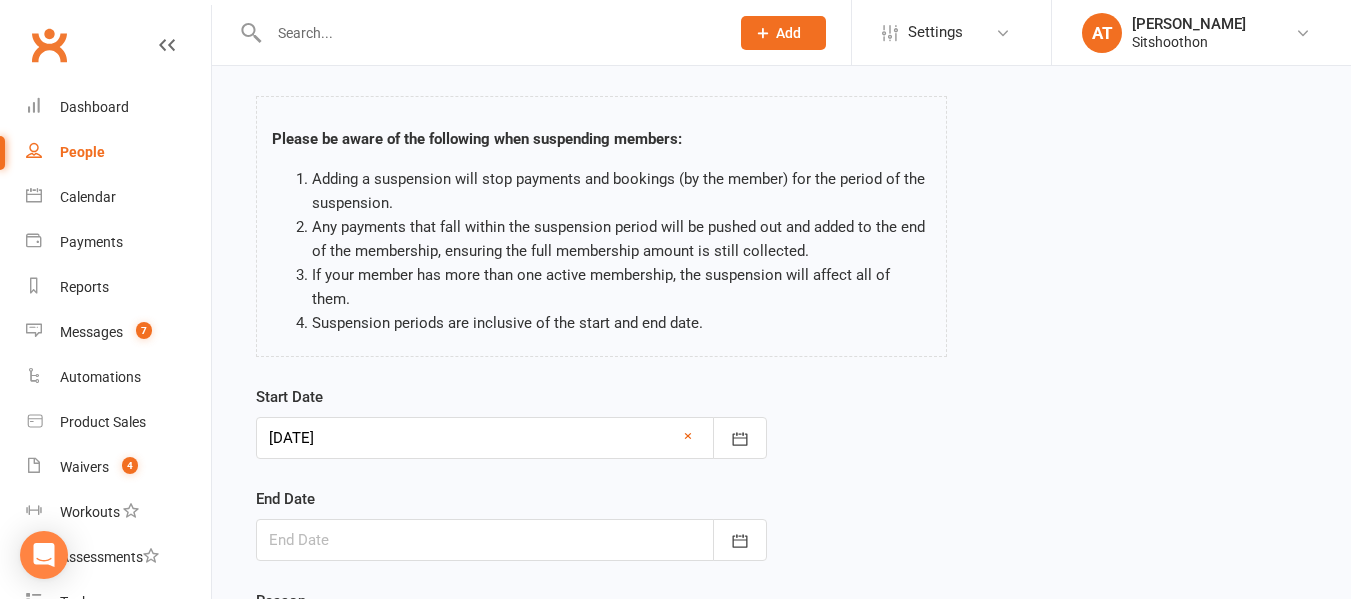 click at bounding box center (511, 540) 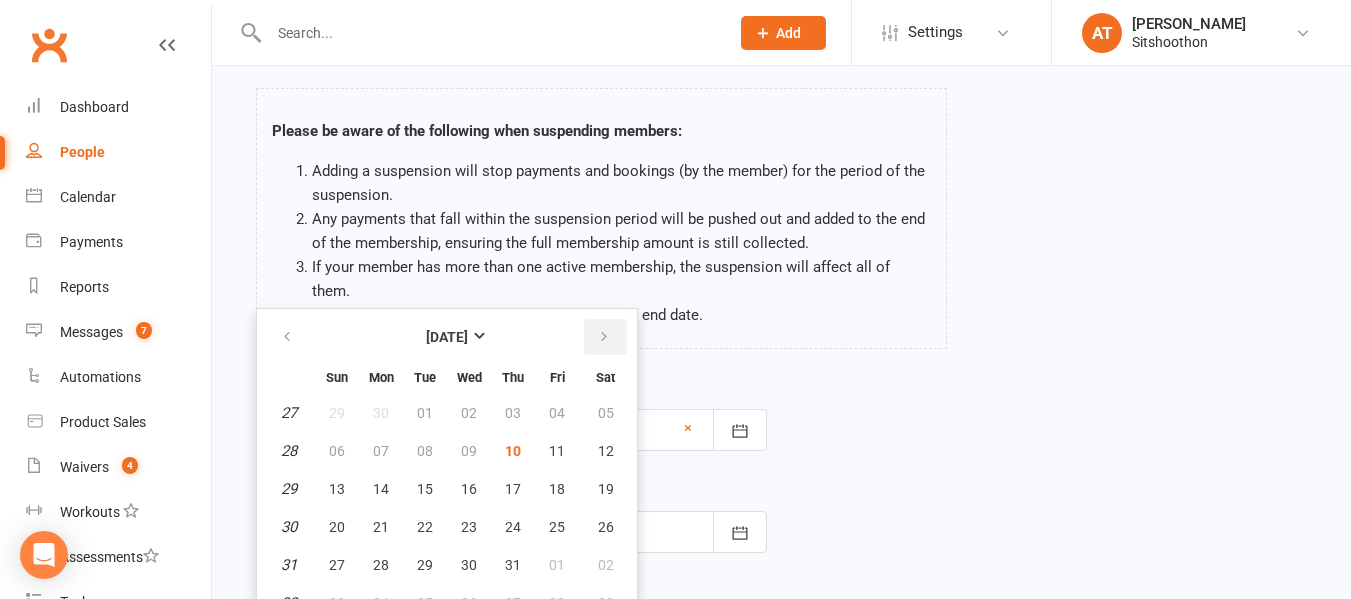 click at bounding box center [604, 337] 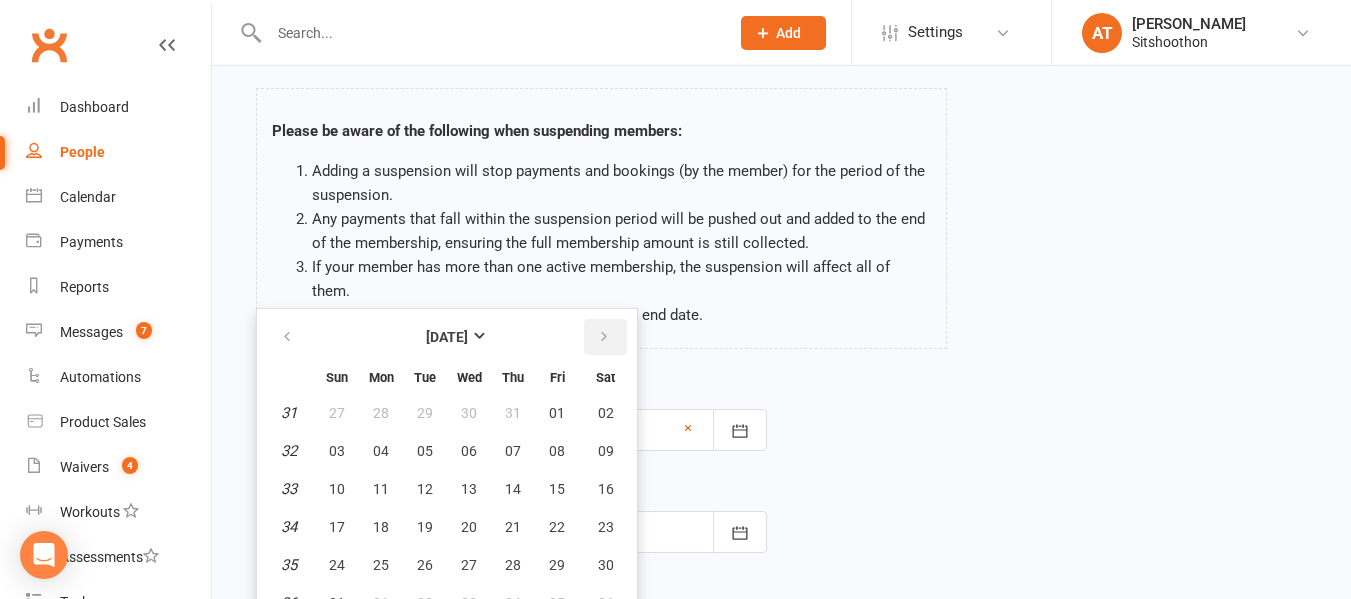 click at bounding box center [604, 337] 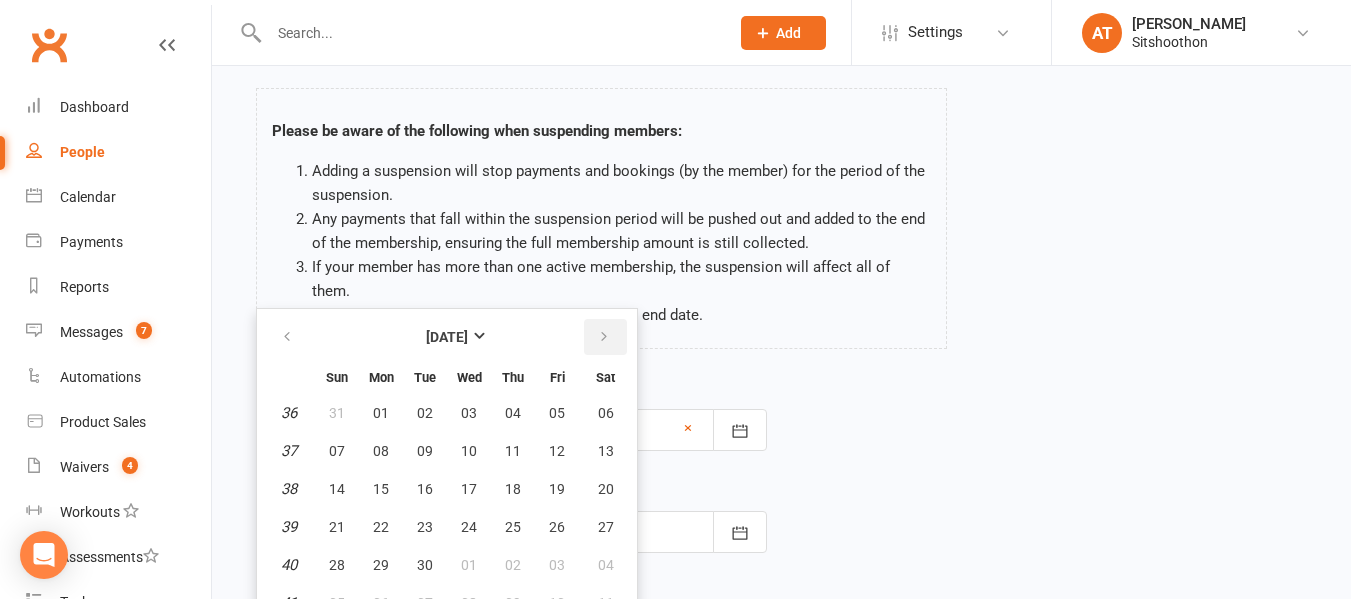 click at bounding box center (604, 337) 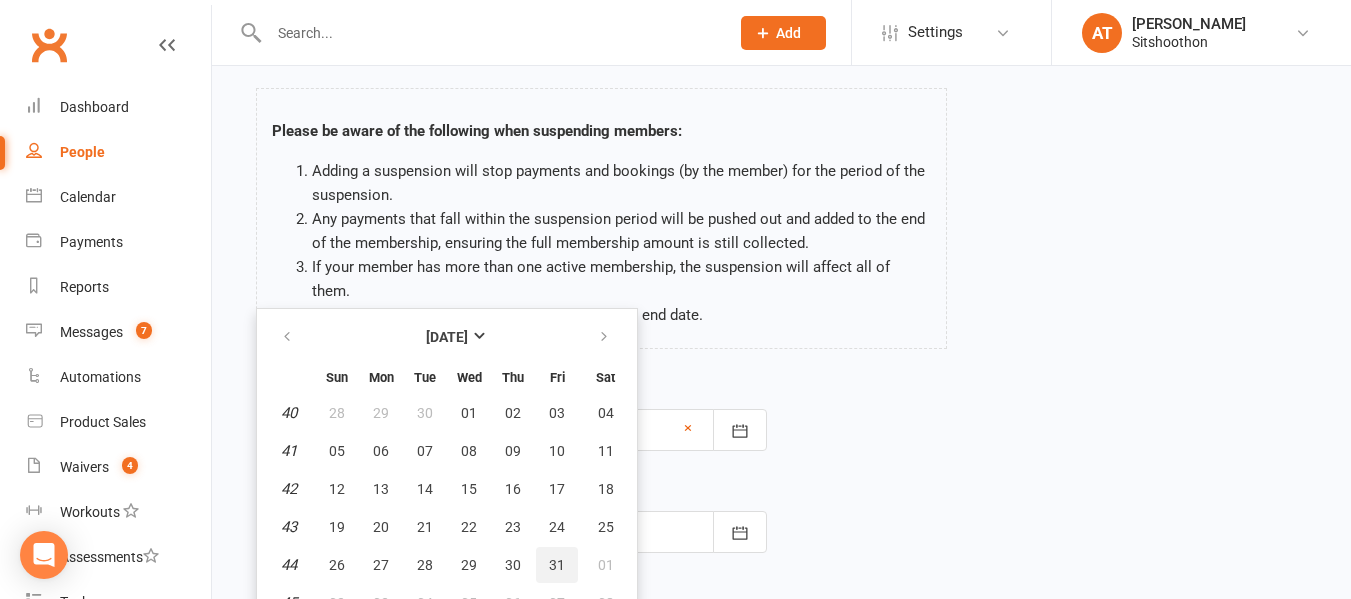 click on "31" at bounding box center [557, 565] 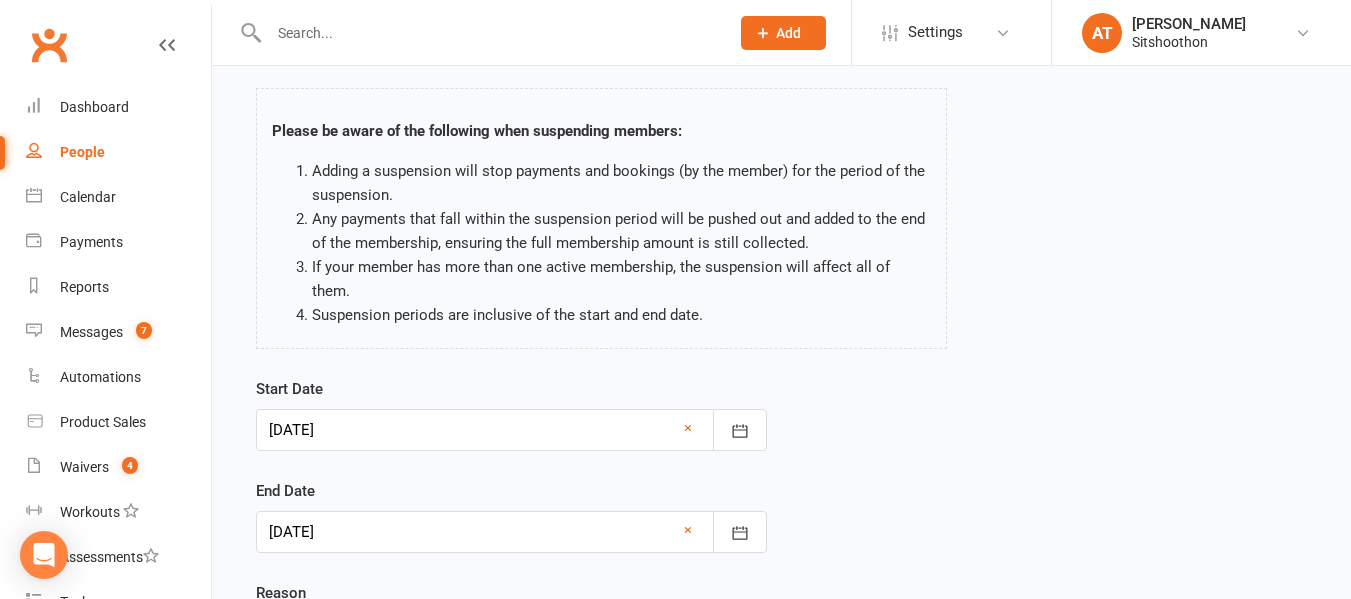 scroll, scrollTop: 280, scrollLeft: 0, axis: vertical 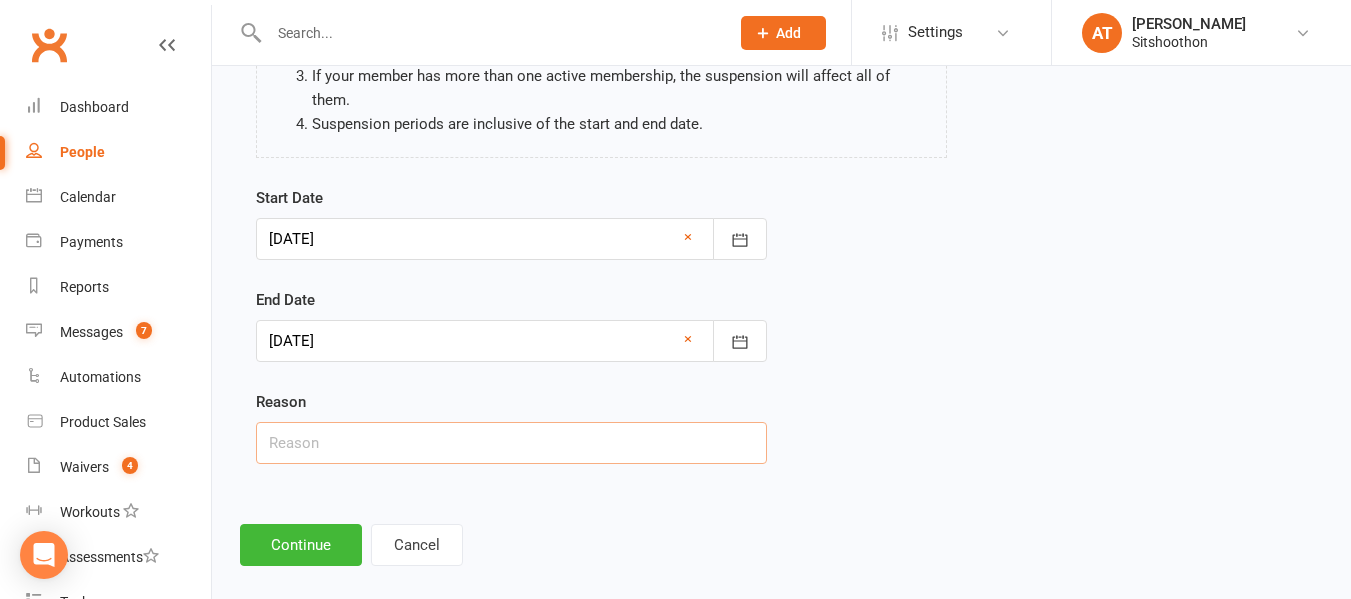 click at bounding box center [511, 443] 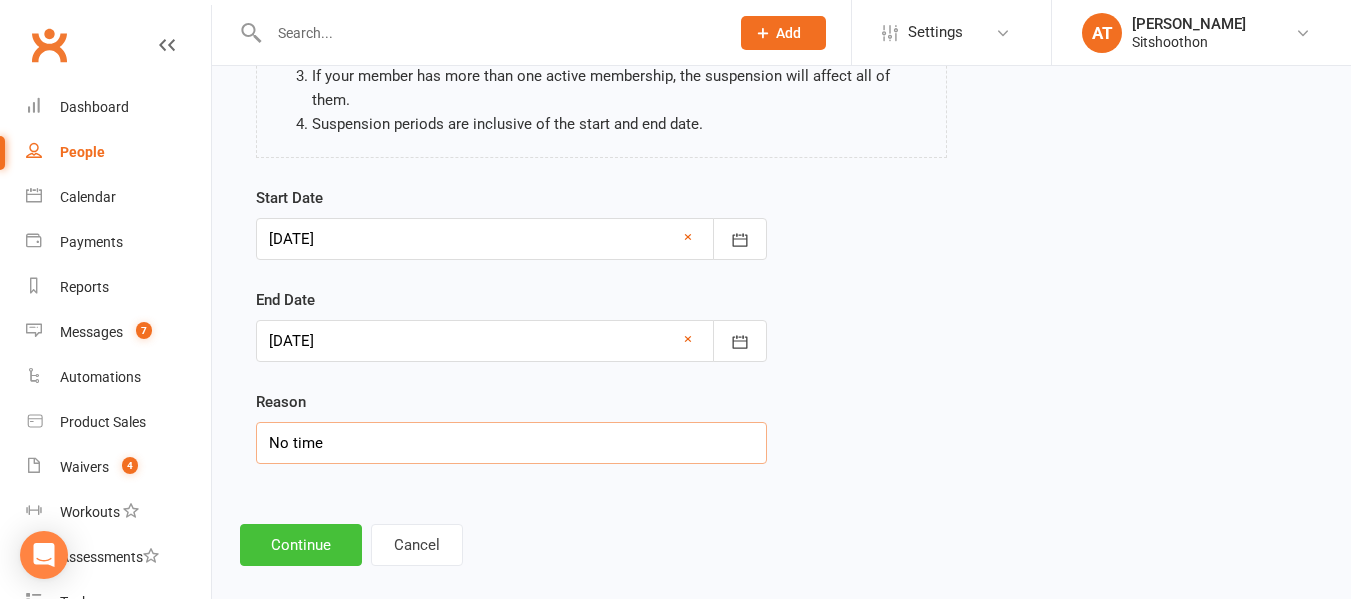 type on "No time" 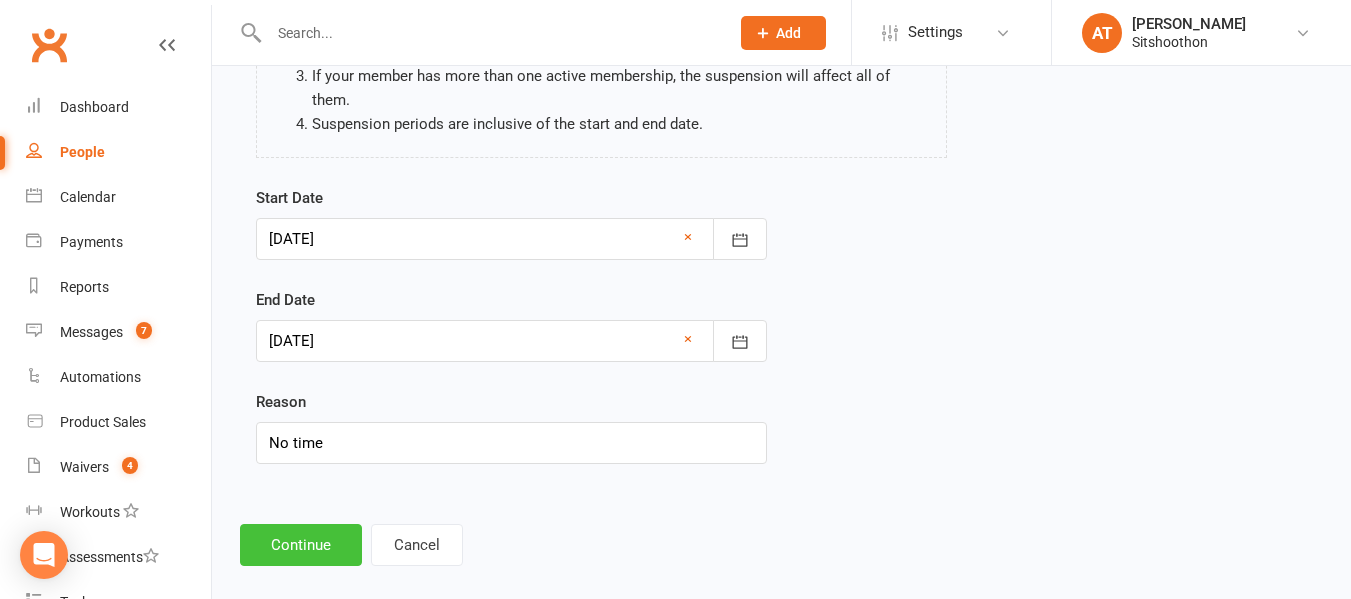 click on "Continue" at bounding box center [301, 545] 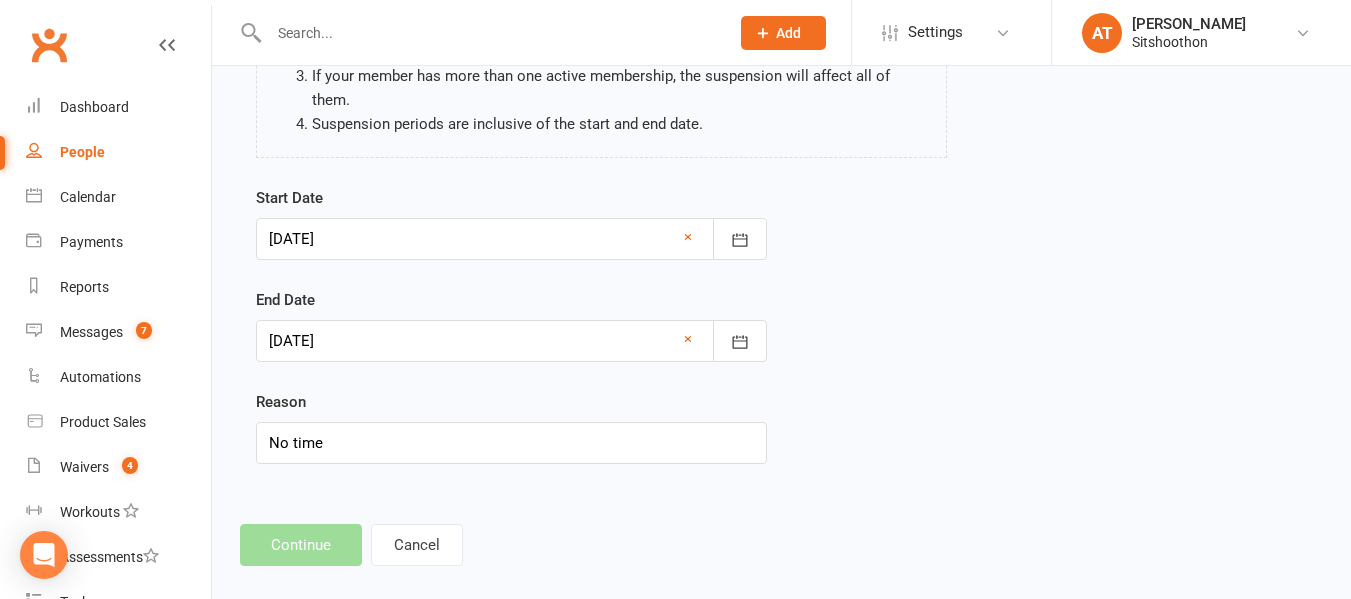 scroll, scrollTop: 0, scrollLeft: 0, axis: both 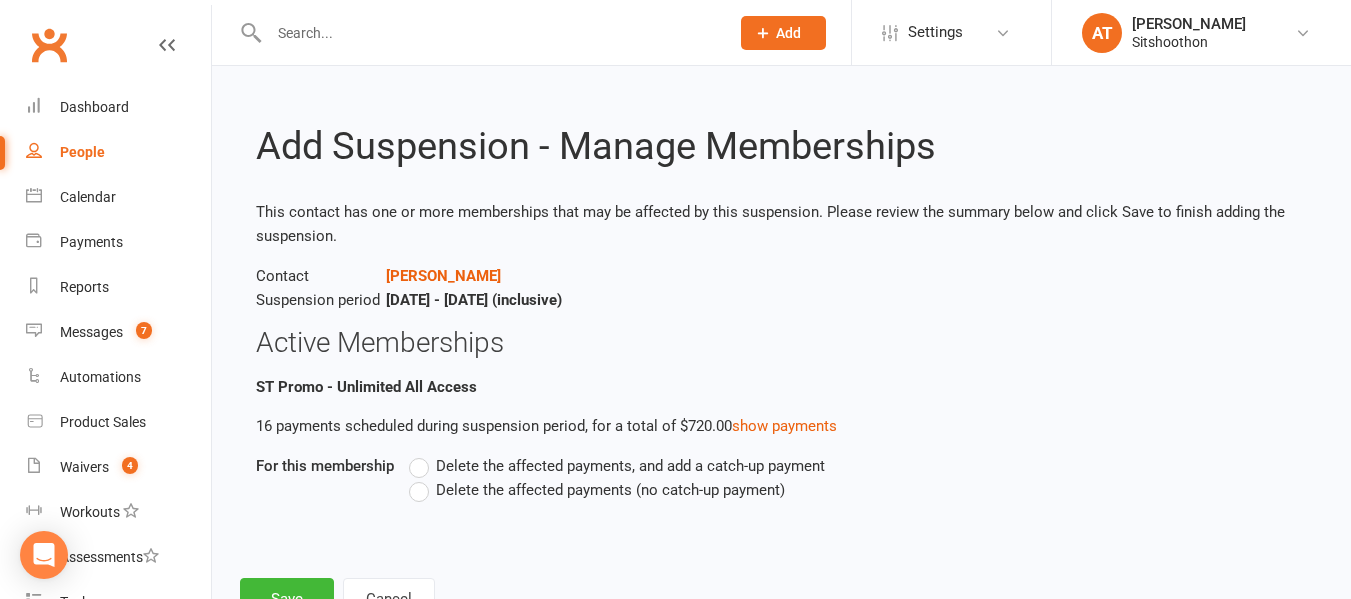 click on "Delete the affected payments (no catch-up payment)" at bounding box center [610, 488] 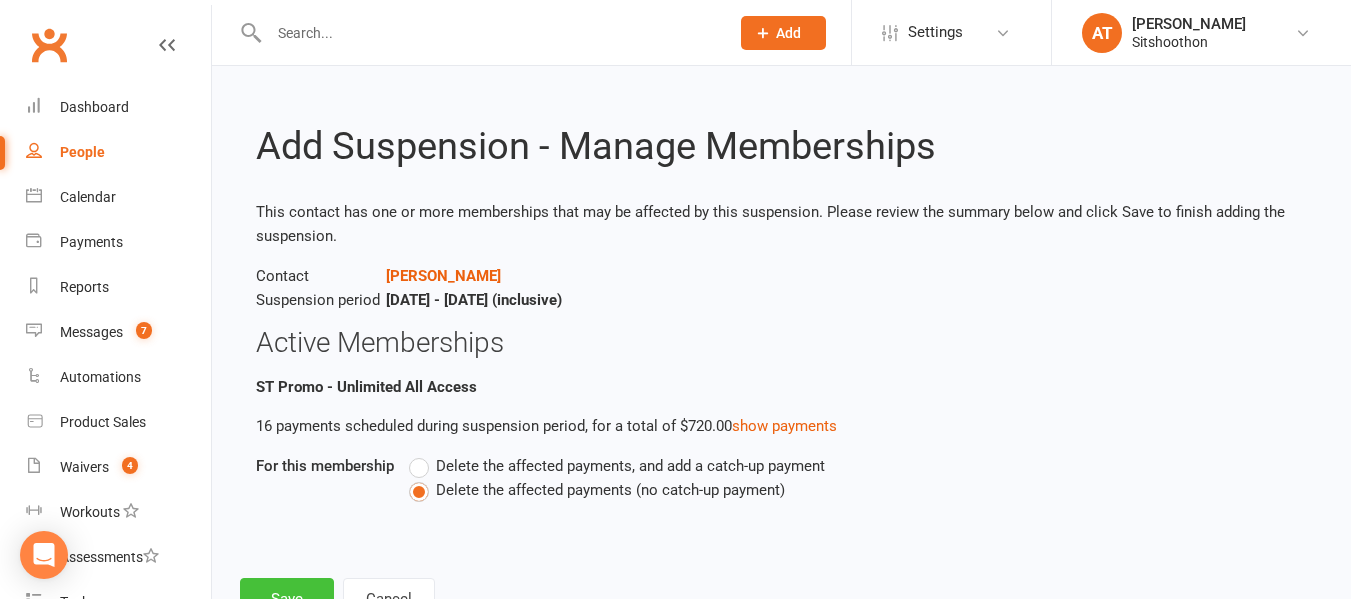 click on "Save" at bounding box center [287, 599] 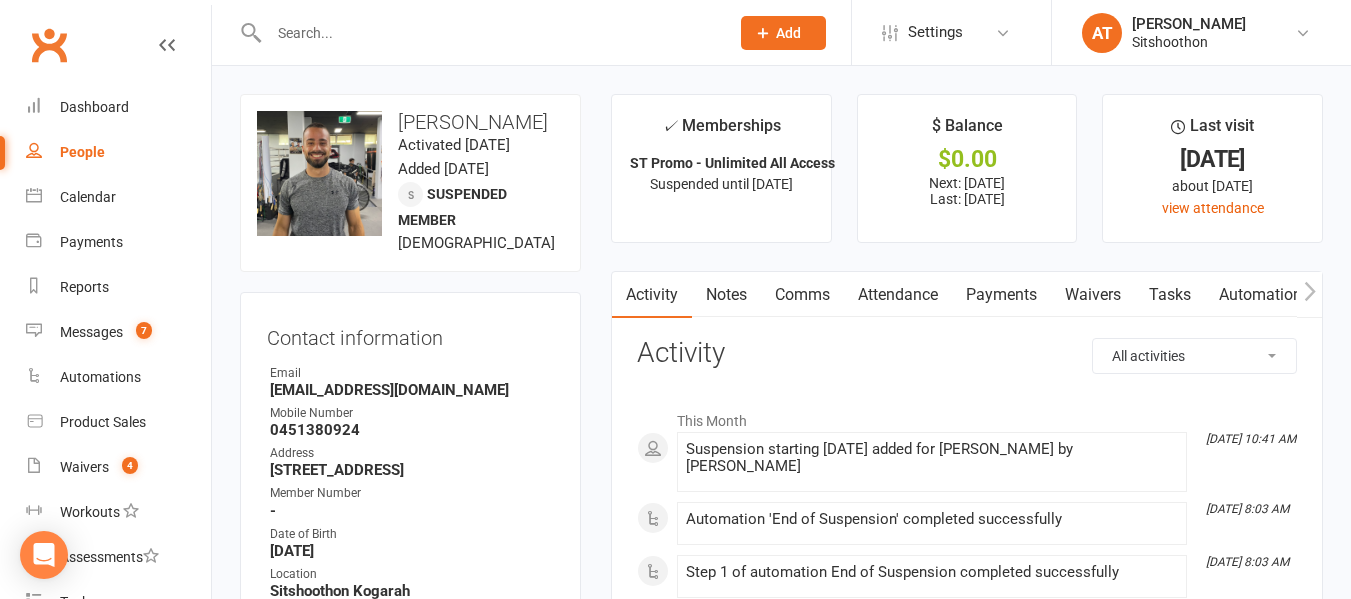 click at bounding box center [489, 33] 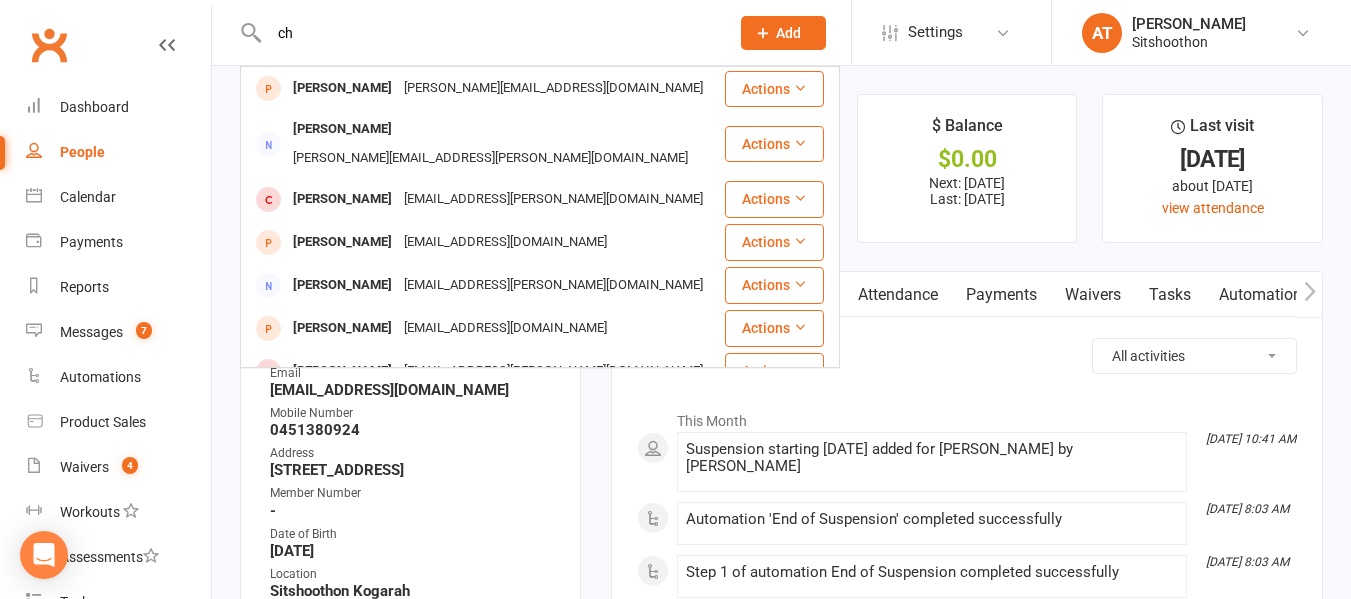 type on "c" 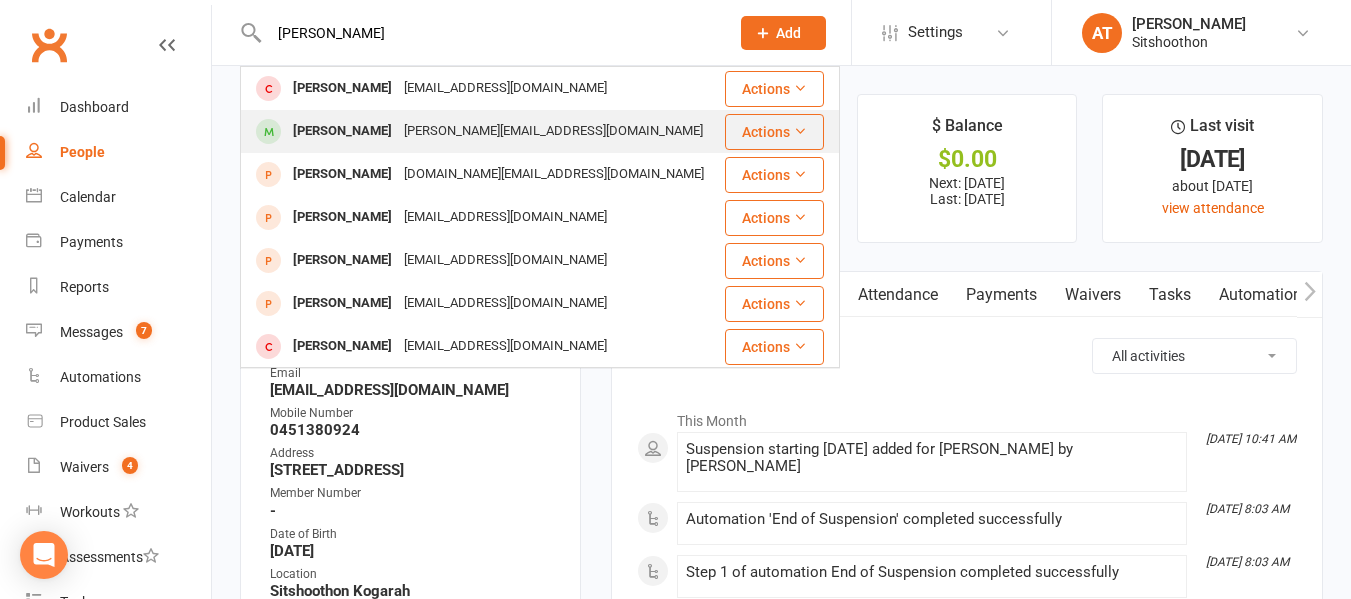 type on "[PERSON_NAME]" 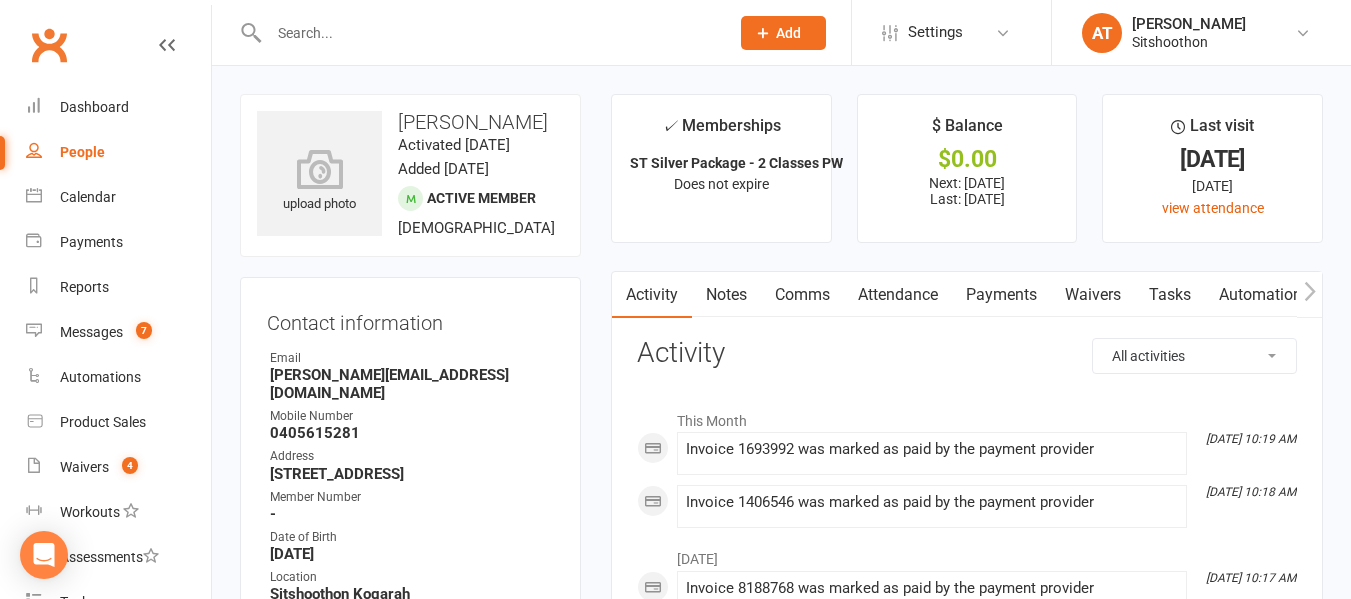 click on "Payments" at bounding box center (1001, 295) 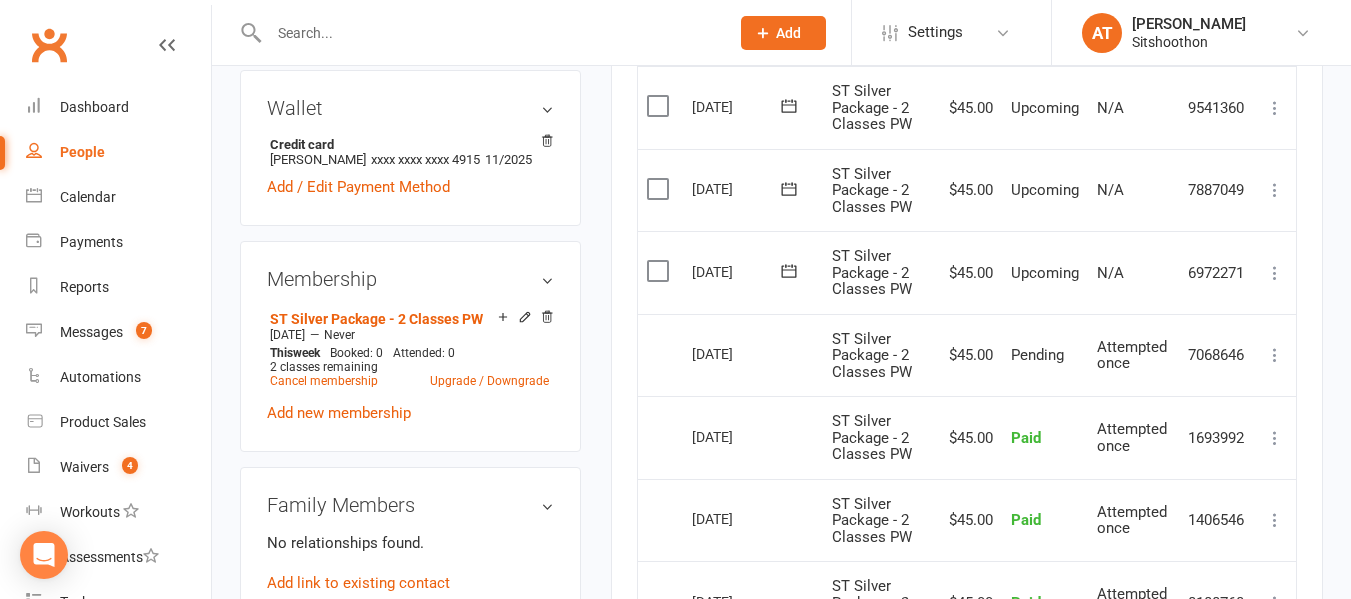 scroll, scrollTop: 641, scrollLeft: 0, axis: vertical 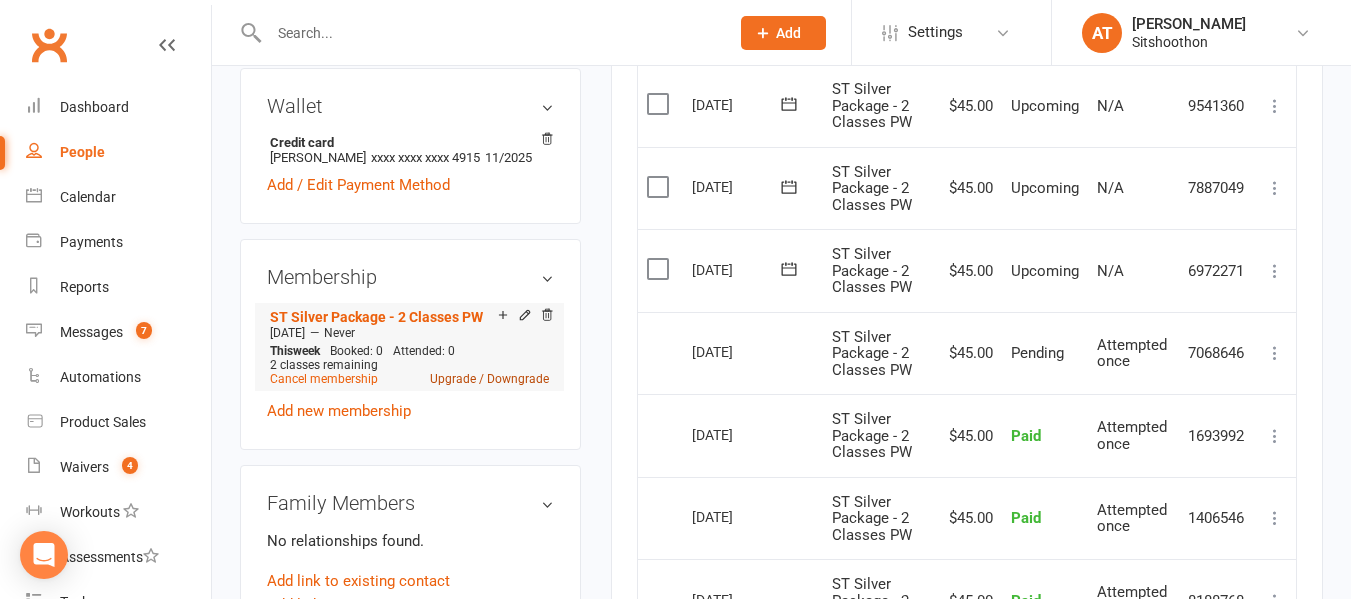 click on "Upgrade / Downgrade" at bounding box center (489, 379) 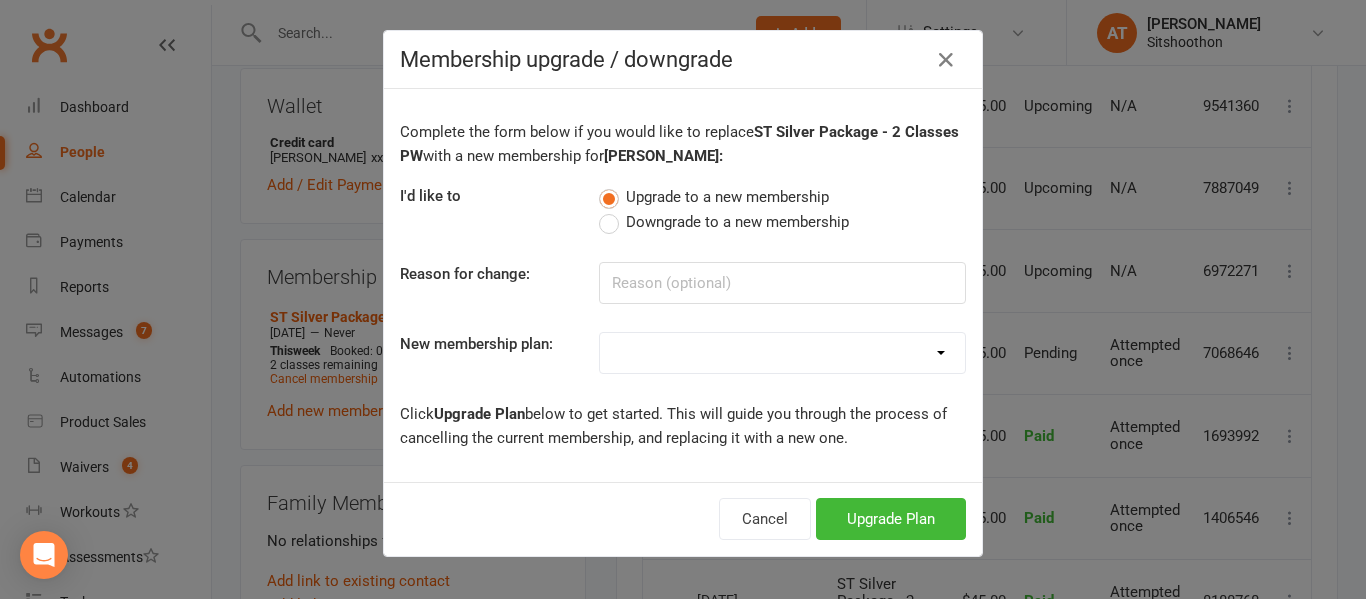 click on "Gold Pack - Unlimited Muay Thai Boxing Silver Pack - 2 Classes PW Kids Membership 28 Days Beginner 10 Pass Visit ST Platinum Package - Unlimited Muay Thai & Grappling ST Gold Package - Unlimited Muay Thai ST Gold Package - Unlimited Grappling MMA ST Silver Package - 2 Classes PW ST Kids Membership ST Promo - Unlimited All Access ALBION PARK Unlimited $45 pw ALBION PARK Gold Pack - Unlimited ALBION PARK Silver Pack - 2 Classes PW ALBION PARK Kids Membership [GEOGRAPHIC_DATA] Promo 14 Days Promo Flash Sale August Promo Sitshoothon Kogarah - Promo KOGARAH - Gold Unlimited Muay Thai KOGARAH - Silver 2 Classes PW KOGARAH -  Kids Membership Two Weeks Unlimited Trial Promo Kogarah - Promo" at bounding box center [782, 353] 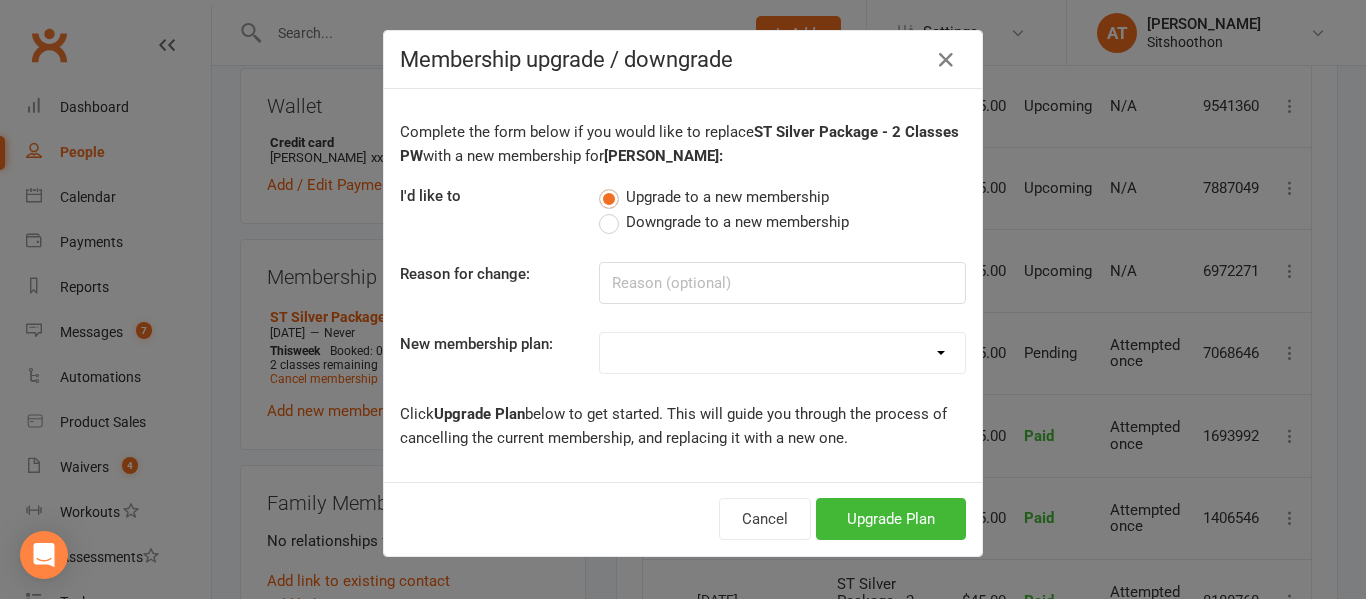 select on "6" 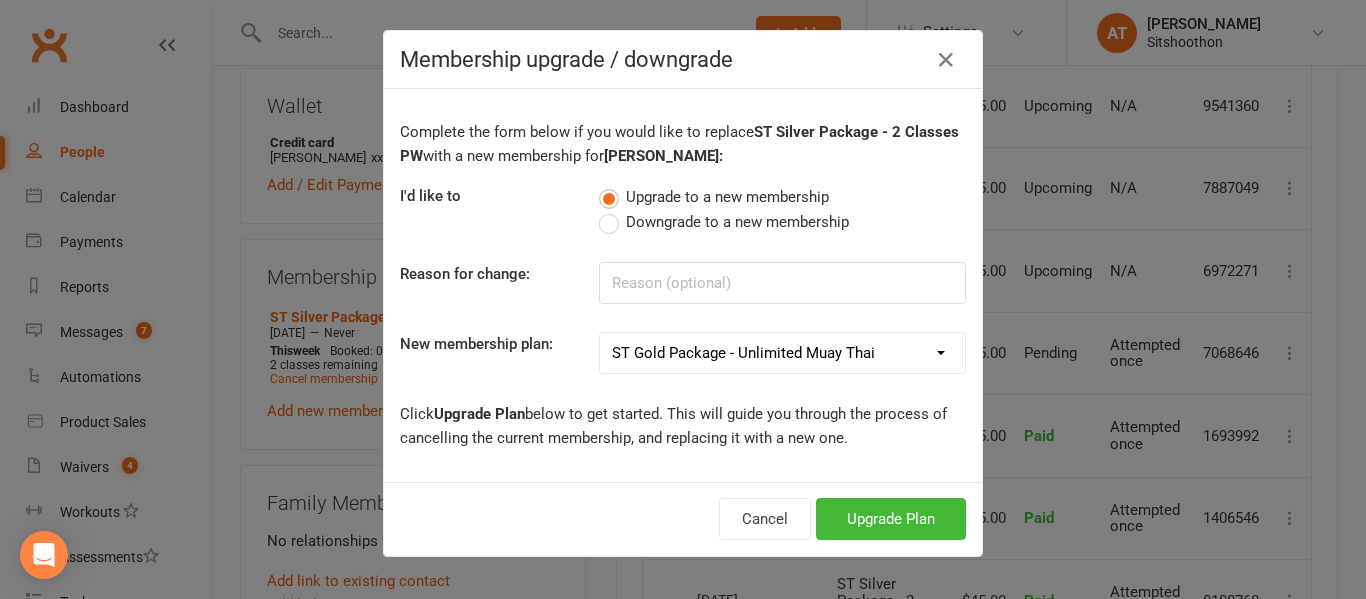 click on "Gold Pack - Unlimited Muay Thai Boxing Silver Pack - 2 Classes PW Kids Membership 28 Days Beginner 10 Pass Visit ST Platinum Package - Unlimited Muay Thai & Grappling ST Gold Package - Unlimited Muay Thai ST Gold Package - Unlimited Grappling MMA ST Silver Package - 2 Classes PW ST Kids Membership ST Promo - Unlimited All Access ALBION PARK Unlimited $45 pw ALBION PARK Gold Pack - Unlimited ALBION PARK Silver Pack - 2 Classes PW ALBION PARK Kids Membership [GEOGRAPHIC_DATA] Promo 14 Days Promo Flash Sale August Promo Sitshoothon Kogarah - Promo KOGARAH - Gold Unlimited Muay Thai KOGARAH - Silver 2 Classes PW KOGARAH -  Kids Membership Two Weeks Unlimited Trial Promo Kogarah - Promo" at bounding box center (782, 353) 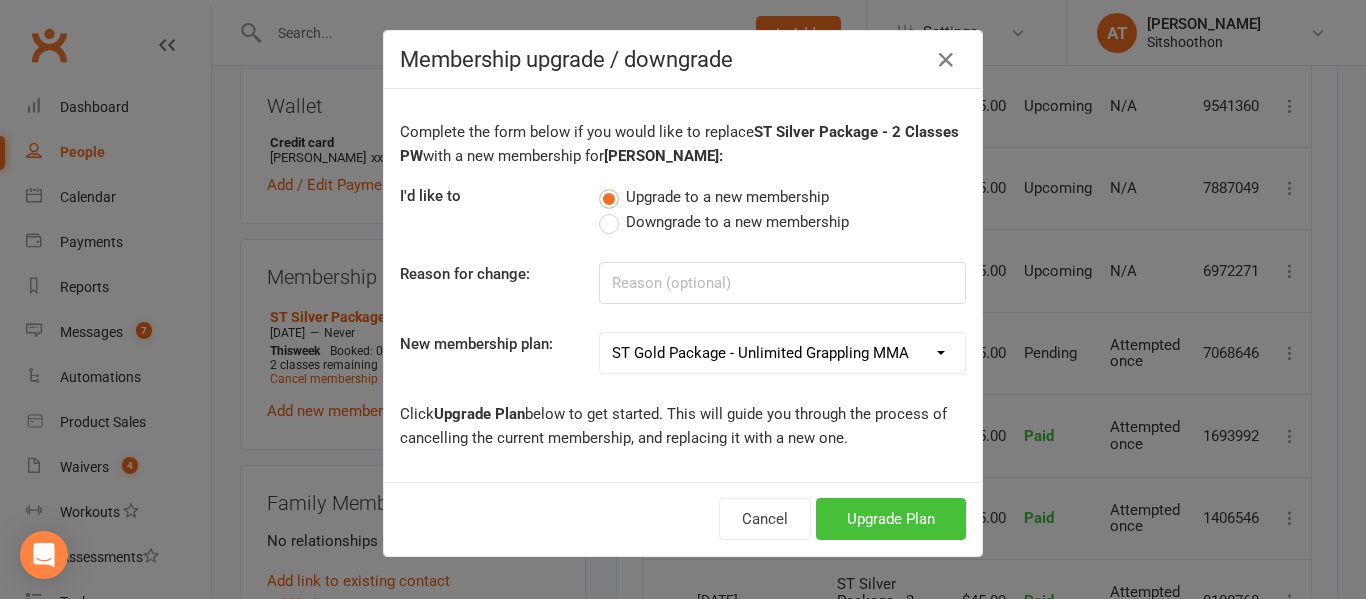 click on "Upgrade Plan" at bounding box center (891, 519) 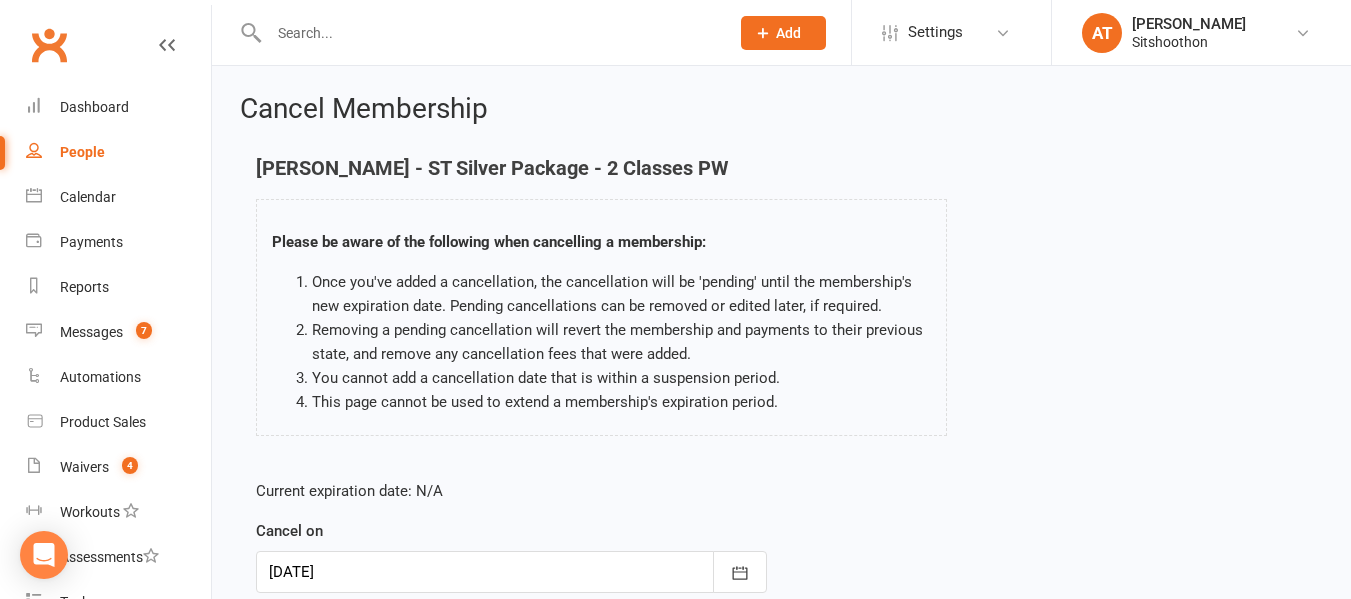 scroll, scrollTop: 265, scrollLeft: 0, axis: vertical 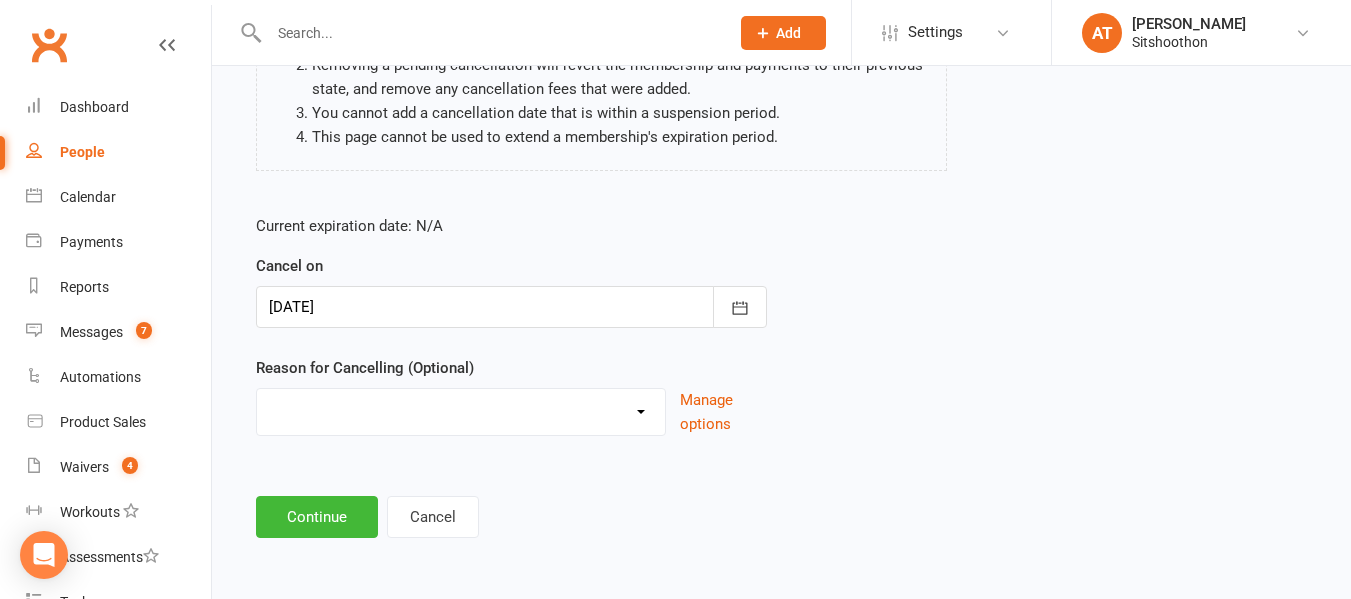 click on "Downgrade Financial Reasons Holiday Injury Upgrade Other reason" at bounding box center [461, 409] 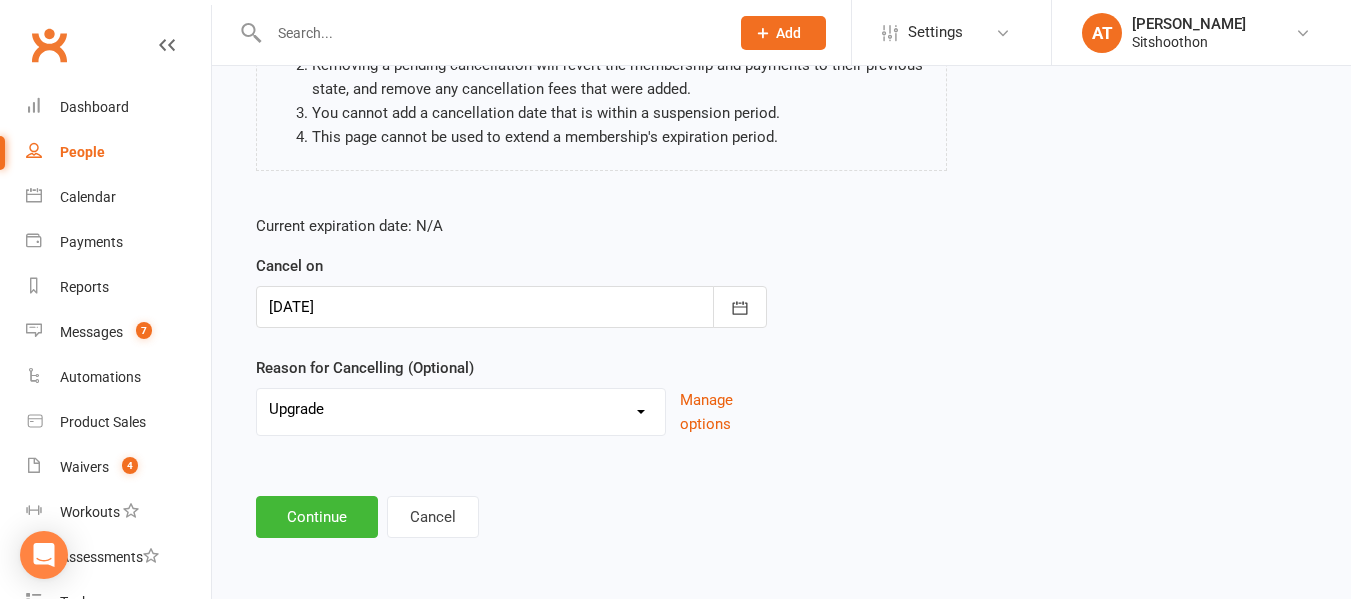 click on "Downgrade Financial Reasons Holiday Injury Upgrade Other reason" at bounding box center (461, 409) 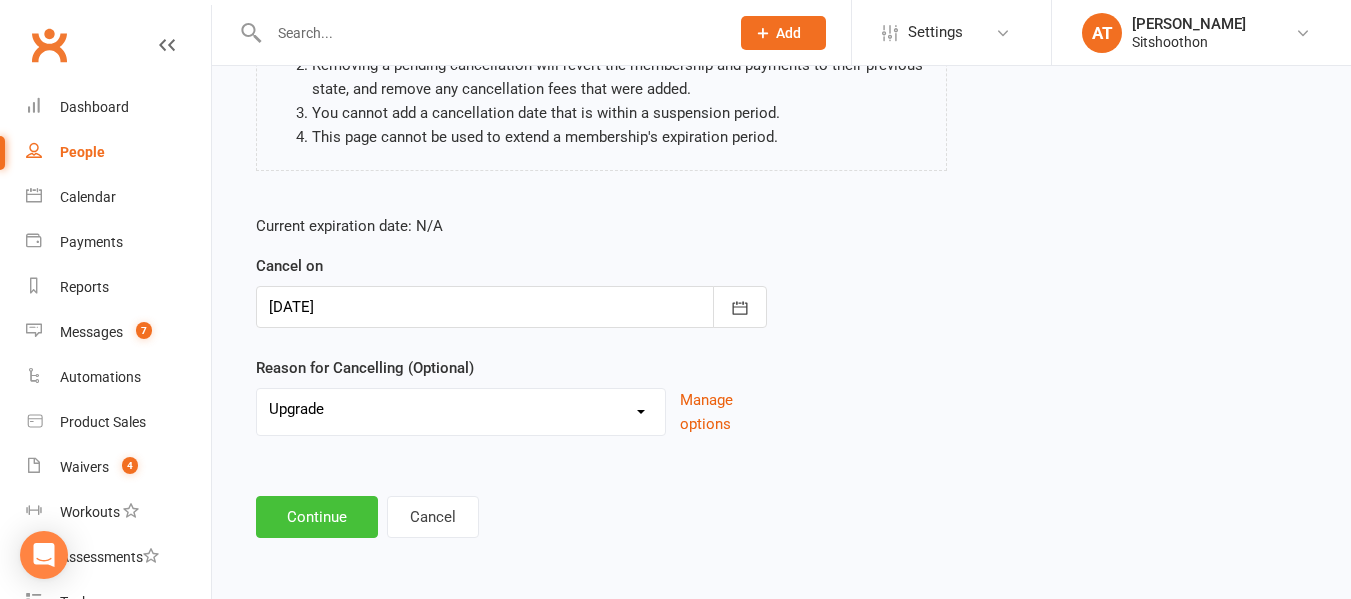 click on "Continue" at bounding box center [317, 517] 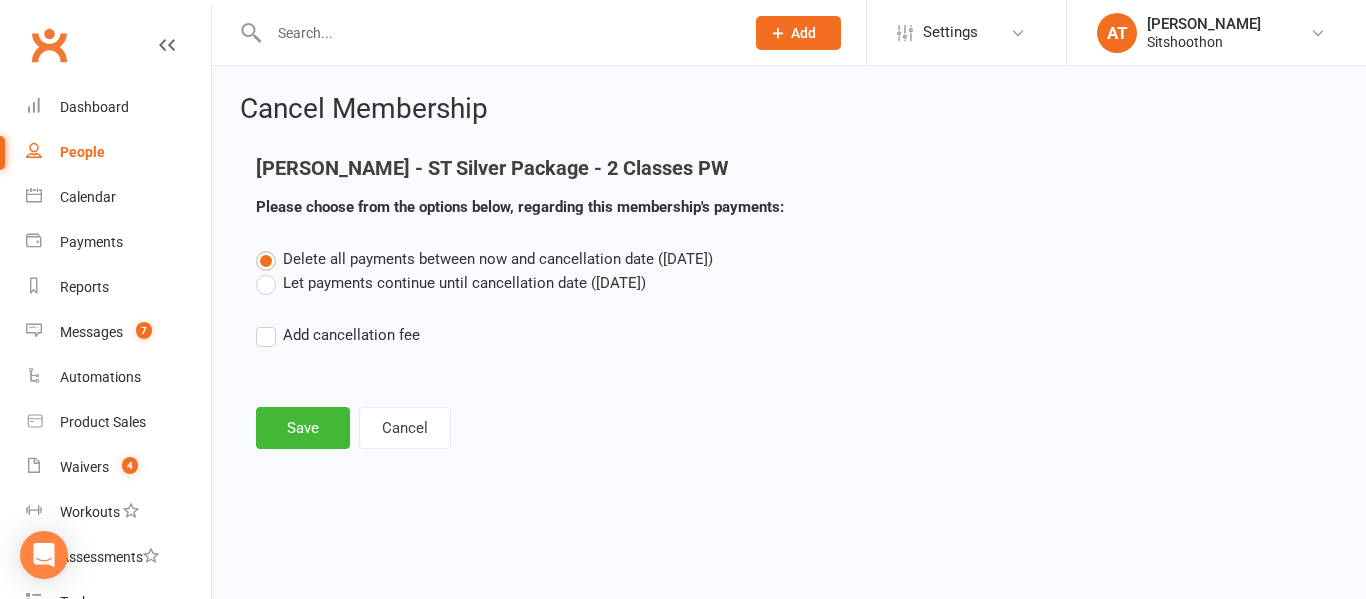 click on "Let payments continue until cancellation date ([DATE])" at bounding box center [451, 283] 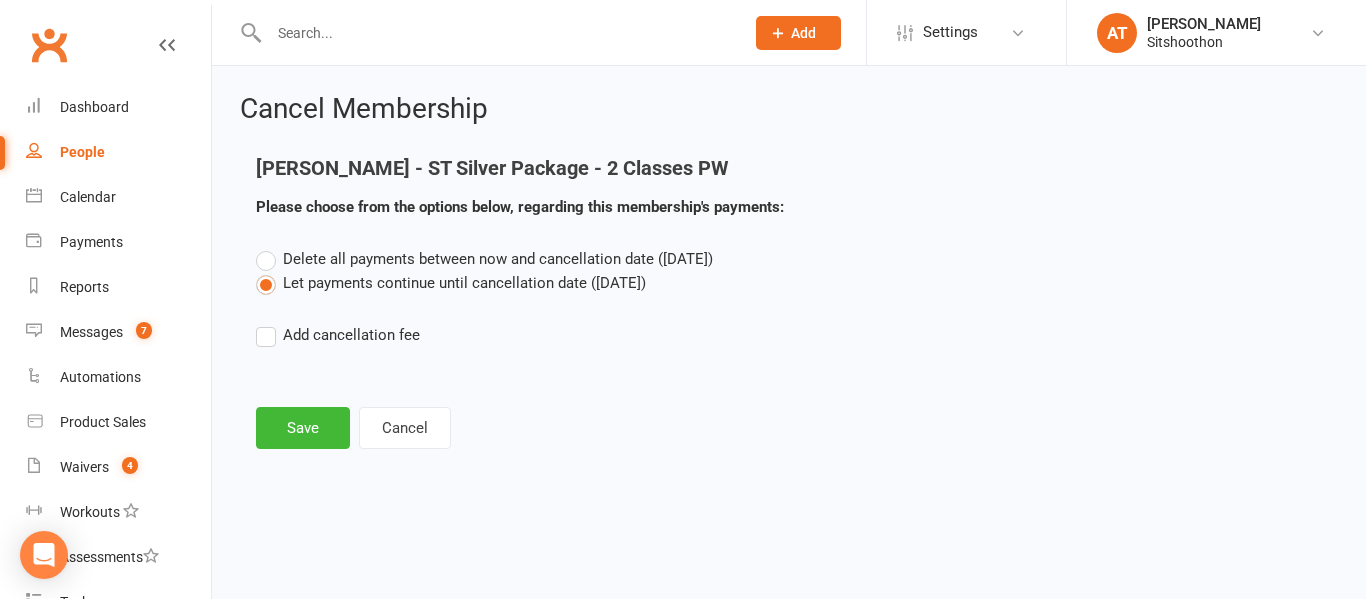 click on "[PERSON_NAME] - ST Silver Package - 2 Classes PW Please choose from the options below, regarding this membership's payments: Delete all payments between now and cancellation date ([DATE]) Let payments continue until cancellation date ([DATE]) Add cancellation fee Save   Cancel" at bounding box center [789, 303] 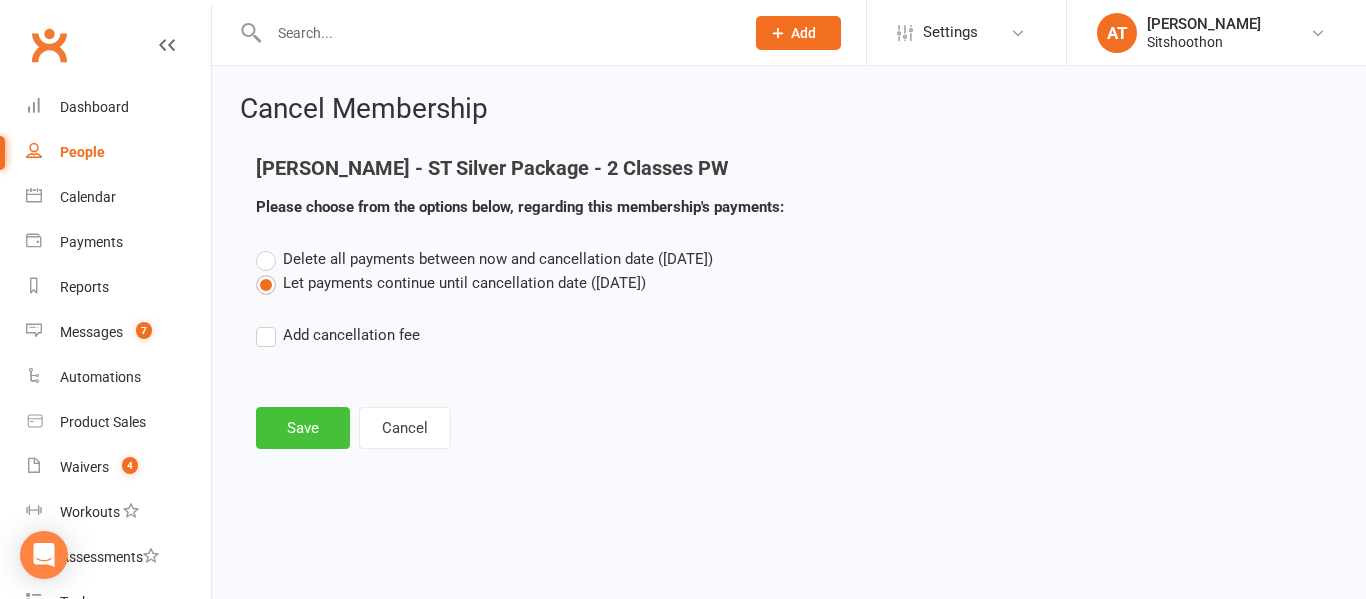 click on "Save" at bounding box center [303, 428] 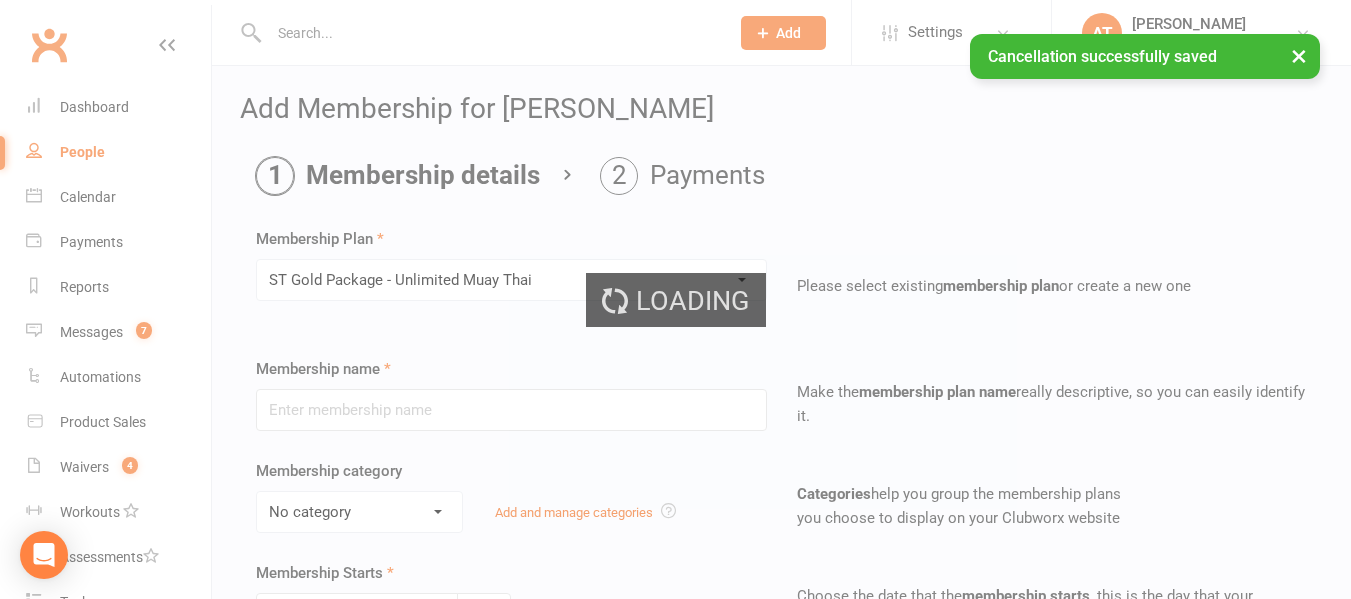 type on "ST Gold Package - Unlimited Muay Thai" 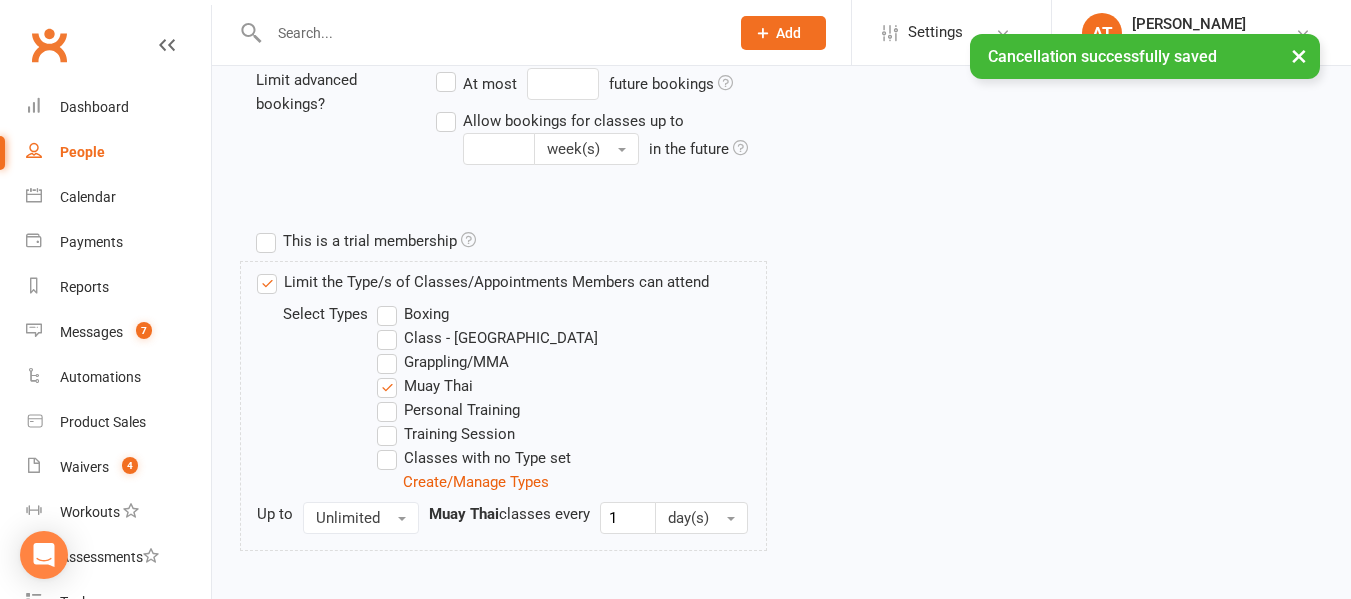 scroll, scrollTop: 938, scrollLeft: 0, axis: vertical 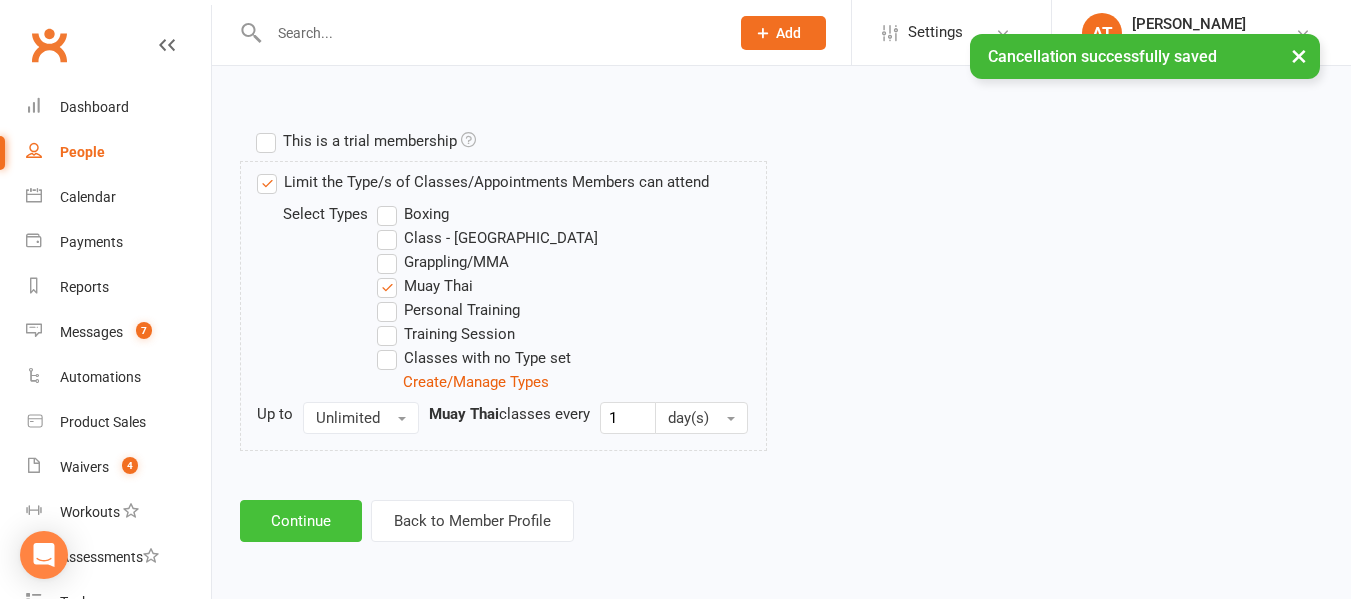 click on "Continue" at bounding box center (301, 521) 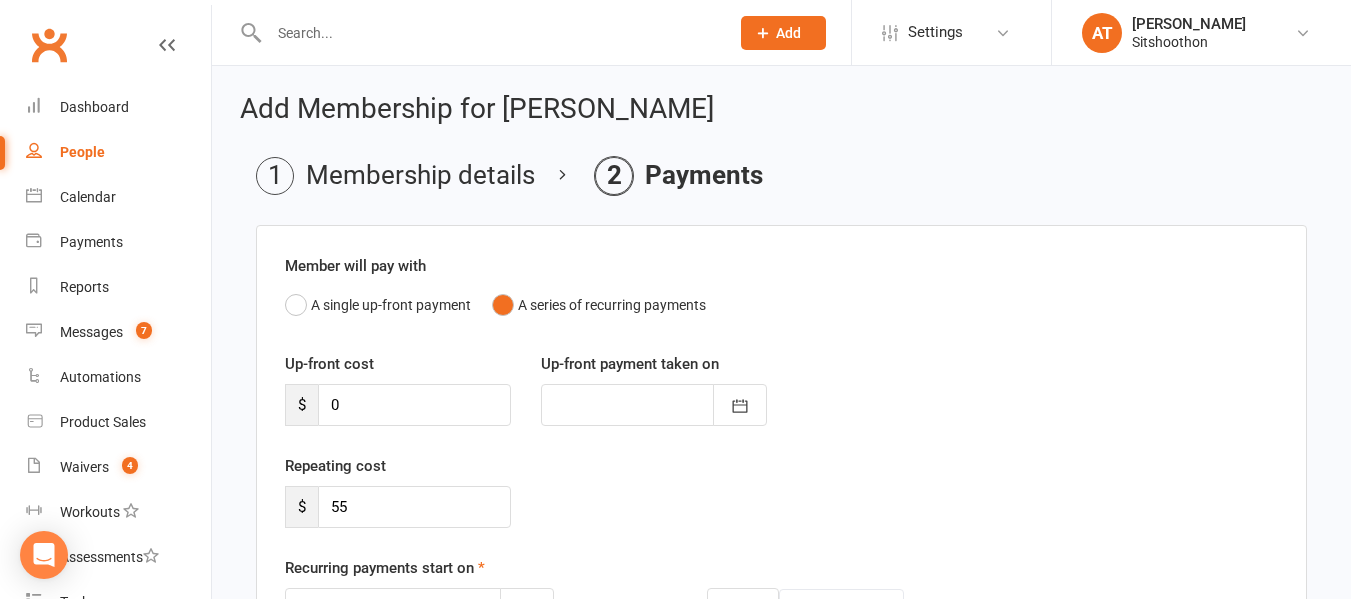 scroll, scrollTop: 347, scrollLeft: 0, axis: vertical 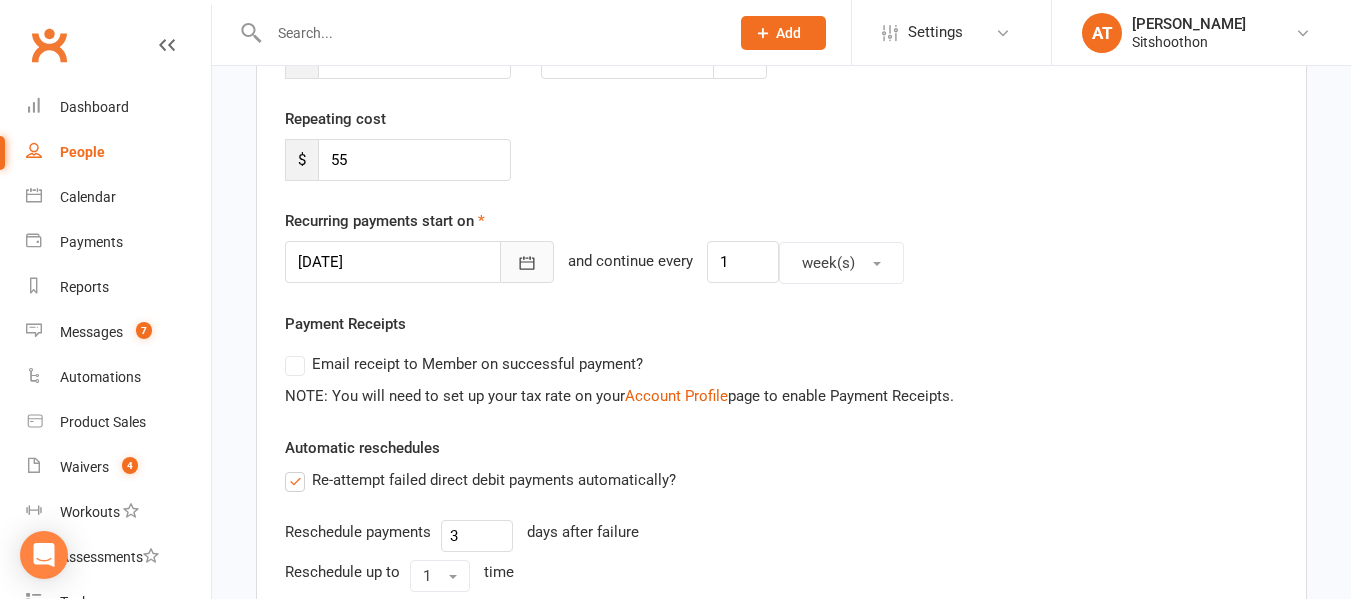 click 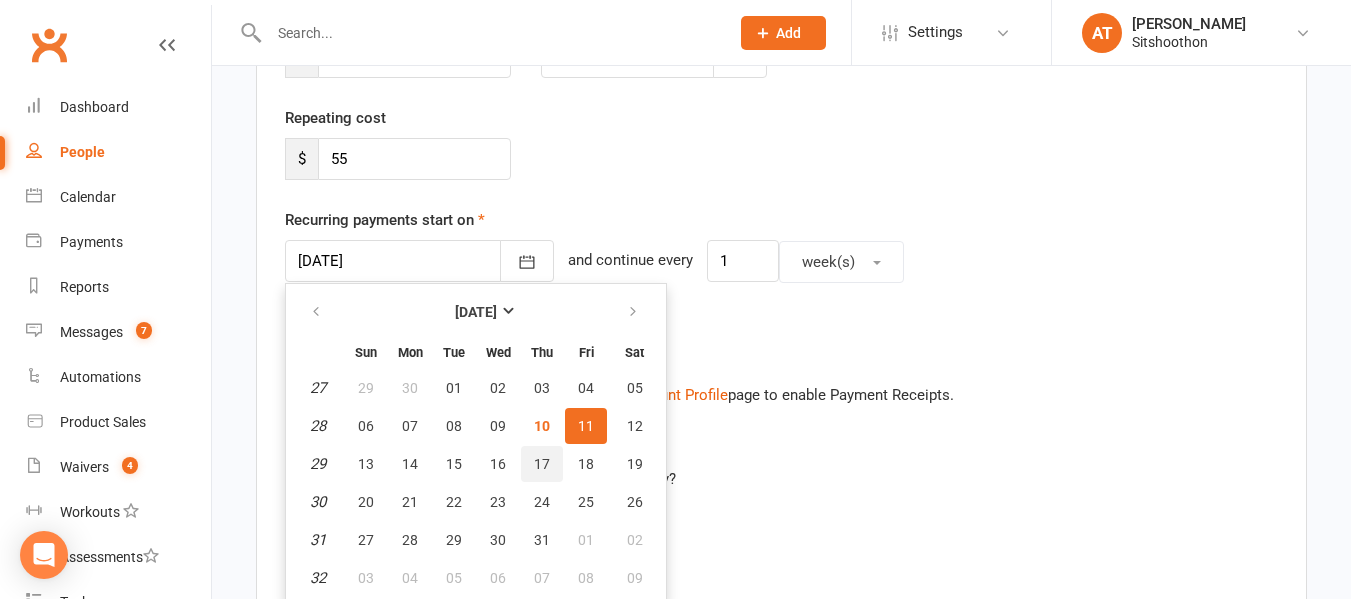 click on "17" at bounding box center (542, 464) 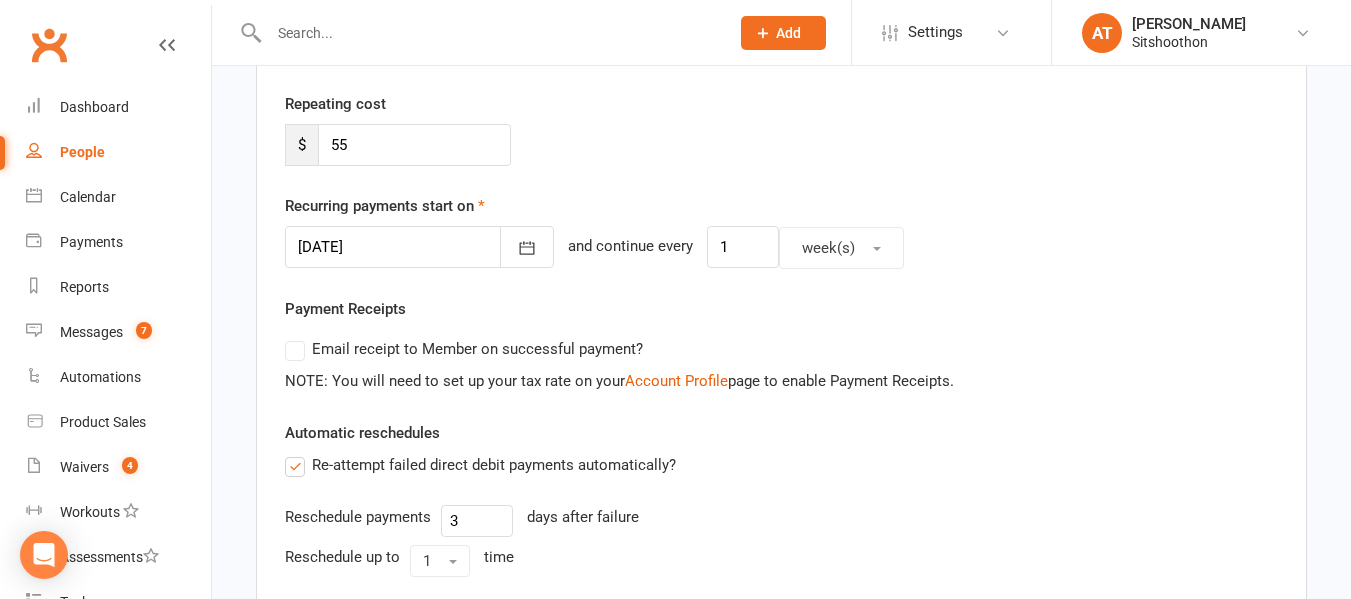 scroll, scrollTop: 775, scrollLeft: 0, axis: vertical 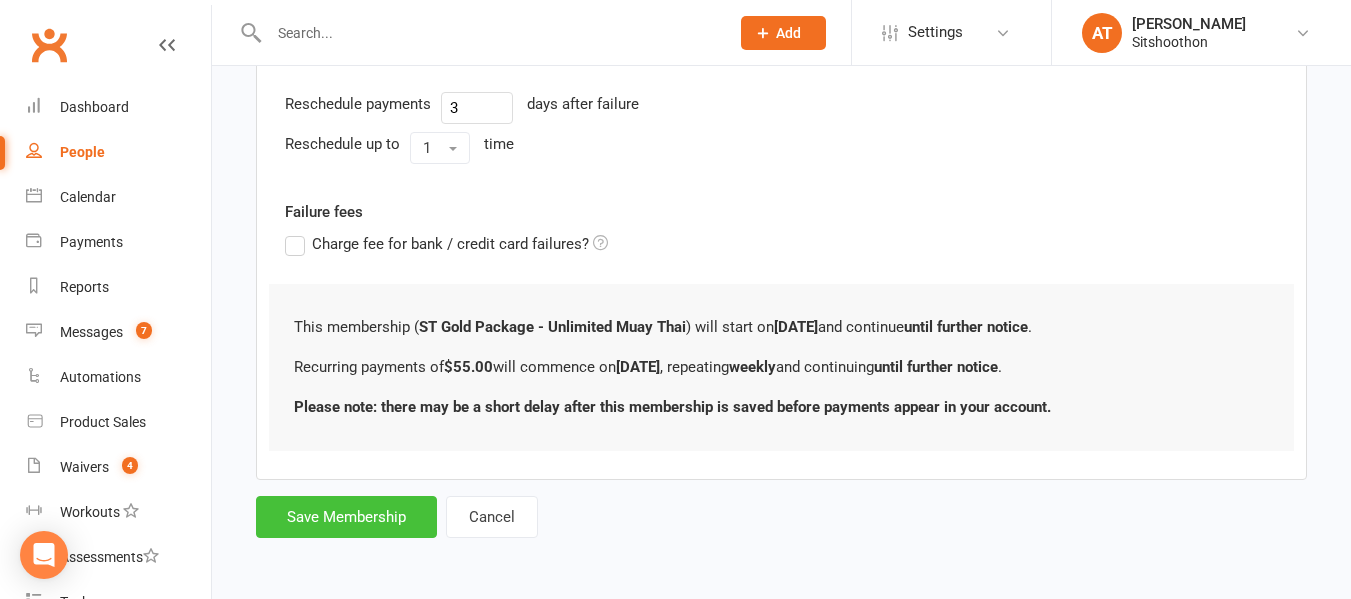 click on "Save Membership" at bounding box center [346, 517] 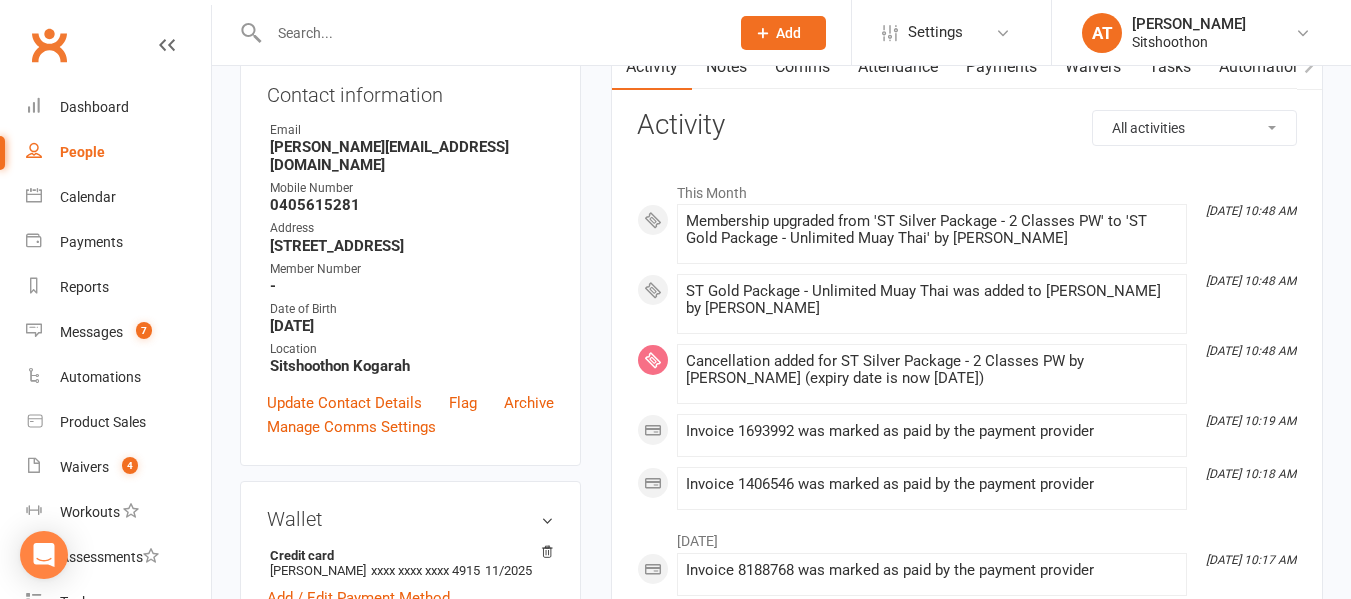 scroll, scrollTop: 227, scrollLeft: 0, axis: vertical 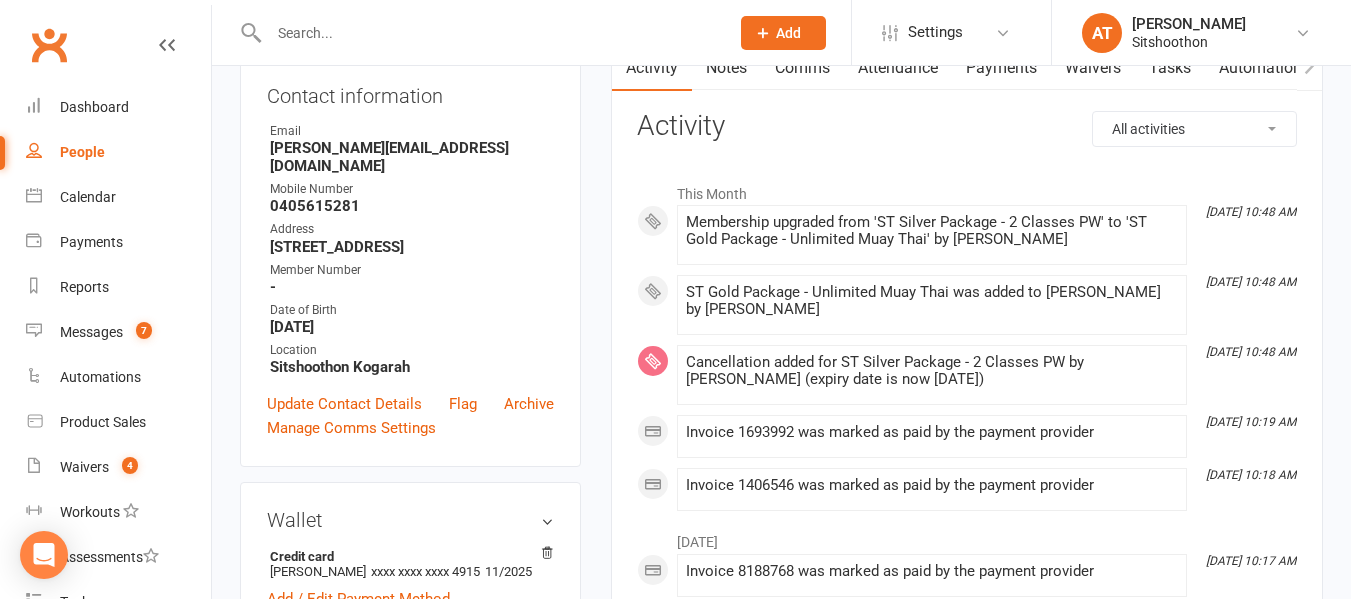 click at bounding box center [489, 33] 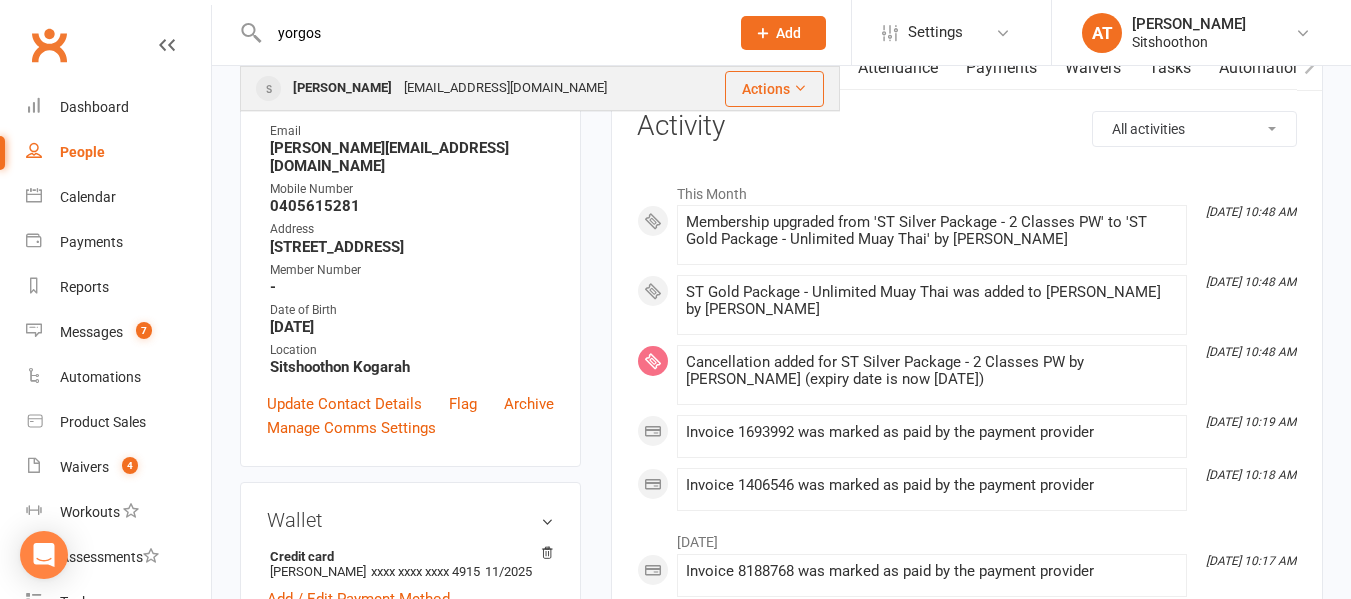 type on "yorgos" 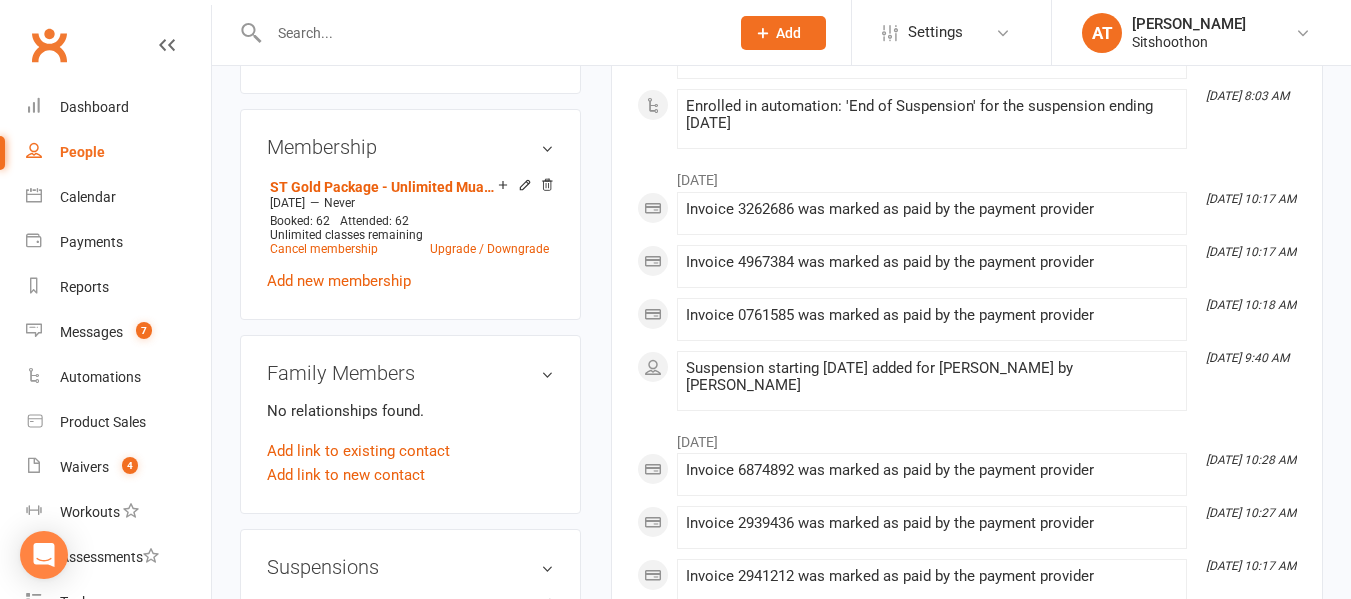 scroll, scrollTop: 1099, scrollLeft: 0, axis: vertical 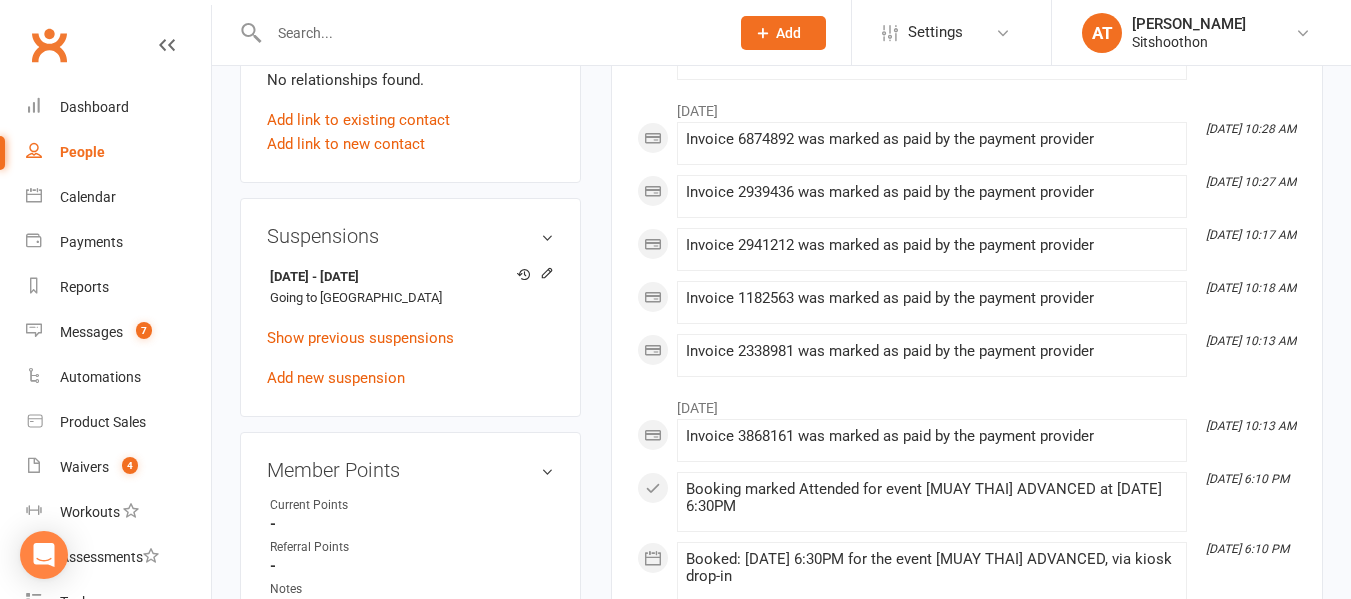 click at bounding box center (489, 33) 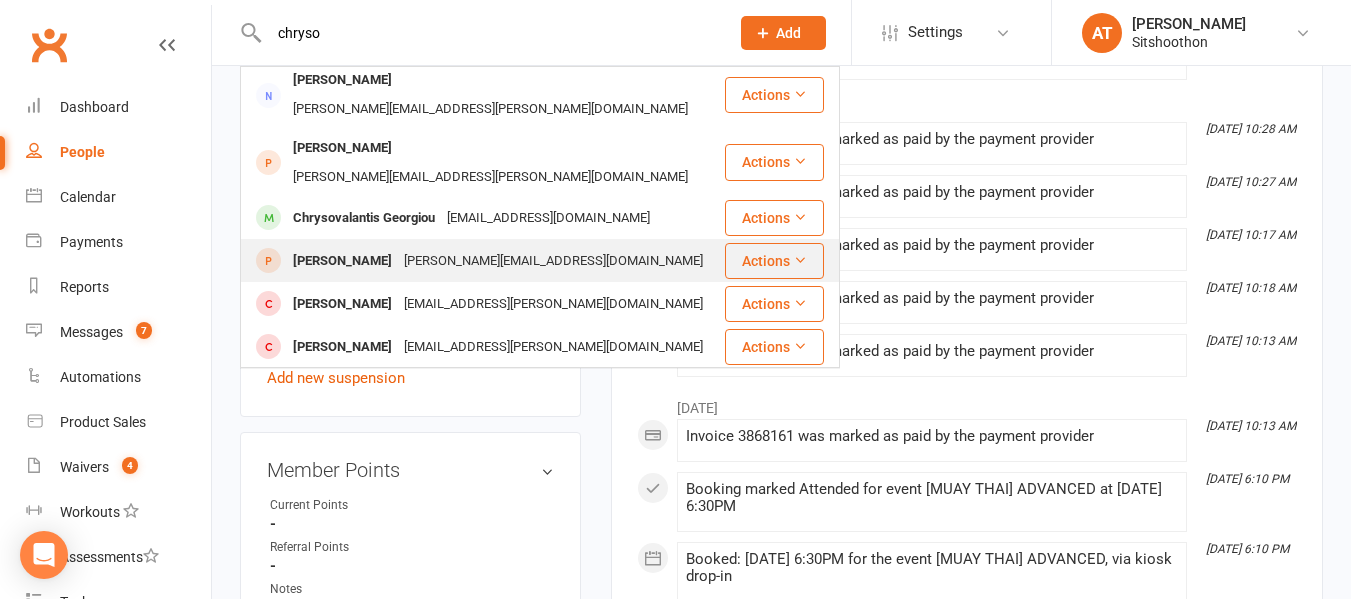 scroll, scrollTop: 7, scrollLeft: 0, axis: vertical 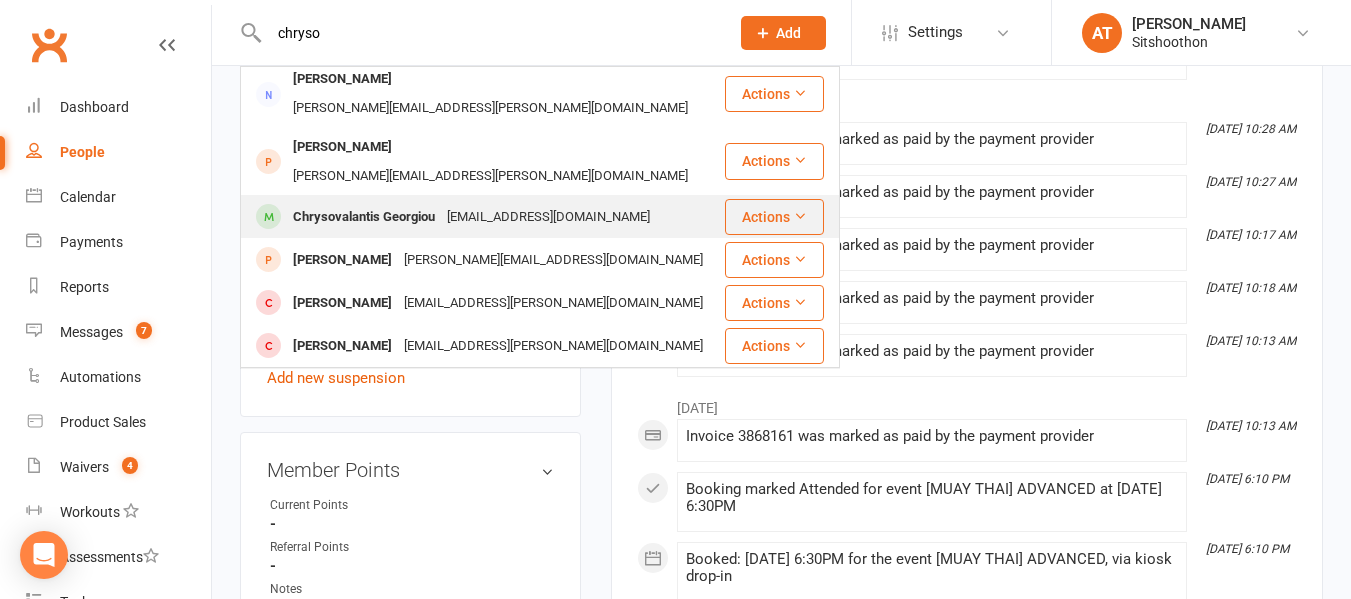 type on "chryso" 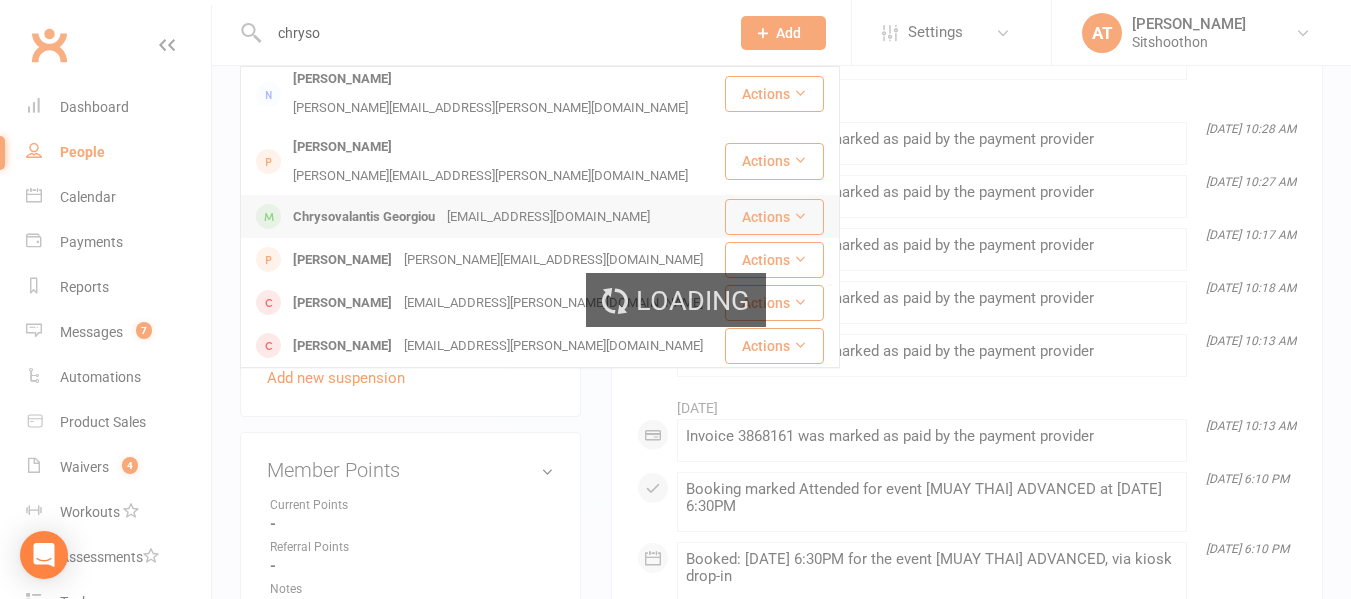 type 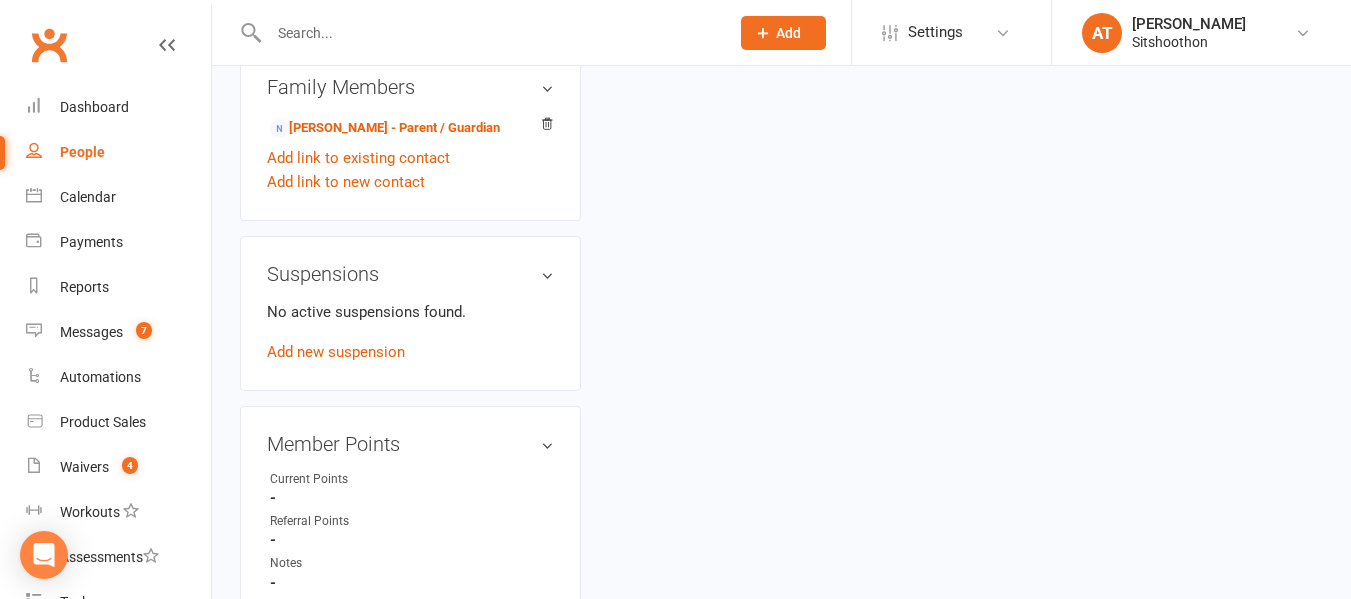 scroll, scrollTop: 0, scrollLeft: 0, axis: both 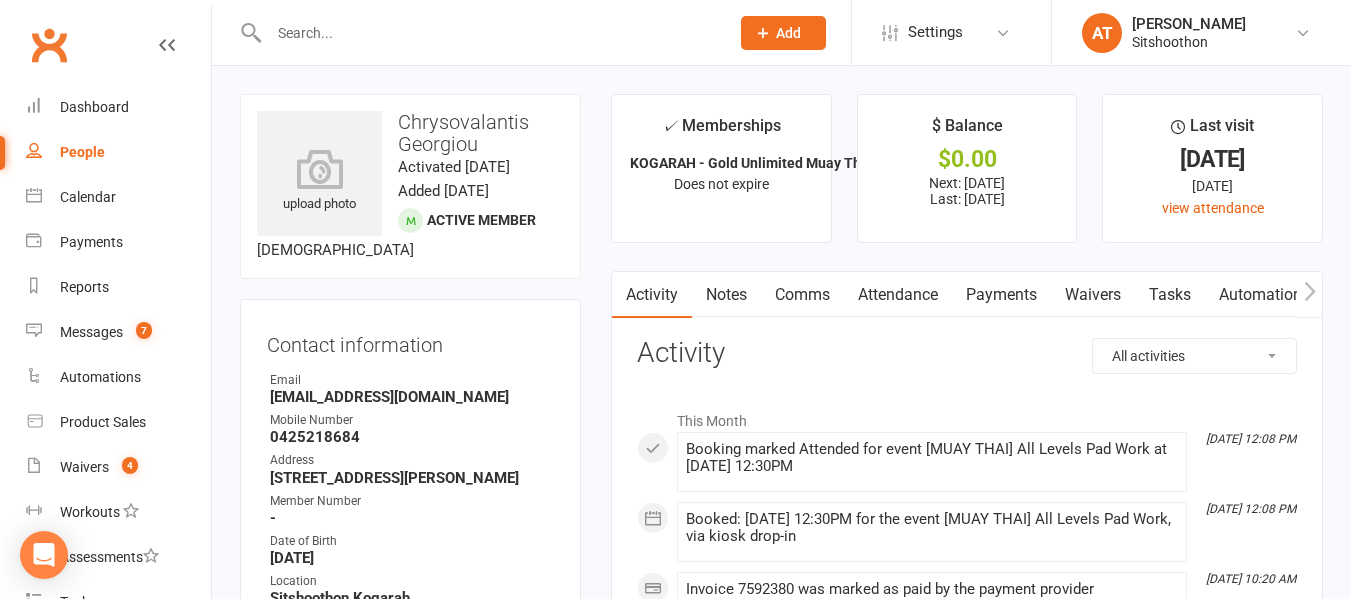 click on "Payments" at bounding box center (1001, 295) 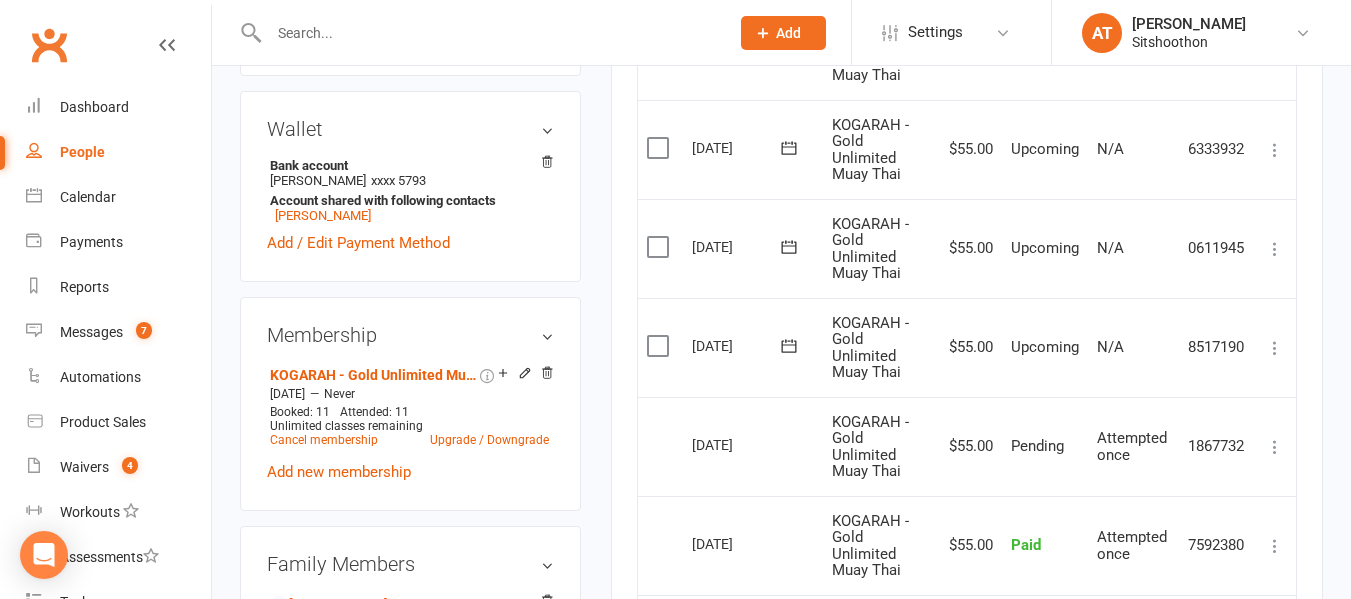 scroll, scrollTop: 673, scrollLeft: 0, axis: vertical 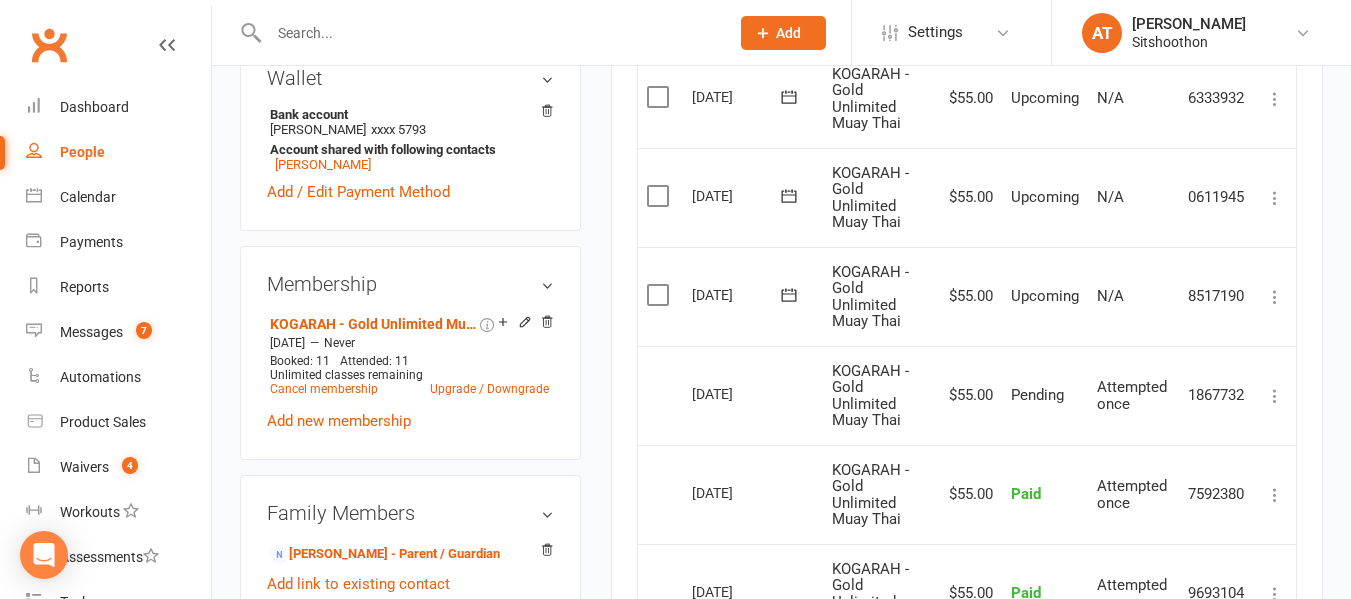 click on "✓ Memberships KOGARAH - Gold Unlimited Muay Thai Does not expire $ Balance $0.00 Next: [DATE] Last: [DATE] Last visit [DATE] [DATE] view attendance
Activity Notes Comms Attendance Payments Waivers Tasks Automations Credit balance
Payments + Add Adjustment + Add Credit Due date  Due date Date paid Date failed Date settled [DATE]
[DATE]
Sun Mon Tue Wed Thu Fri Sat
23
01
02
03
04
05
06
07
24
08
09
10
11
12
13
14
25
15
16
17
18
19
20
21
26
22 23" at bounding box center (967, 266) 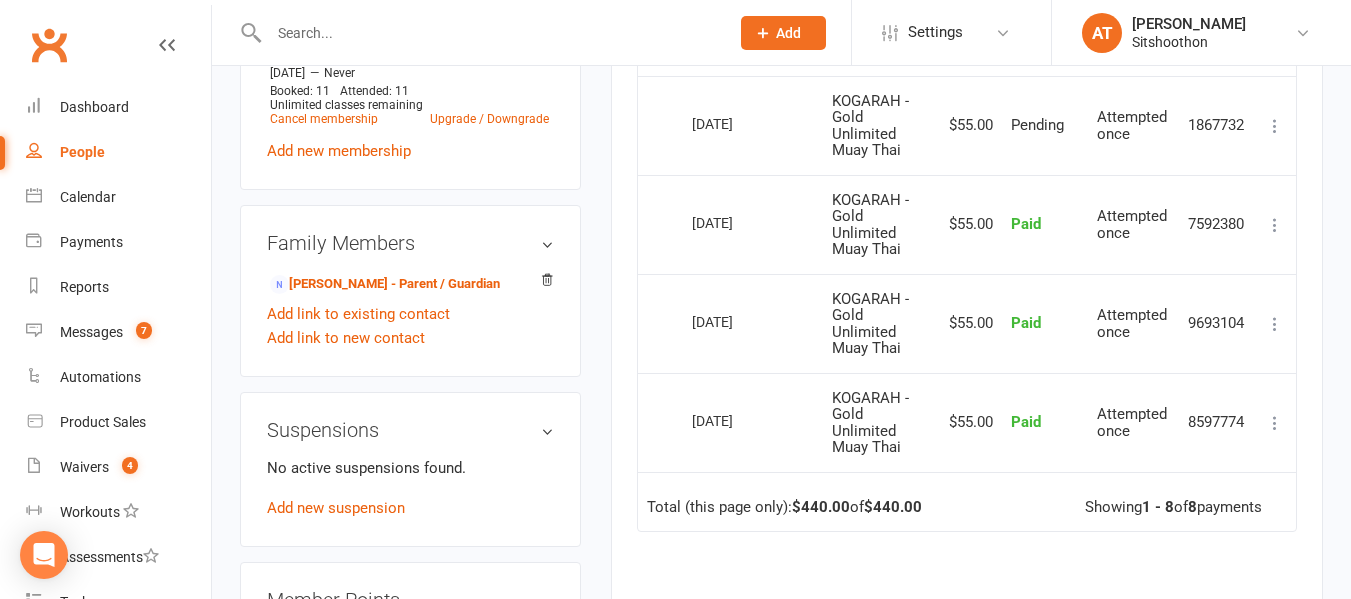 scroll, scrollTop: 944, scrollLeft: 0, axis: vertical 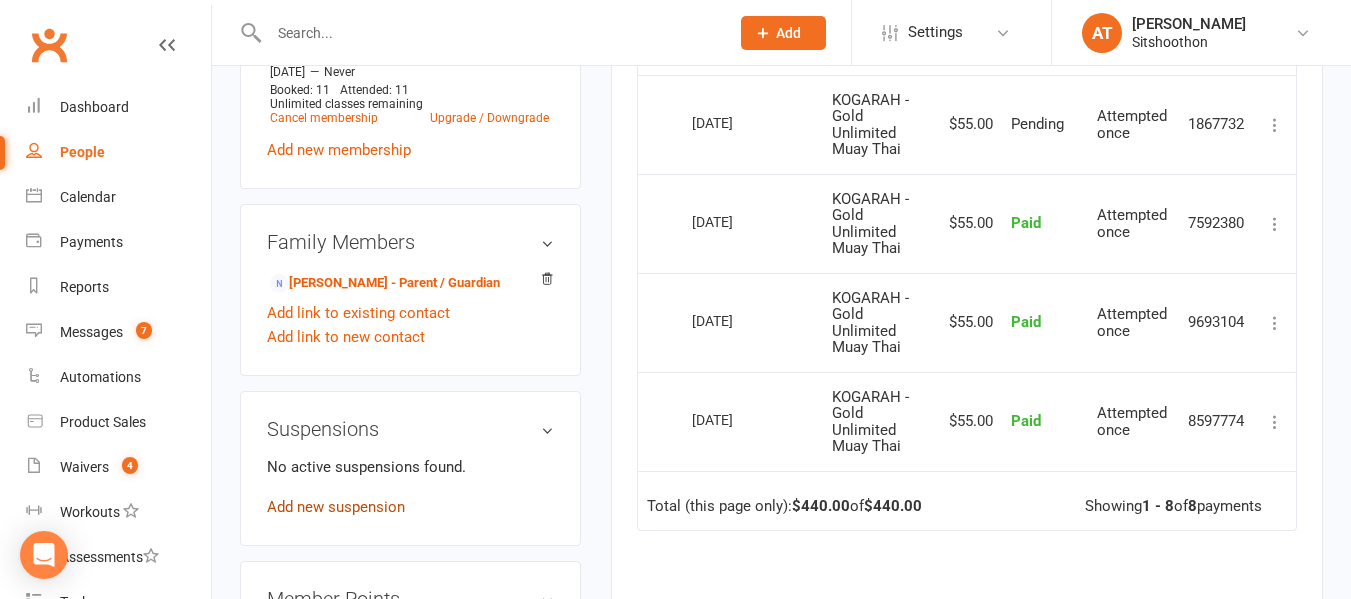 click on "Add new suspension" at bounding box center [336, 507] 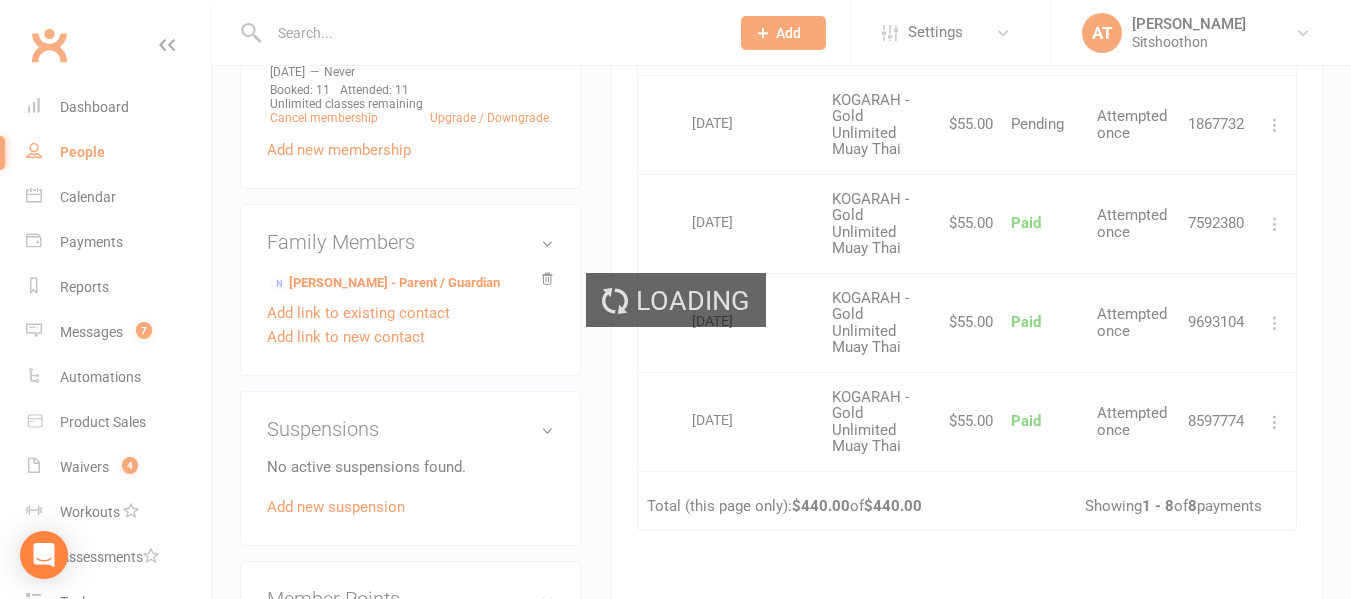 scroll, scrollTop: 0, scrollLeft: 0, axis: both 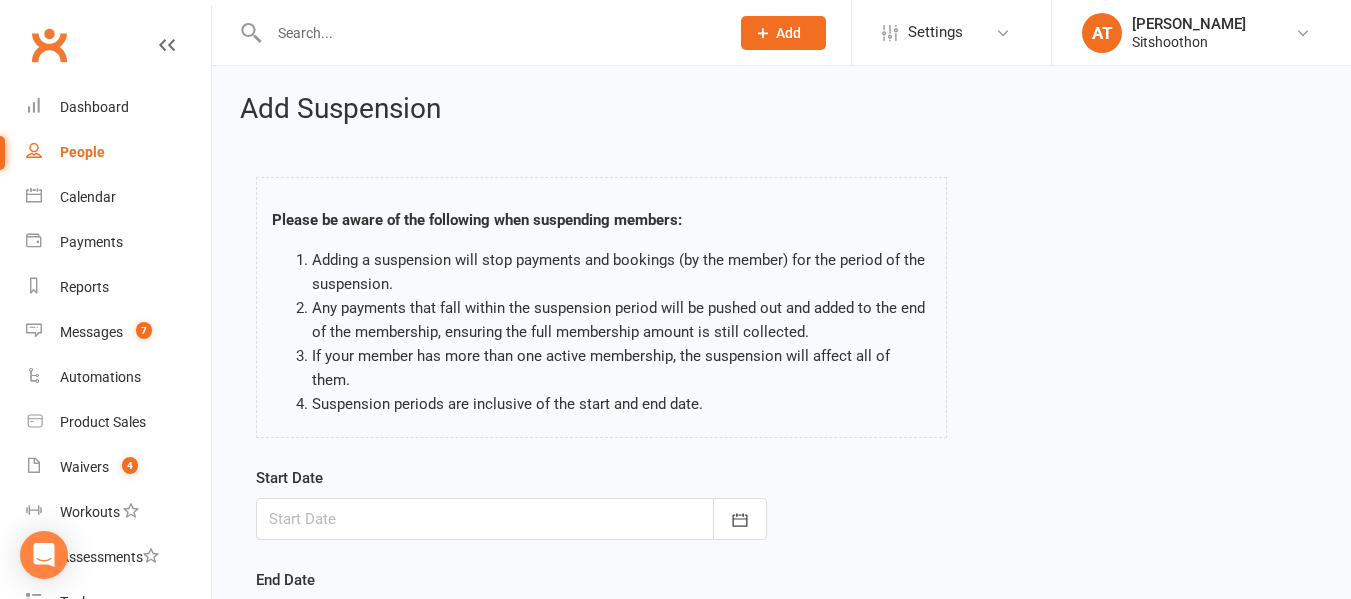 click at bounding box center (511, 519) 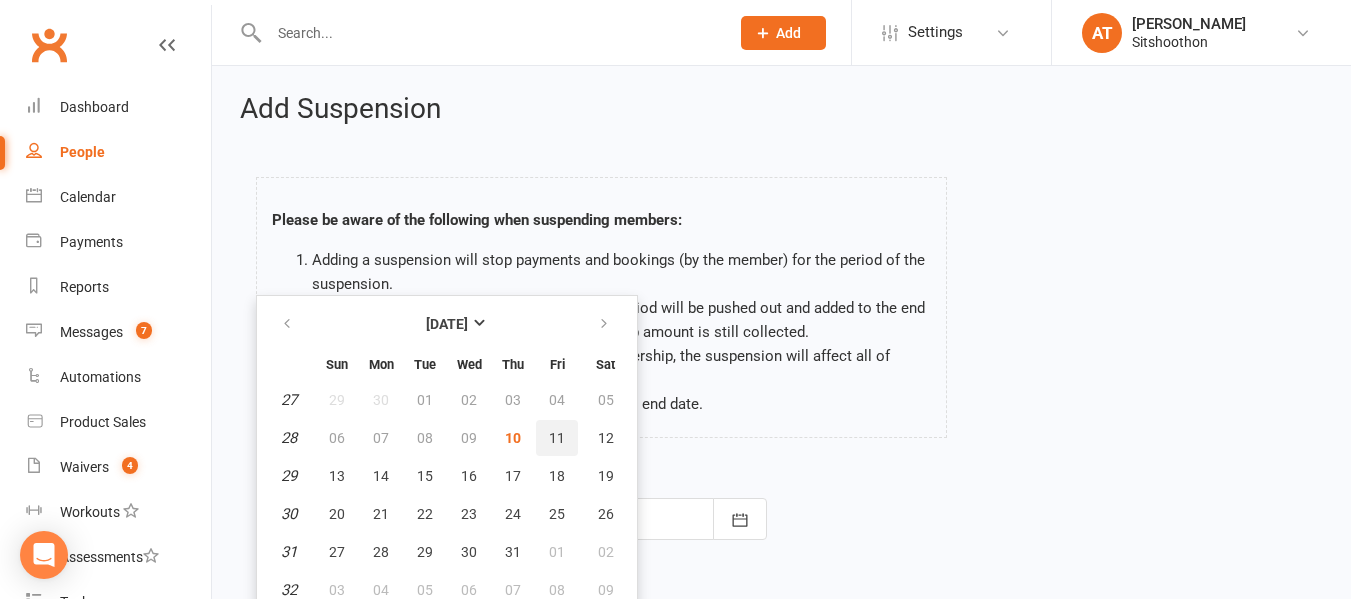 click on "11" at bounding box center (557, 438) 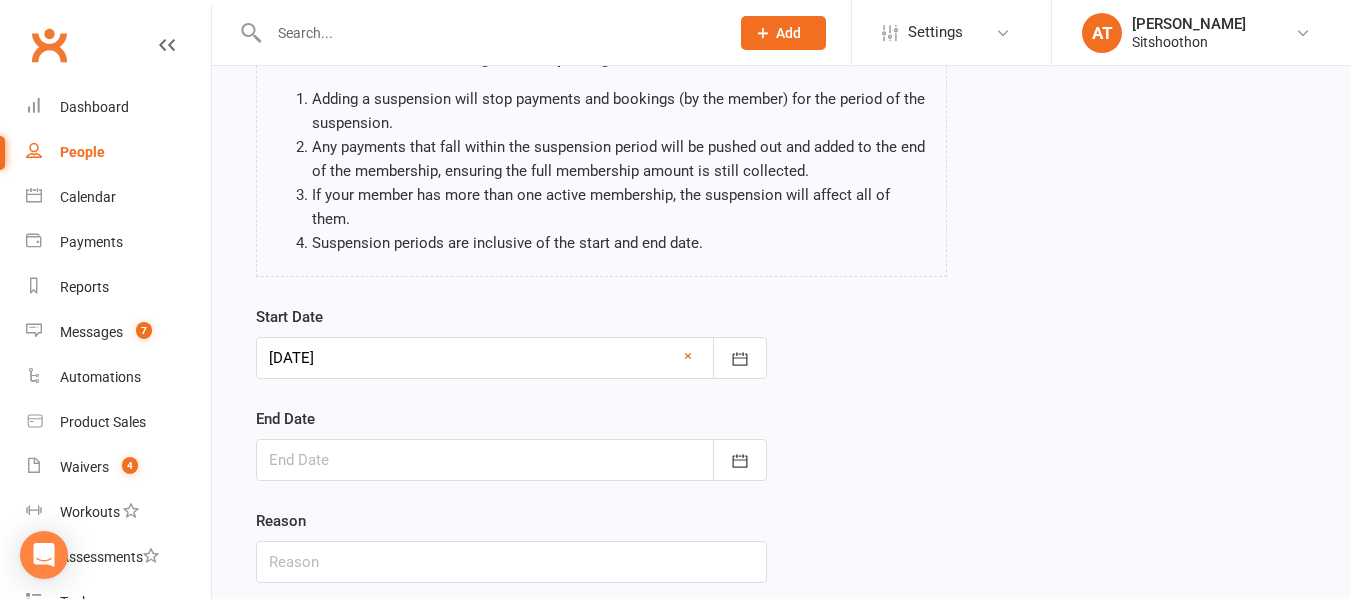scroll, scrollTop: 166, scrollLeft: 0, axis: vertical 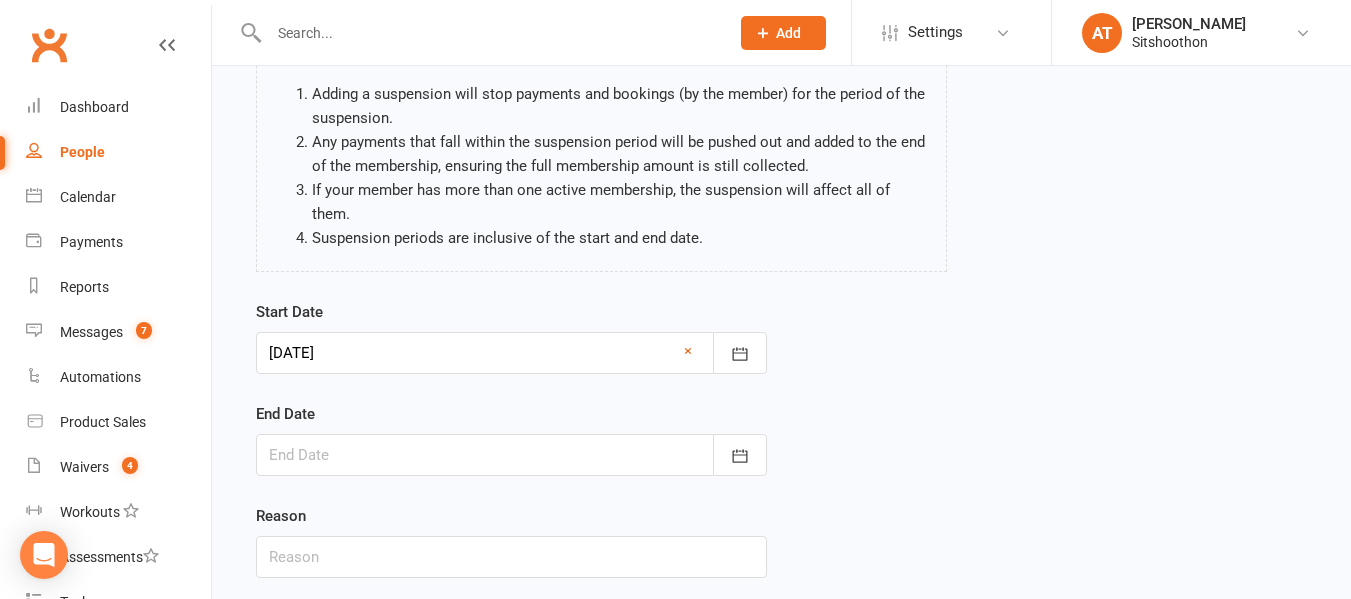 click at bounding box center (511, 455) 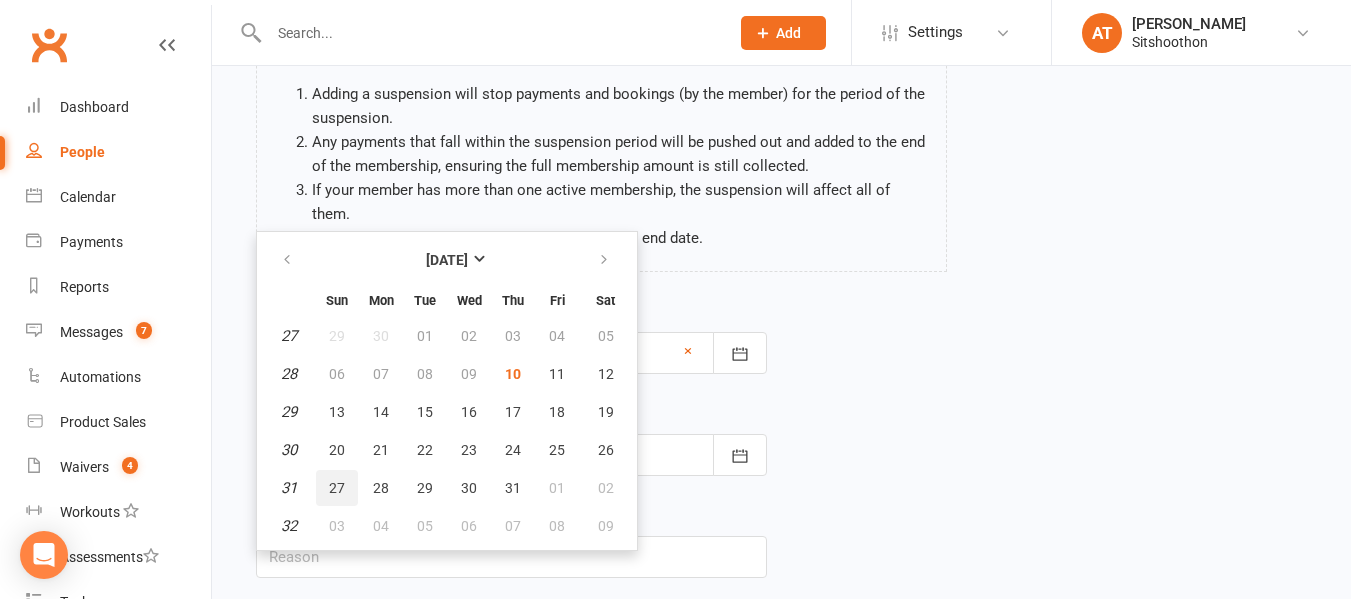 click on "27" at bounding box center [337, 488] 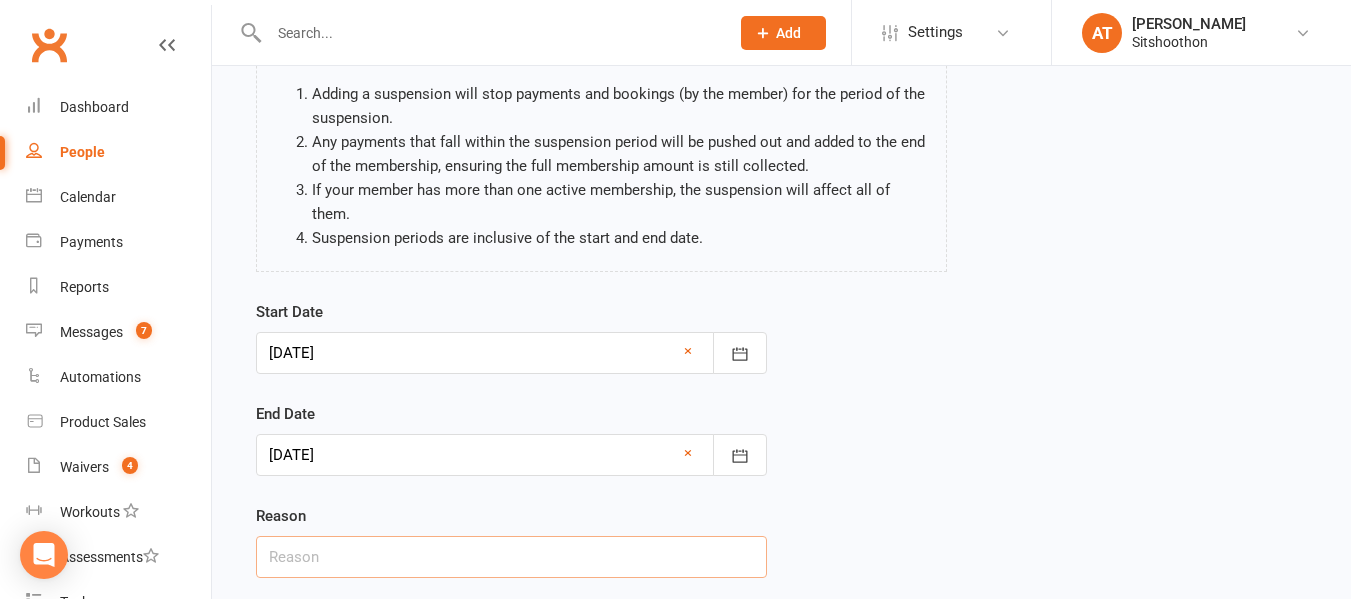 click at bounding box center (511, 557) 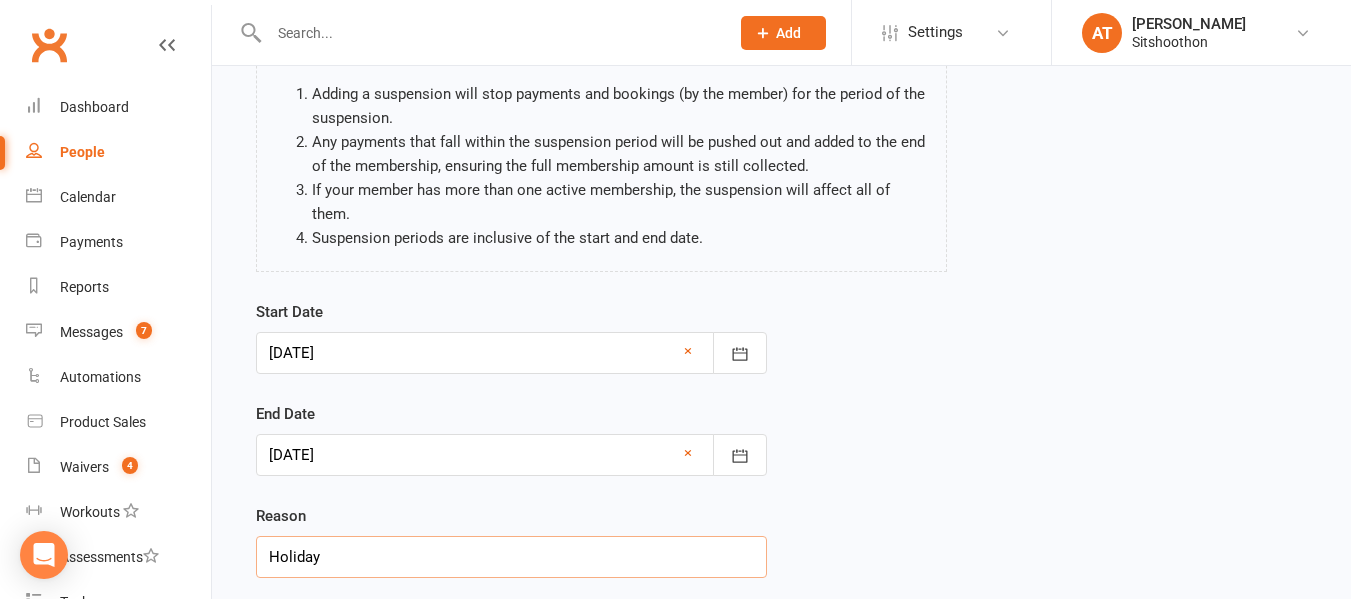 scroll, scrollTop: 280, scrollLeft: 0, axis: vertical 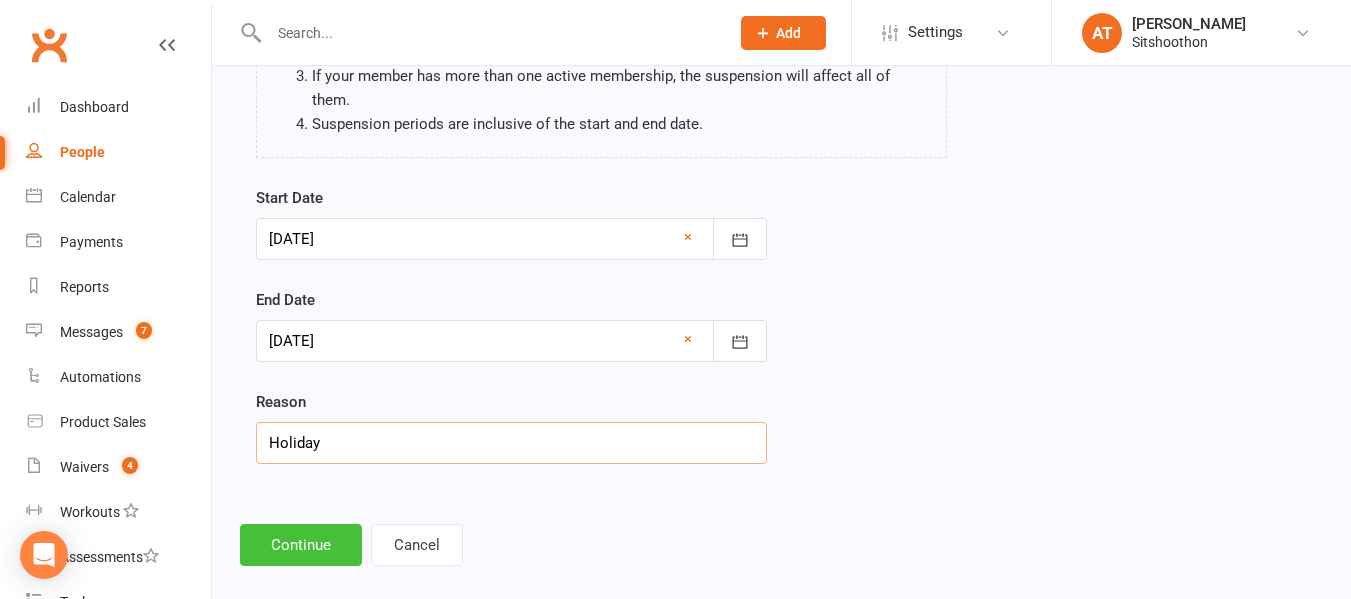 type on "Holiday" 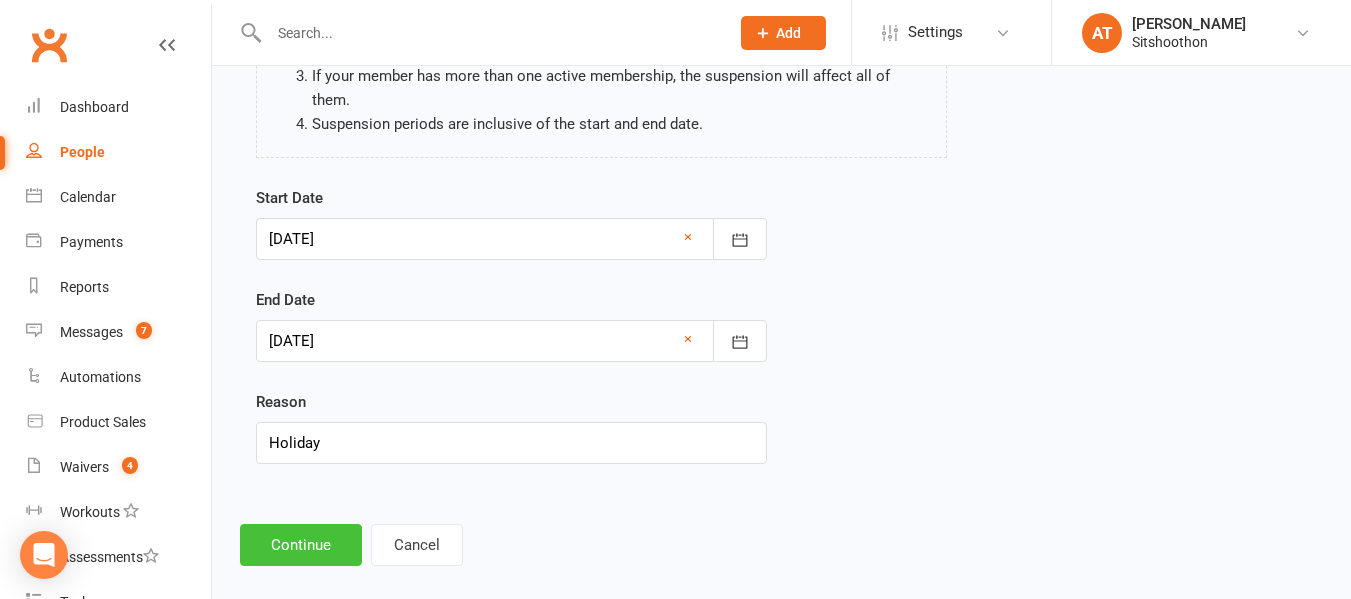 click on "Continue" at bounding box center (301, 545) 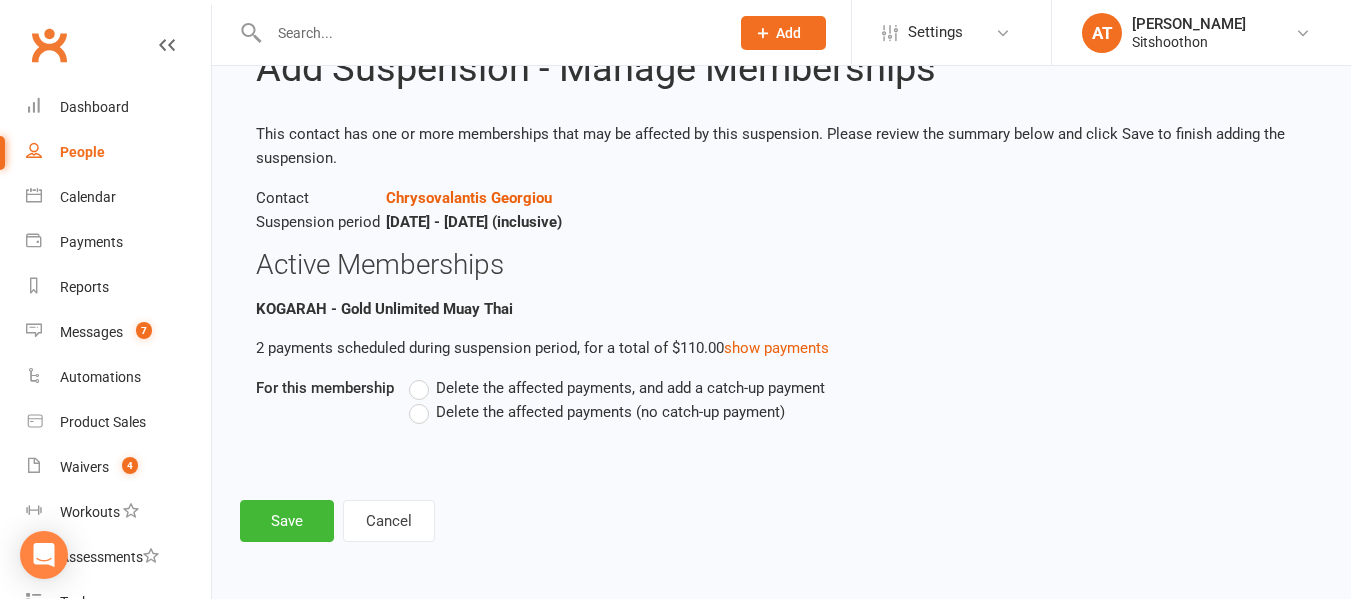 scroll, scrollTop: 0, scrollLeft: 0, axis: both 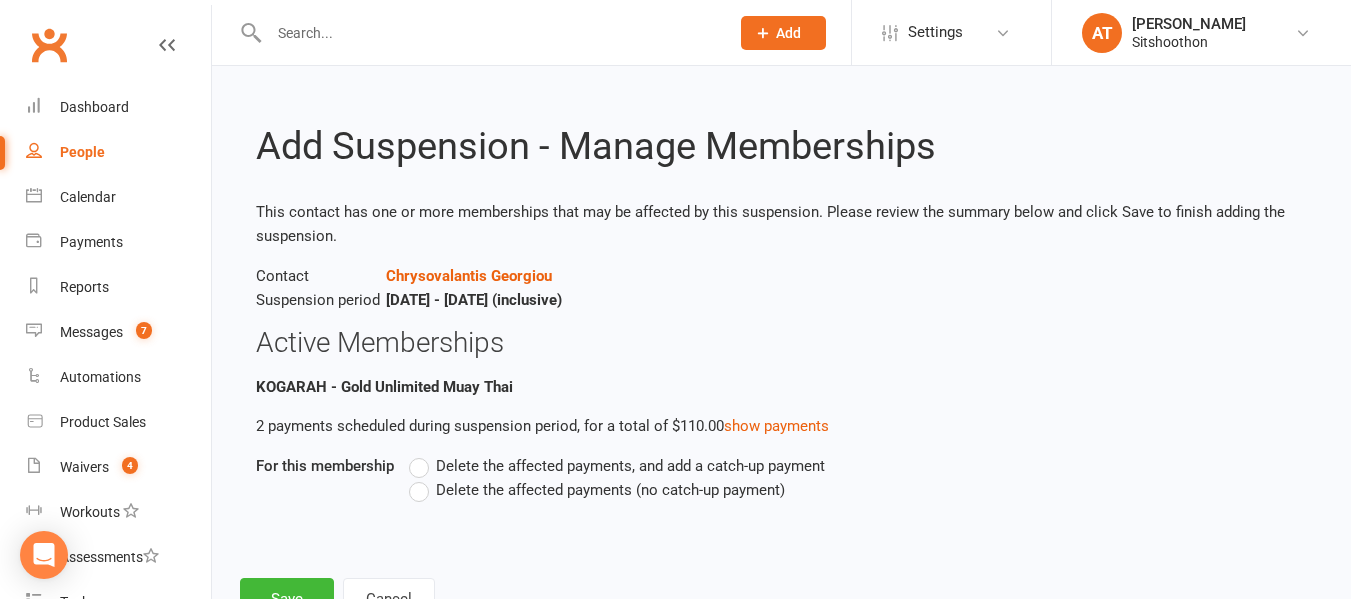 click on "Delete the affected payments (no catch-up payment)" at bounding box center (610, 488) 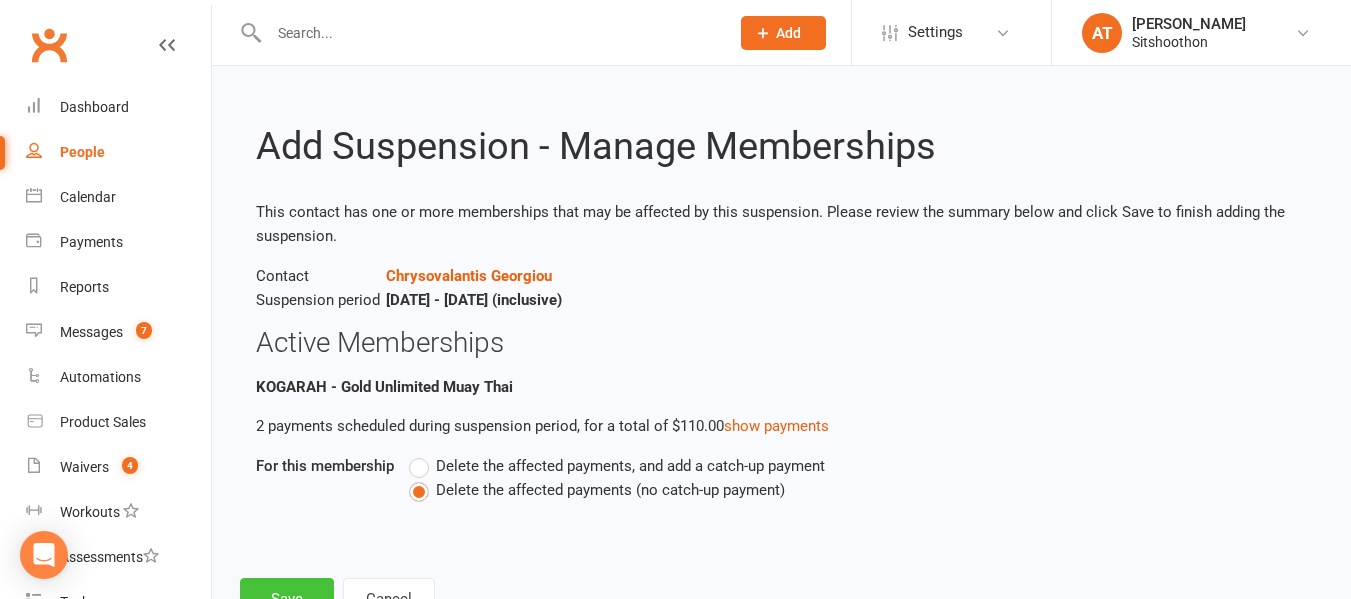 click on "Save" at bounding box center [287, 599] 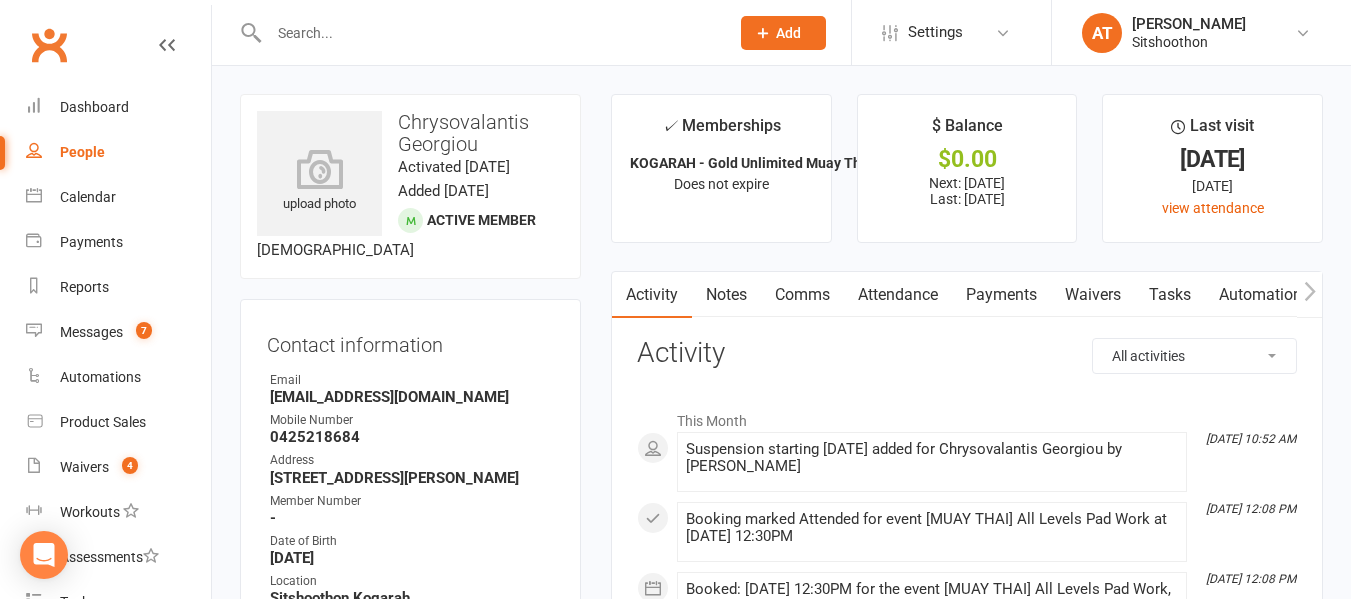 click at bounding box center [489, 33] 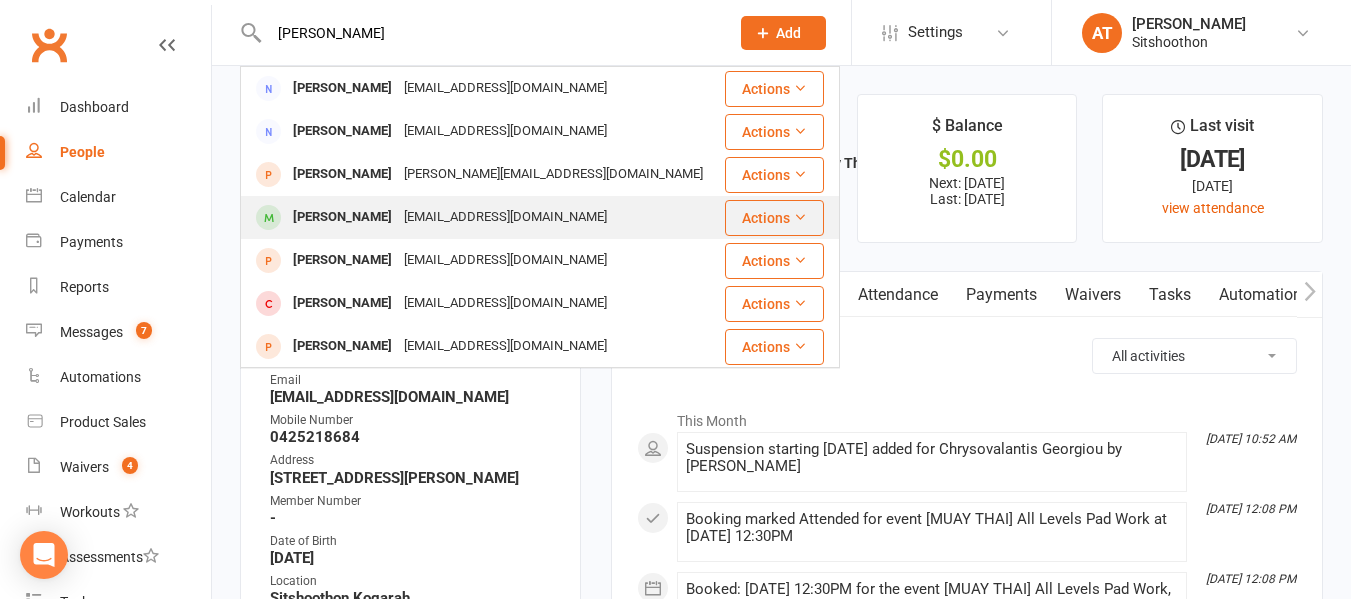 type on "[PERSON_NAME]" 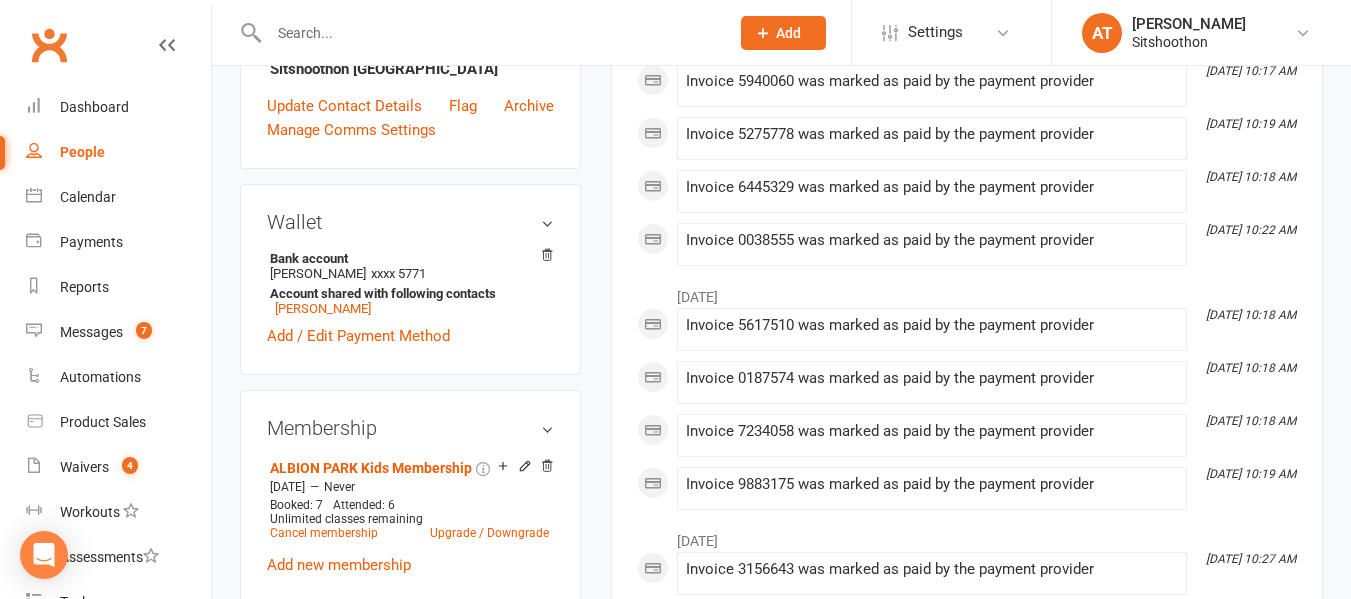 scroll, scrollTop: 506, scrollLeft: 0, axis: vertical 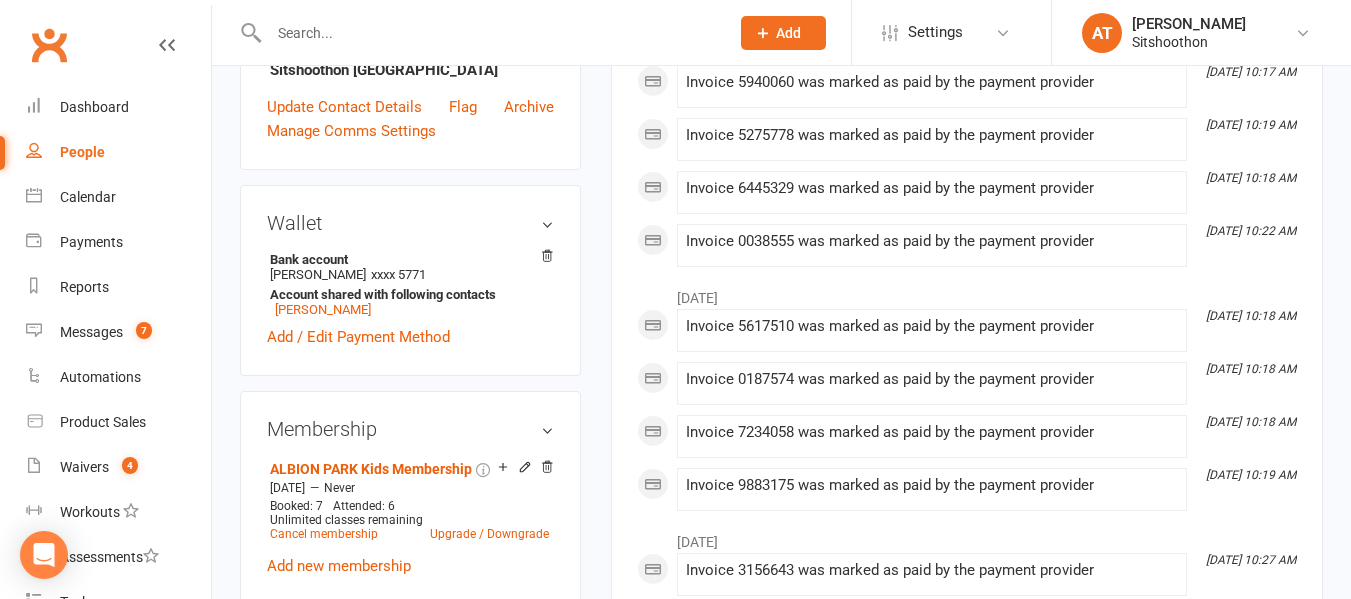 click at bounding box center (489, 33) 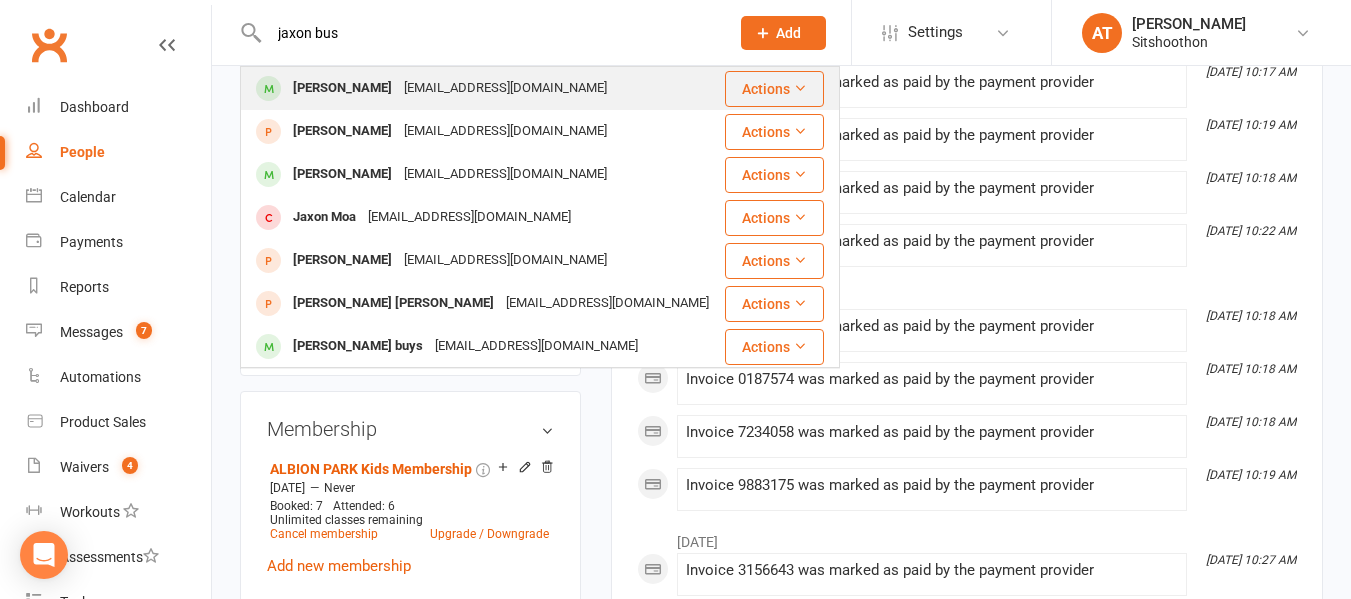 type on "jaxon bus" 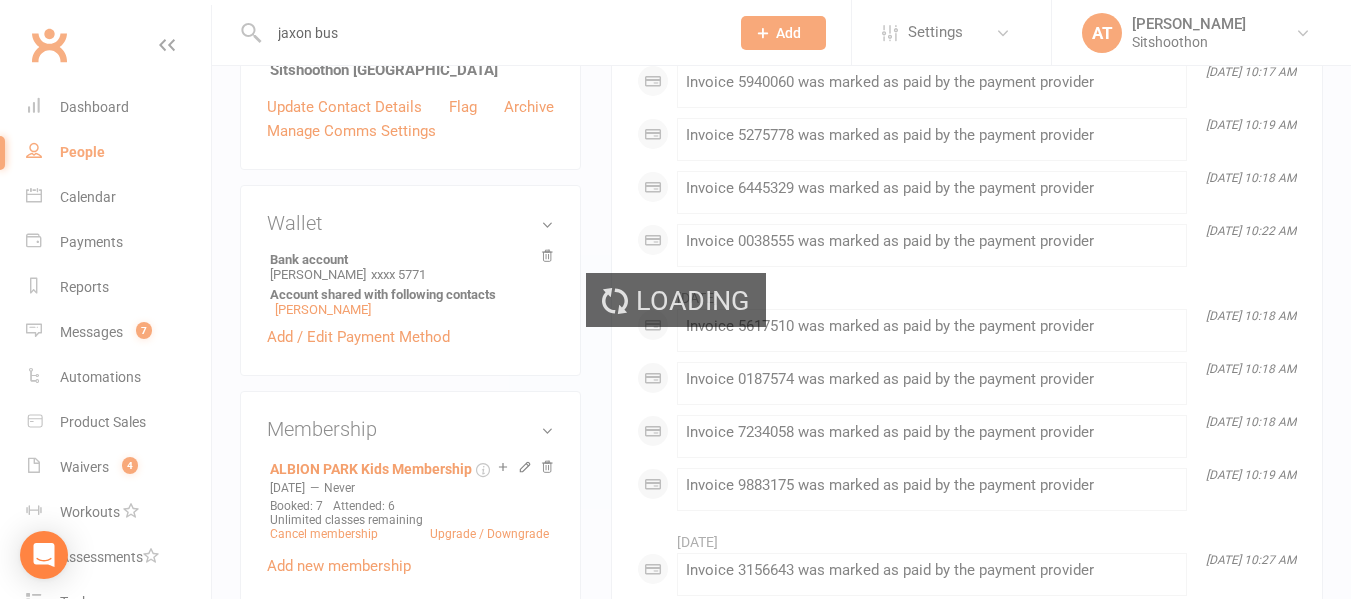 type 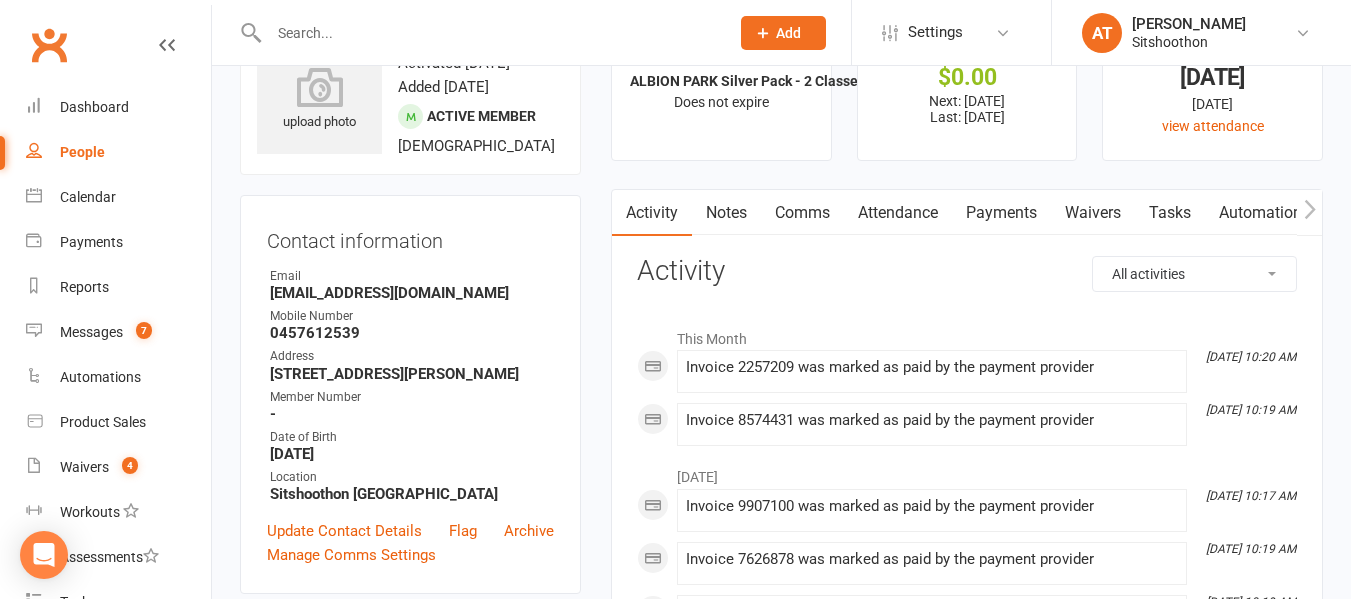 scroll, scrollTop: 0, scrollLeft: 0, axis: both 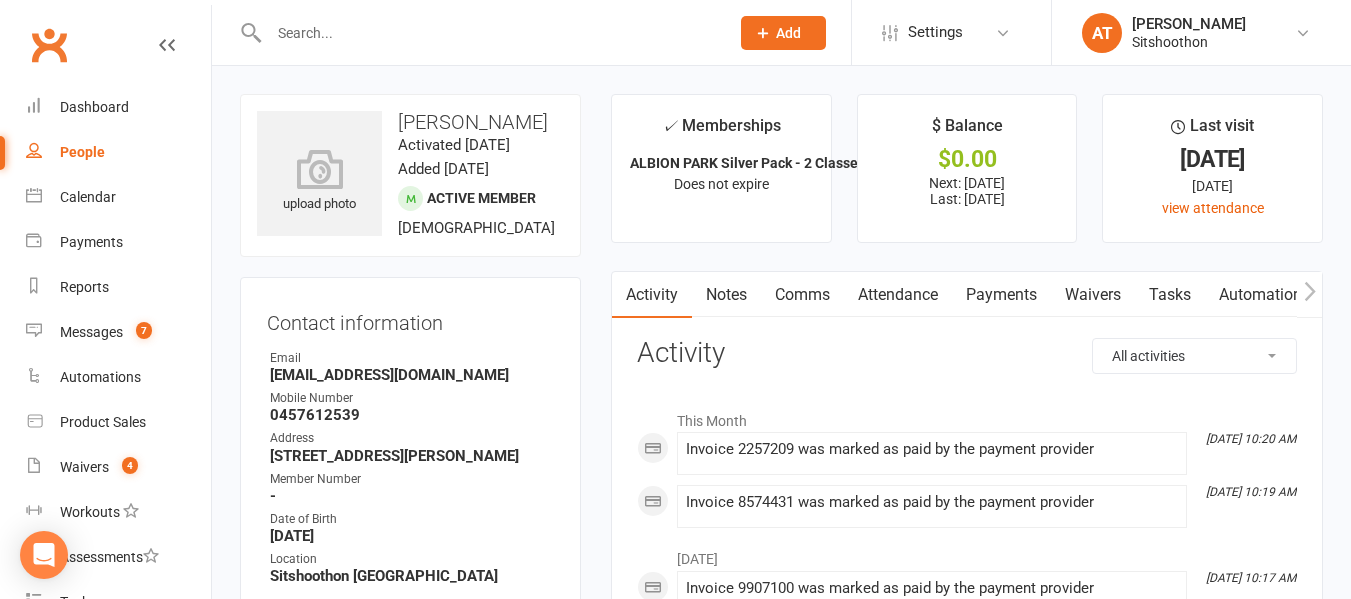 click on "All activities Bookings / Attendances Communications Notes Failed SMSes Gradings Members Memberships POS Sales Payments Credit Vouchers Prospects Reports Automations Tasks Waivers Workouts Kiosk Mode Consent Assessments Contact Flags Family Relationships Activity This Month [DATE] 10:20 AM Invoice 2257209 was marked as paid by the payment provider   [DATE] 10:19 AM Invoice 8574431 was marked as paid by the payment provider   June [DATE] 10:17 AM Invoice 9907100 was marked as paid by the payment provider   [DATE] 10:19 AM Invoice 7626878 was marked as paid by the payment provider   [DATE] 10:19 AM Invoice 8611053 was marked as paid by the payment provider   [DATE] 10:22 AM Invoice 4636426 was marked as paid by the payment provider   May [DATE] 10:18 AM Invoice 3943442 was marked as paid by the payment provider   [DATE] 10:18 AM Invoice 2316501 was marked as paid by the payment provider   [DATE] 10:18 AM Invoice 6681235 was marked as paid by the payment provider   [DATE] 10:19 AM   [DATE]" at bounding box center (967, 1156) 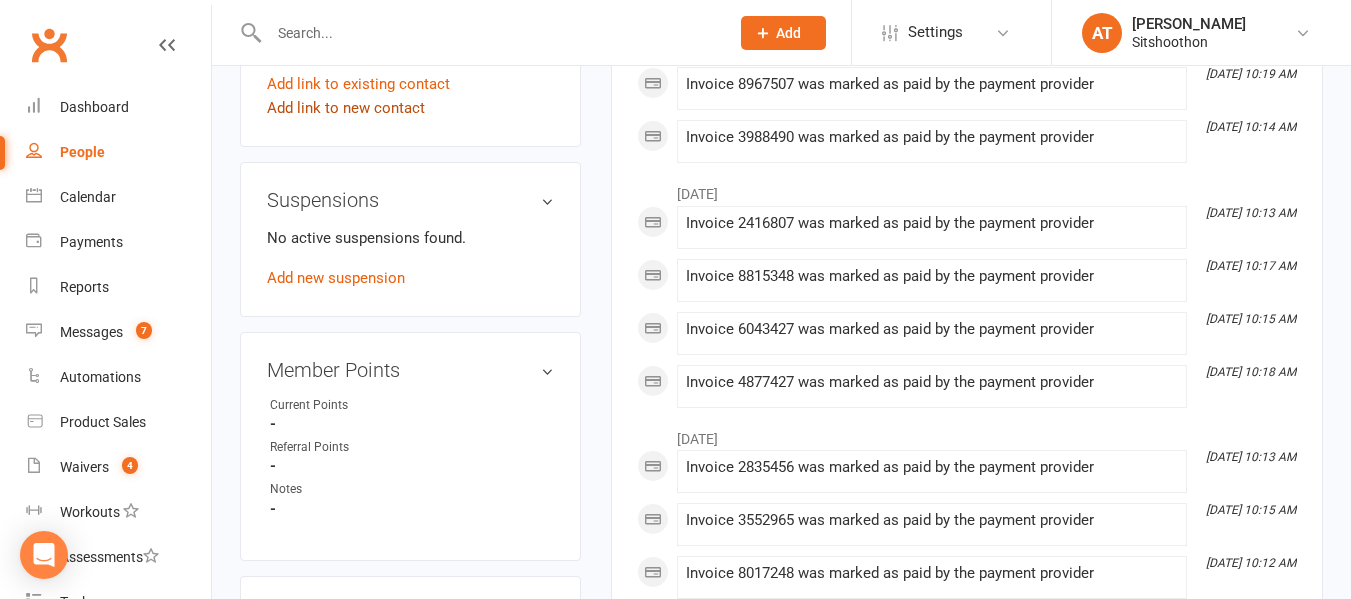 scroll, scrollTop: 1238, scrollLeft: 0, axis: vertical 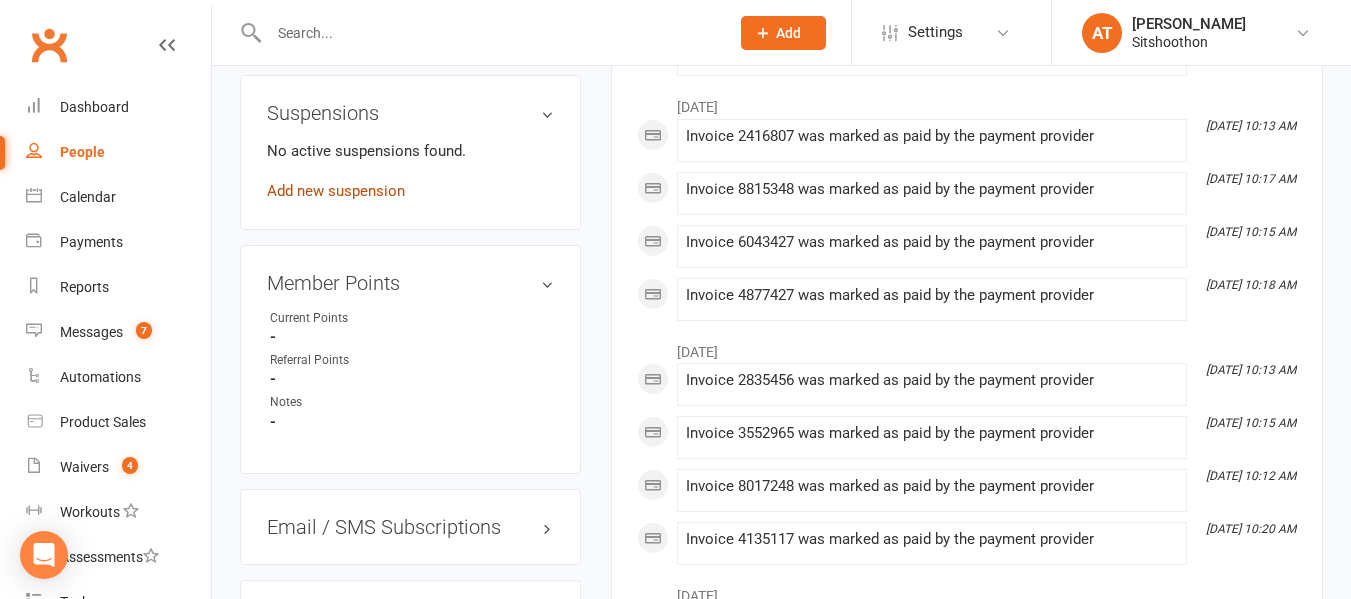 click on "Add new suspension" at bounding box center [336, 191] 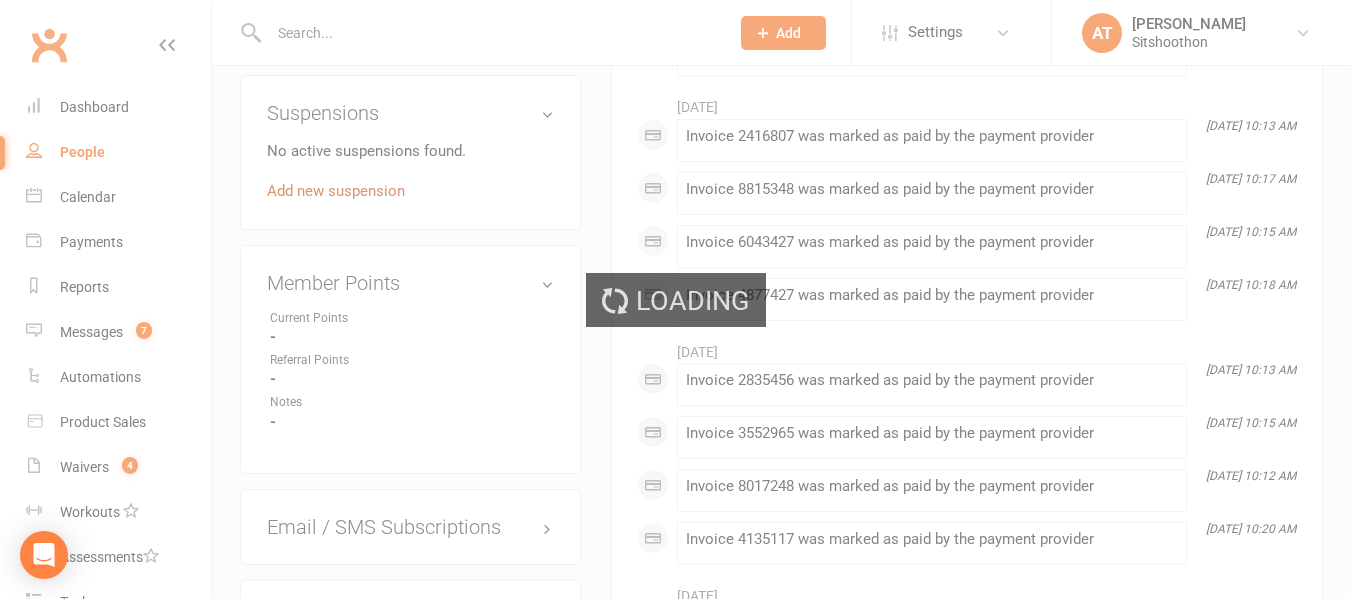 scroll, scrollTop: 0, scrollLeft: 0, axis: both 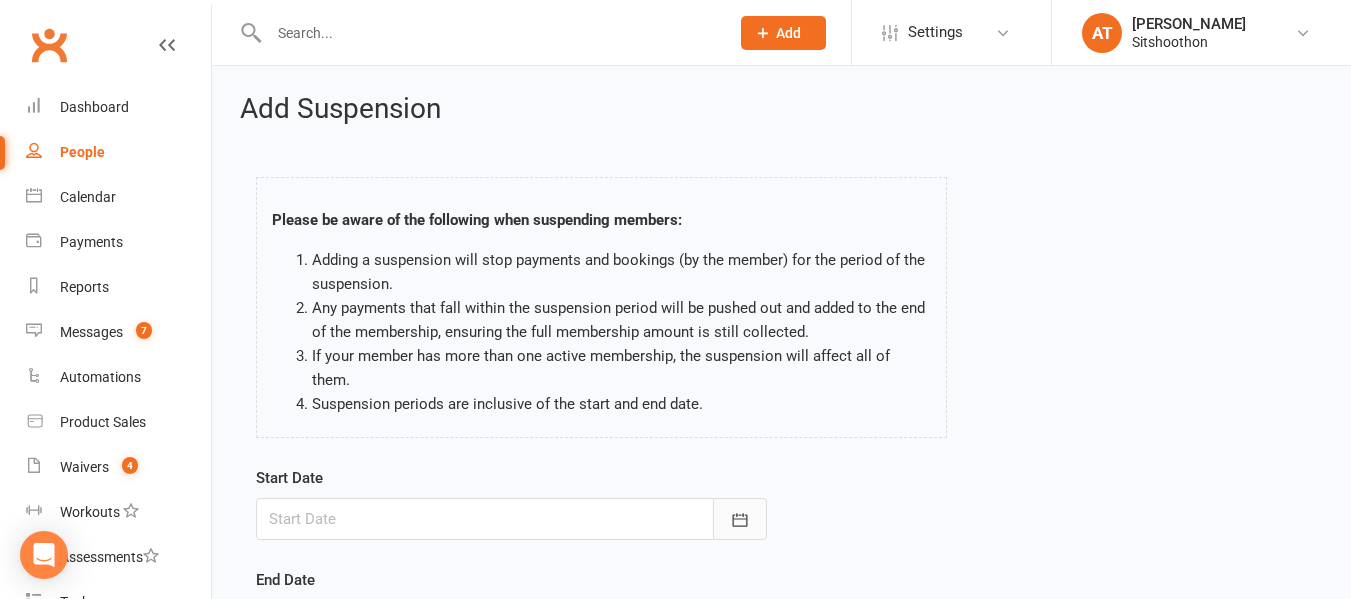 click at bounding box center [740, 519] 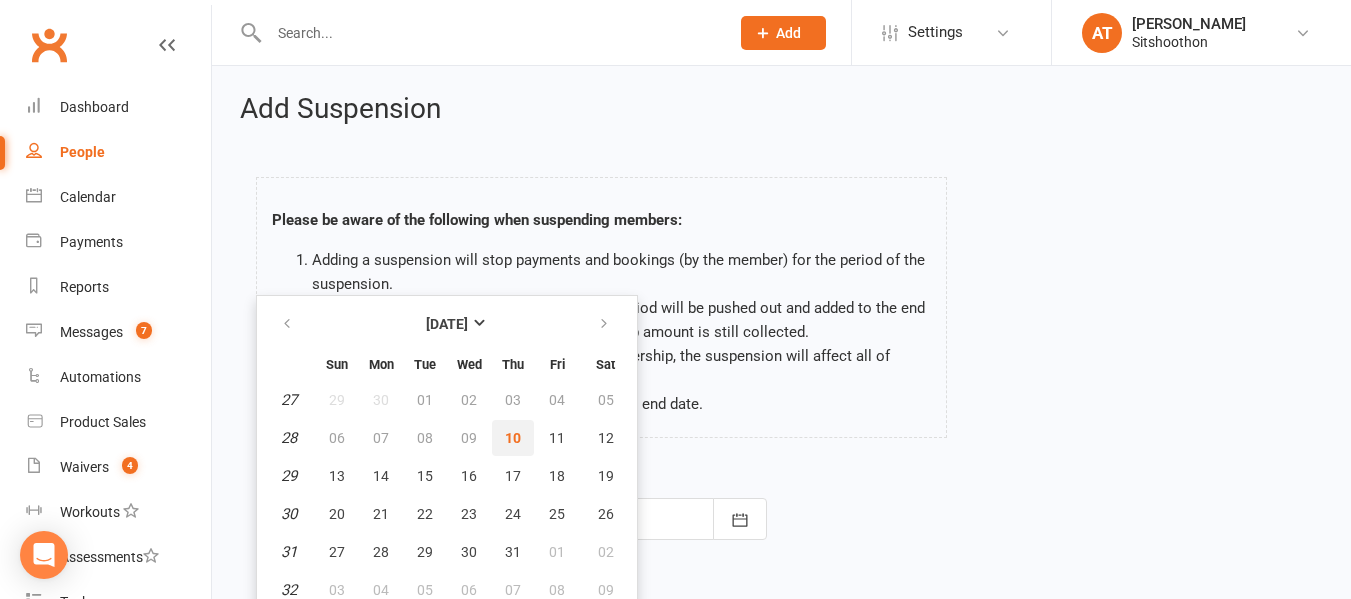 click on "10" at bounding box center (513, 438) 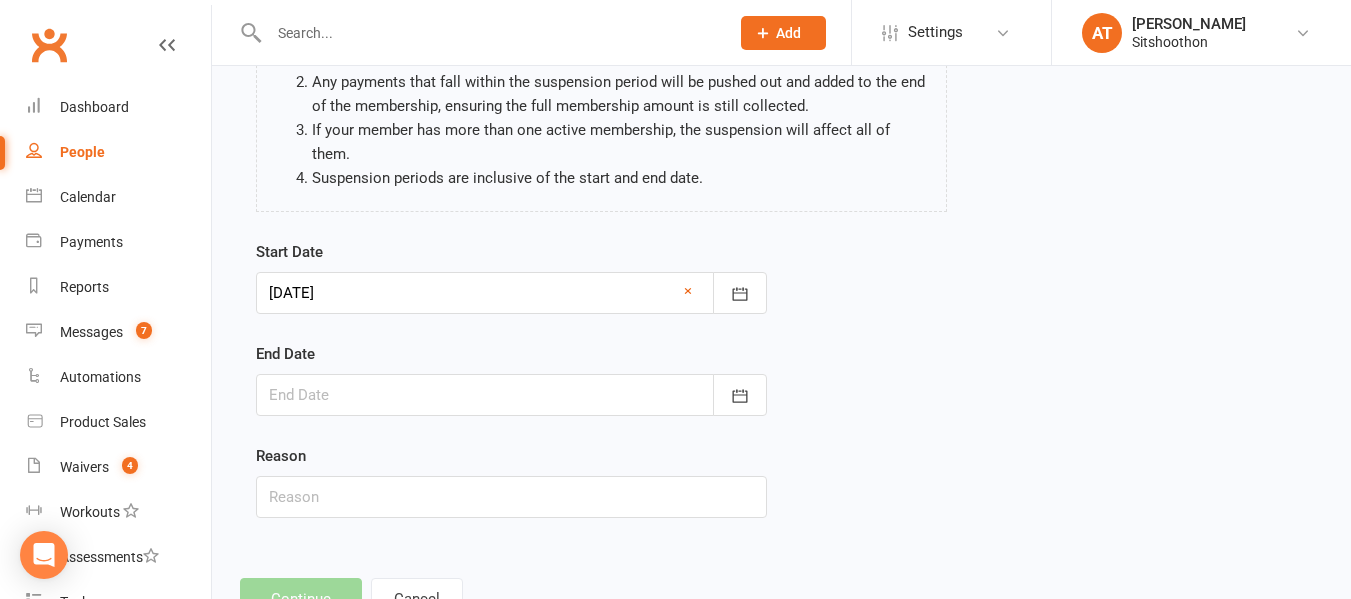 scroll, scrollTop: 227, scrollLeft: 0, axis: vertical 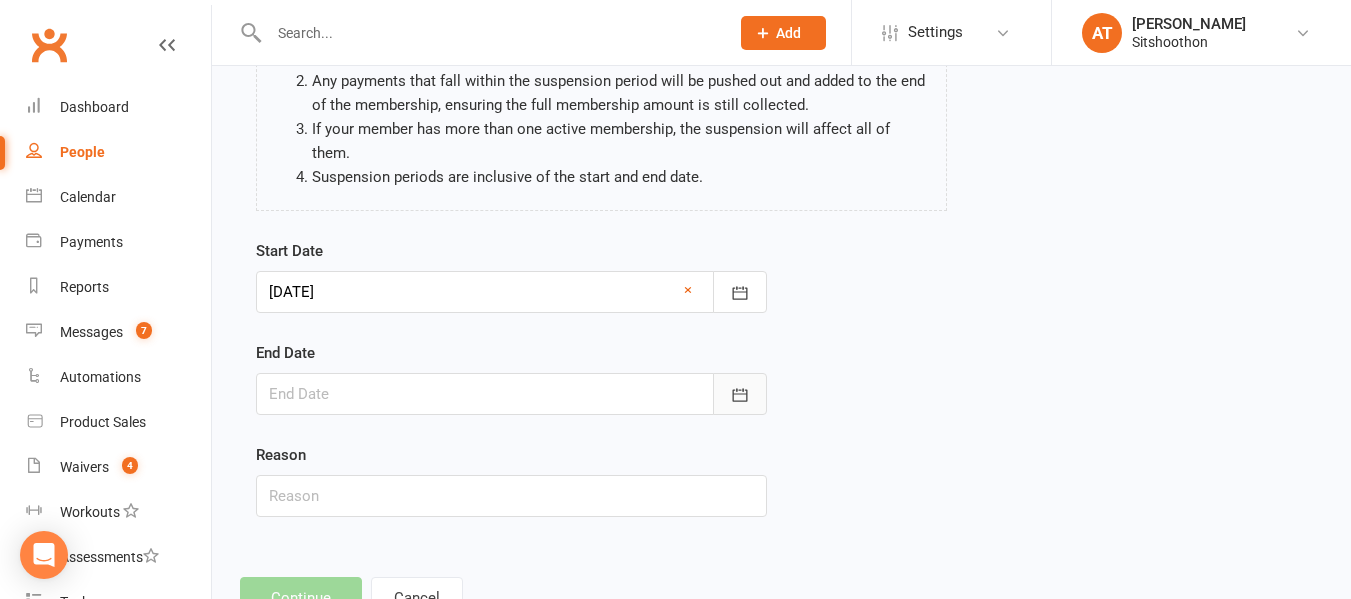 click 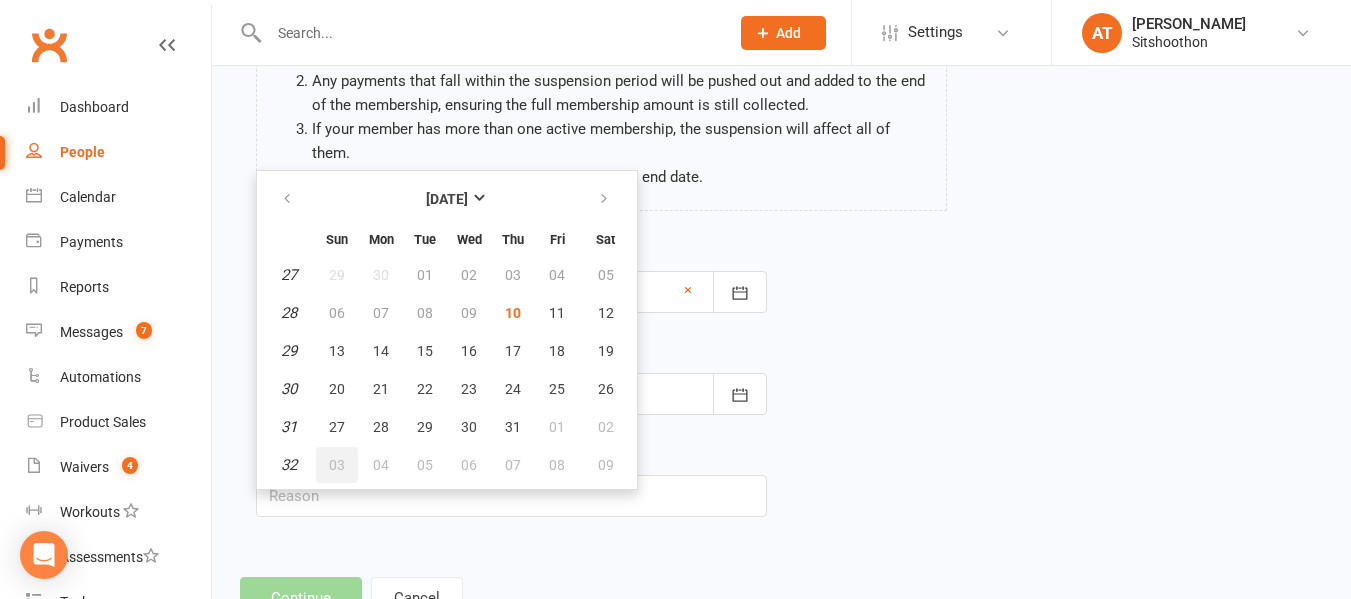 click on "03" at bounding box center (337, 465) 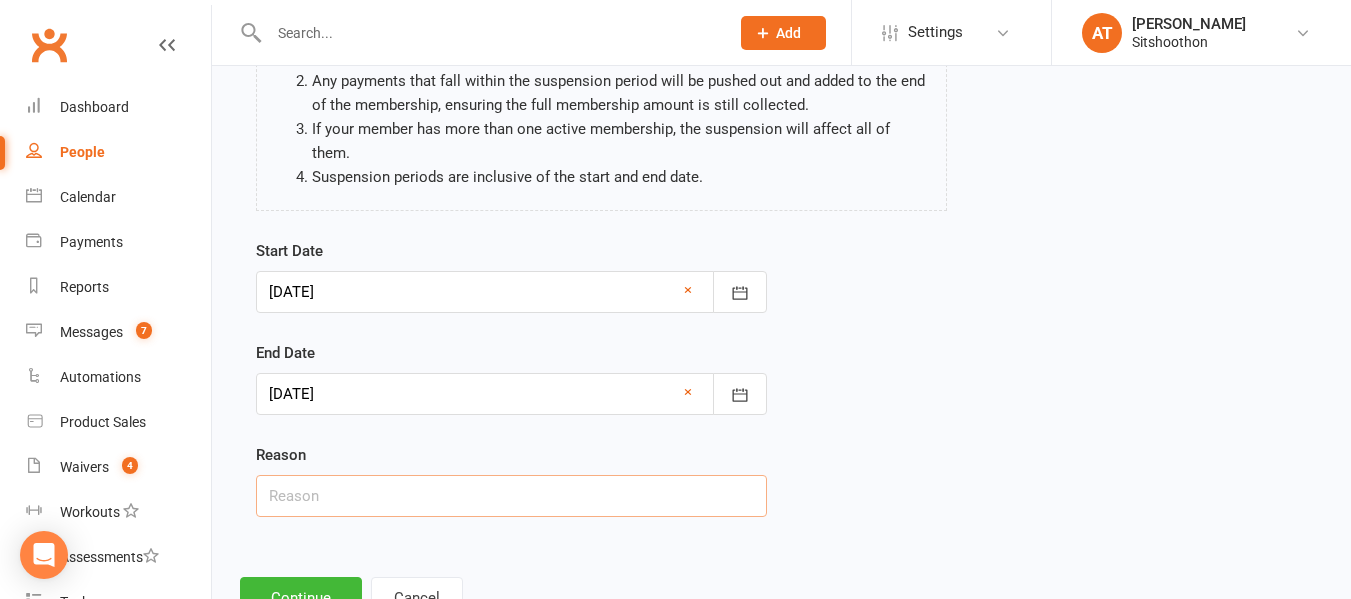 click at bounding box center [511, 496] 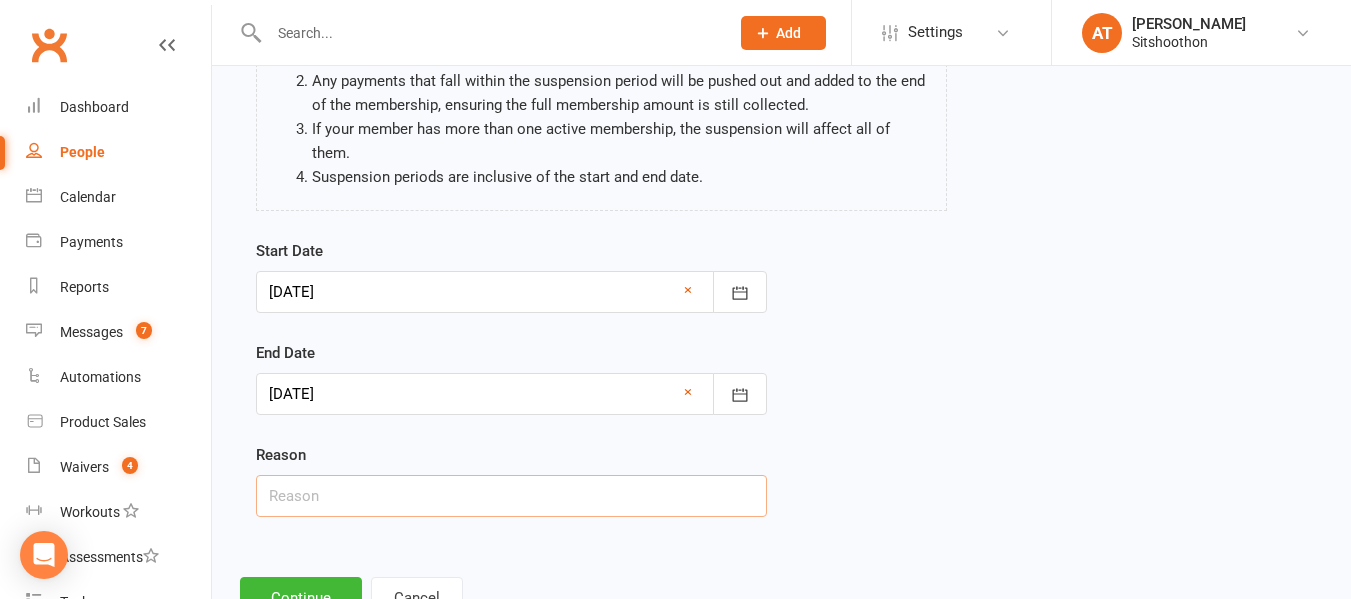 type on "Injury" 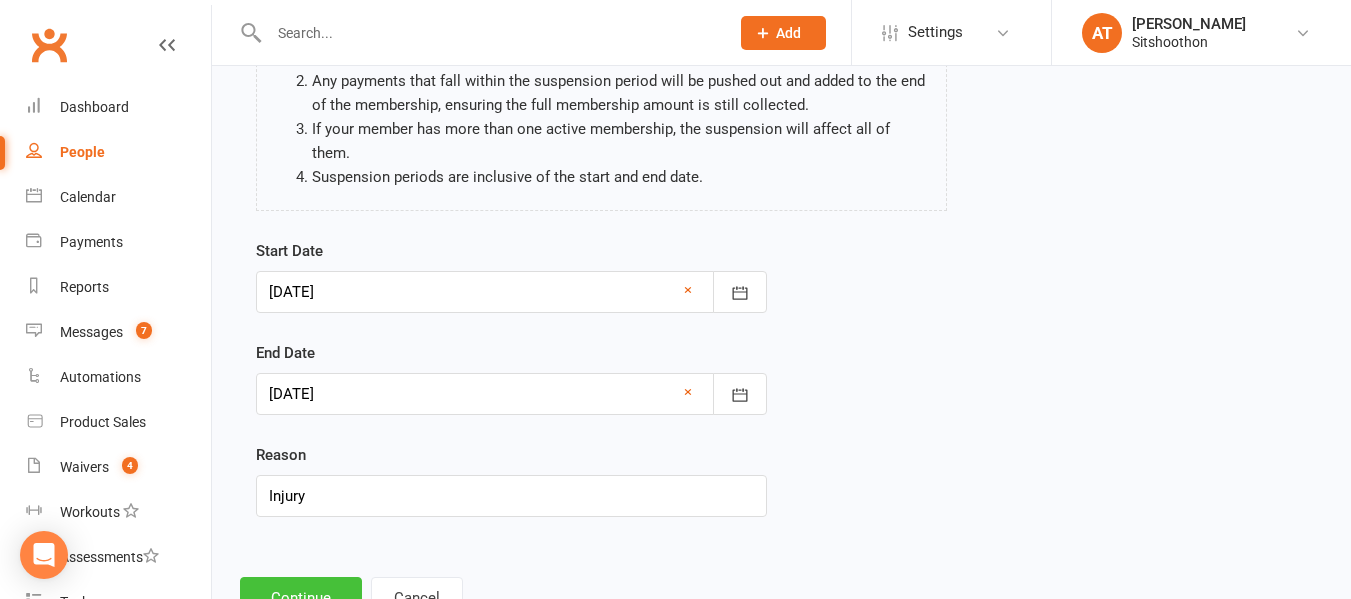click on "Continue" at bounding box center [301, 598] 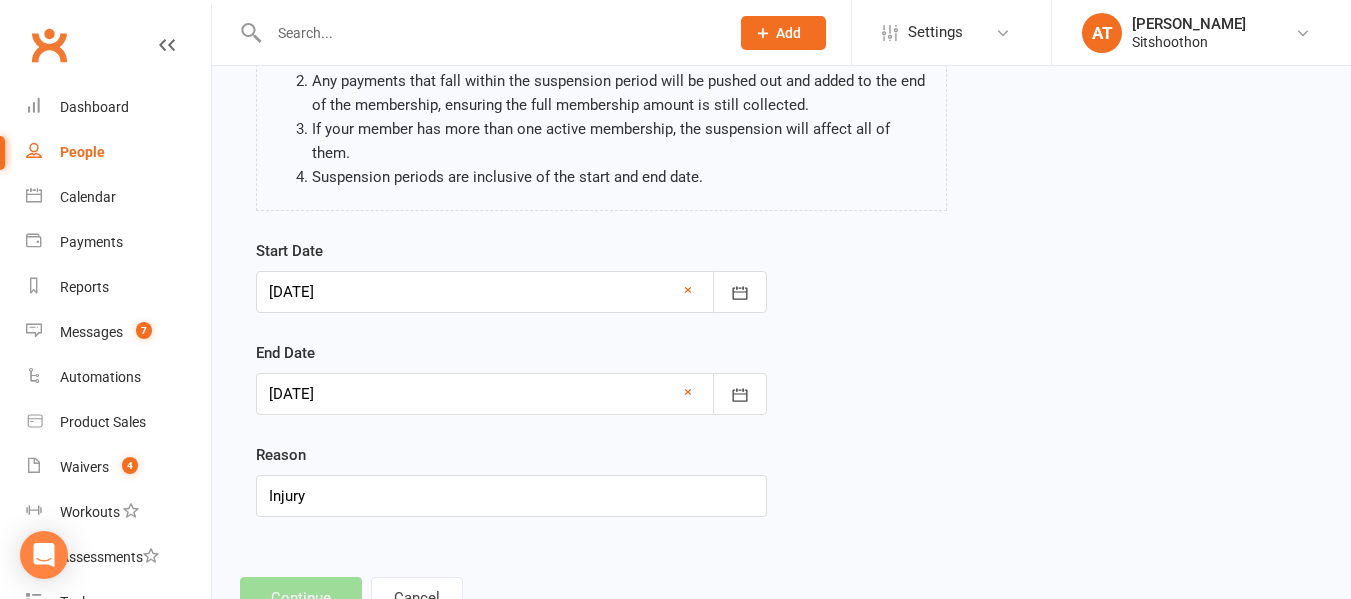 scroll, scrollTop: 0, scrollLeft: 0, axis: both 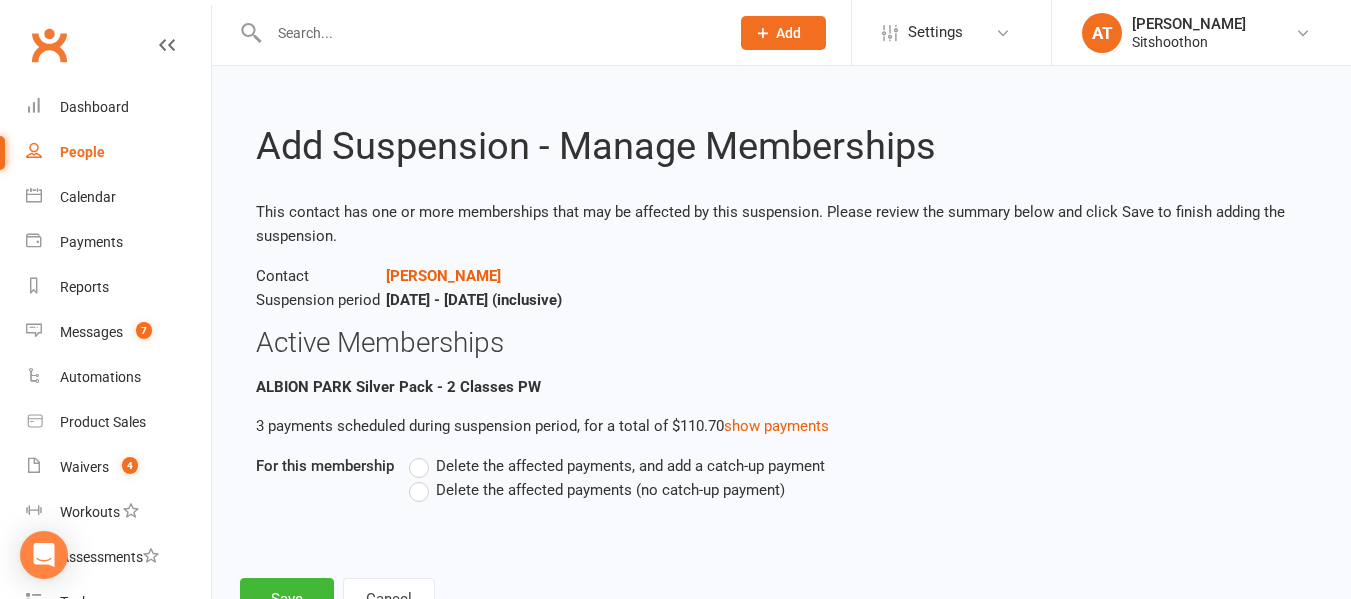 click on "Delete the affected payments (no catch-up payment)" at bounding box center (610, 488) 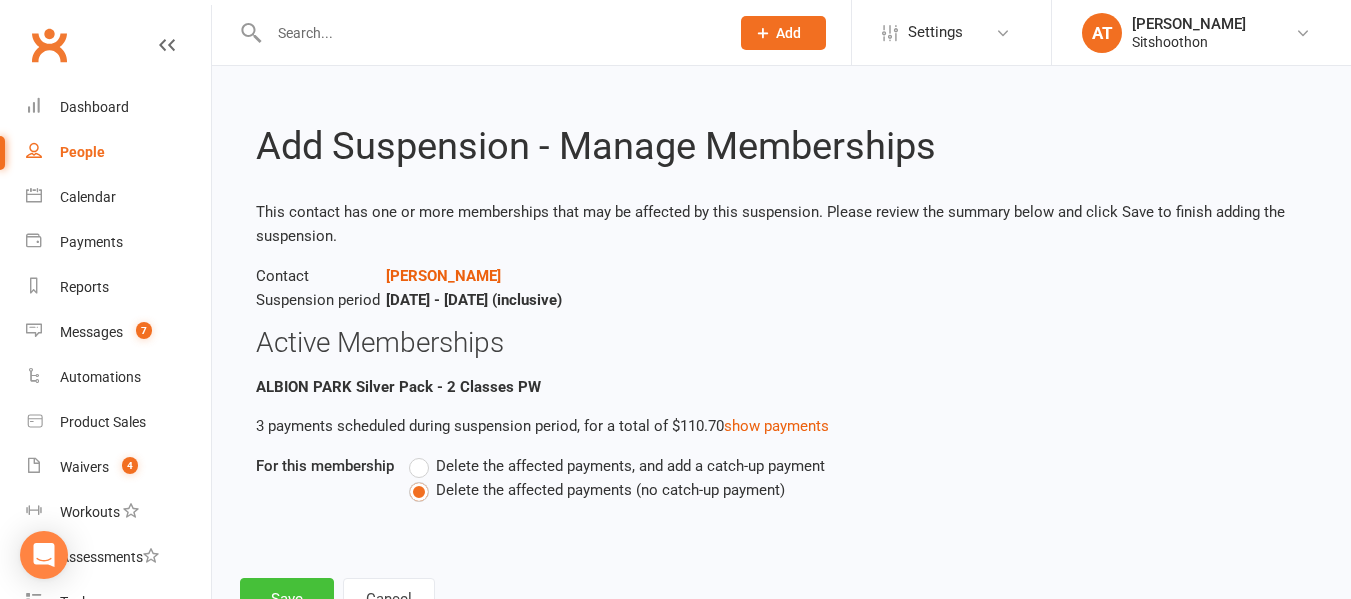 click on "Save" at bounding box center [287, 599] 